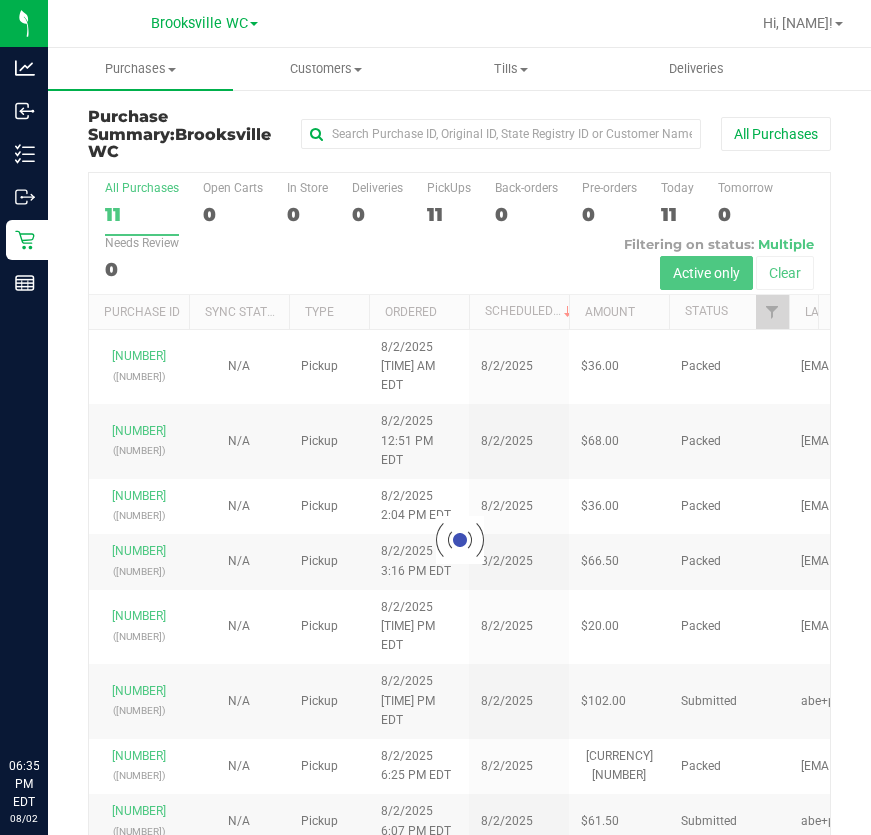 scroll, scrollTop: 0, scrollLeft: 0, axis: both 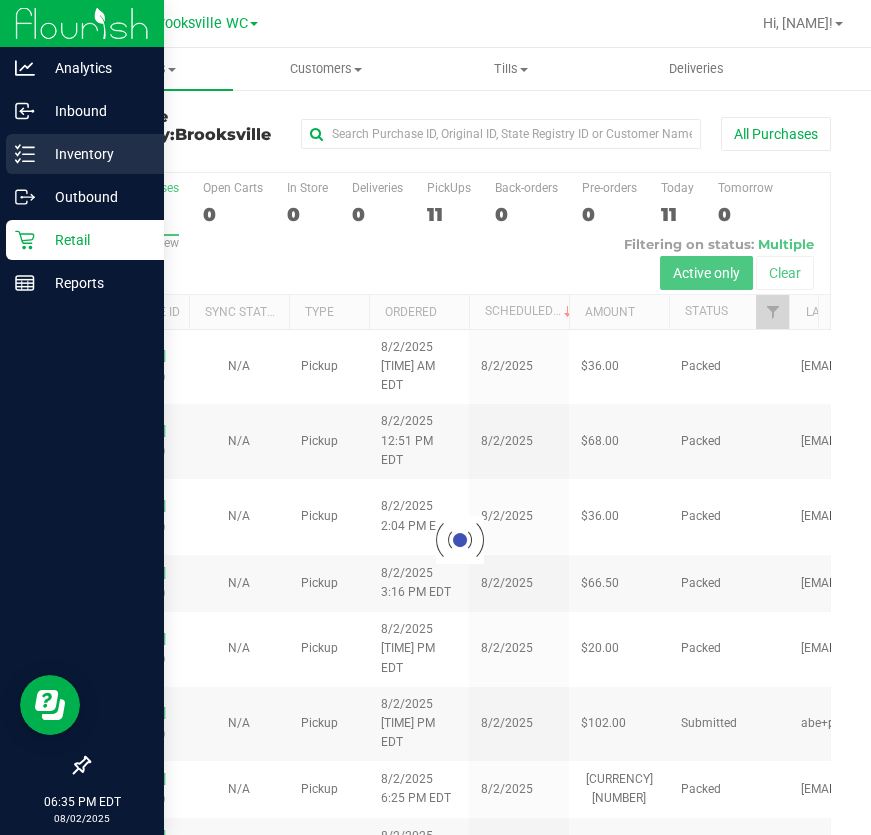 click 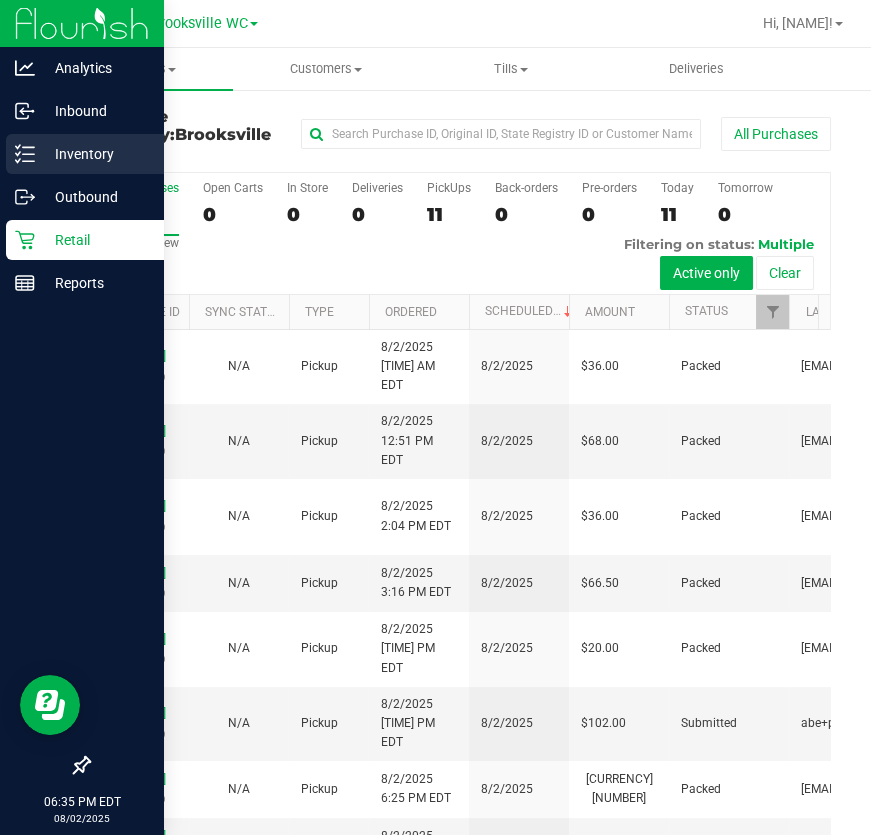 click on "Inventory" at bounding box center (95, 154) 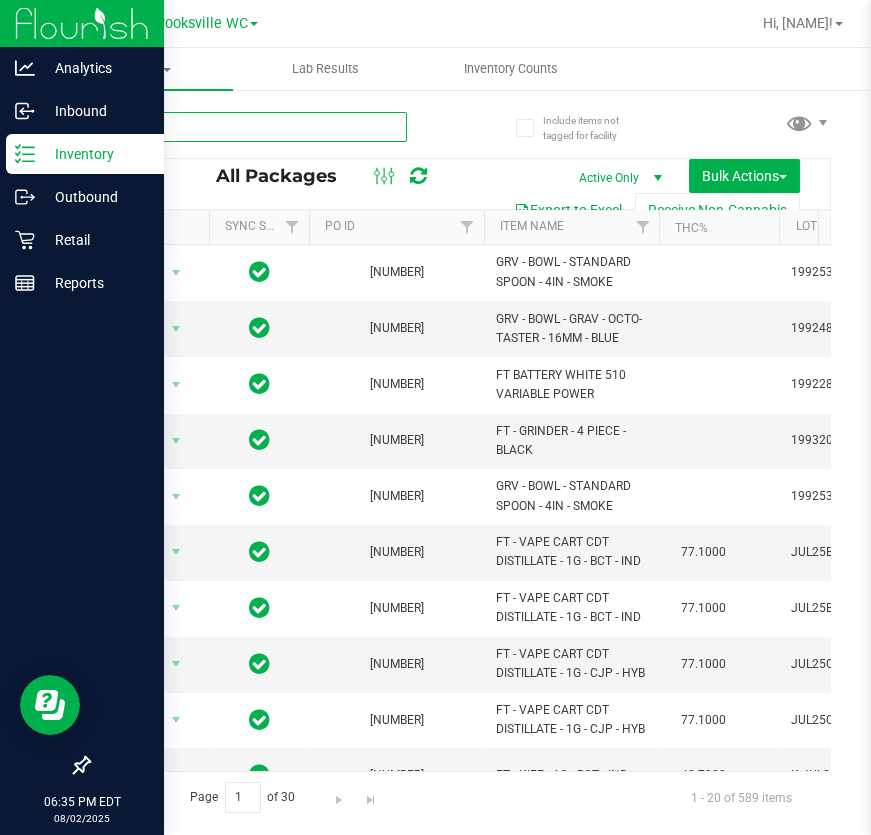 click at bounding box center (274, 126) 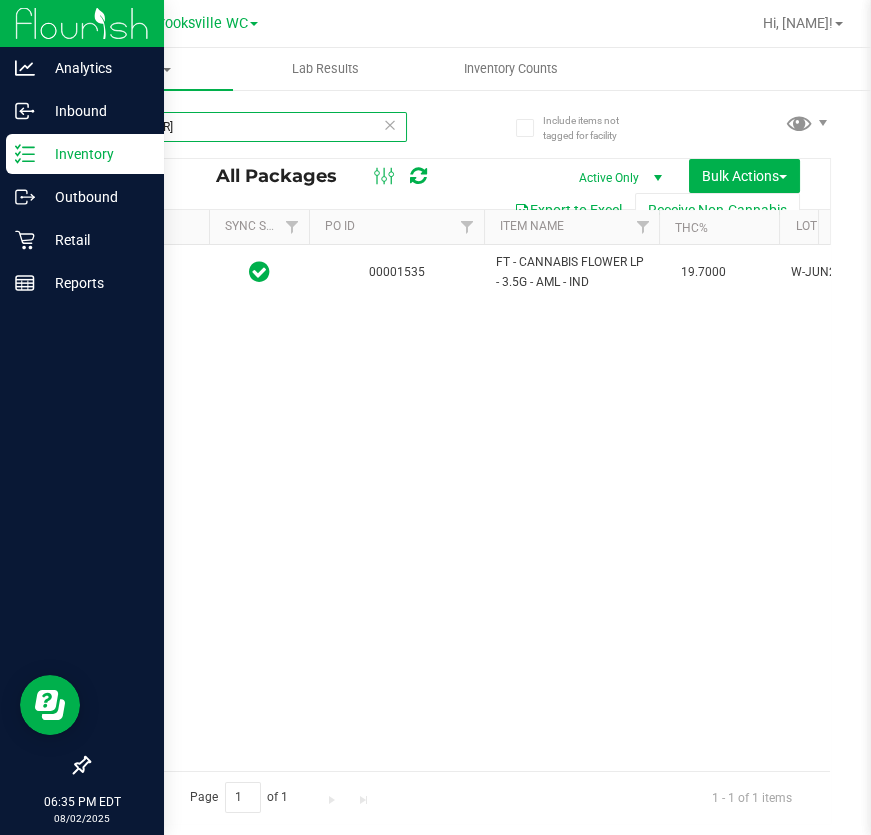type on "3680043377858775" 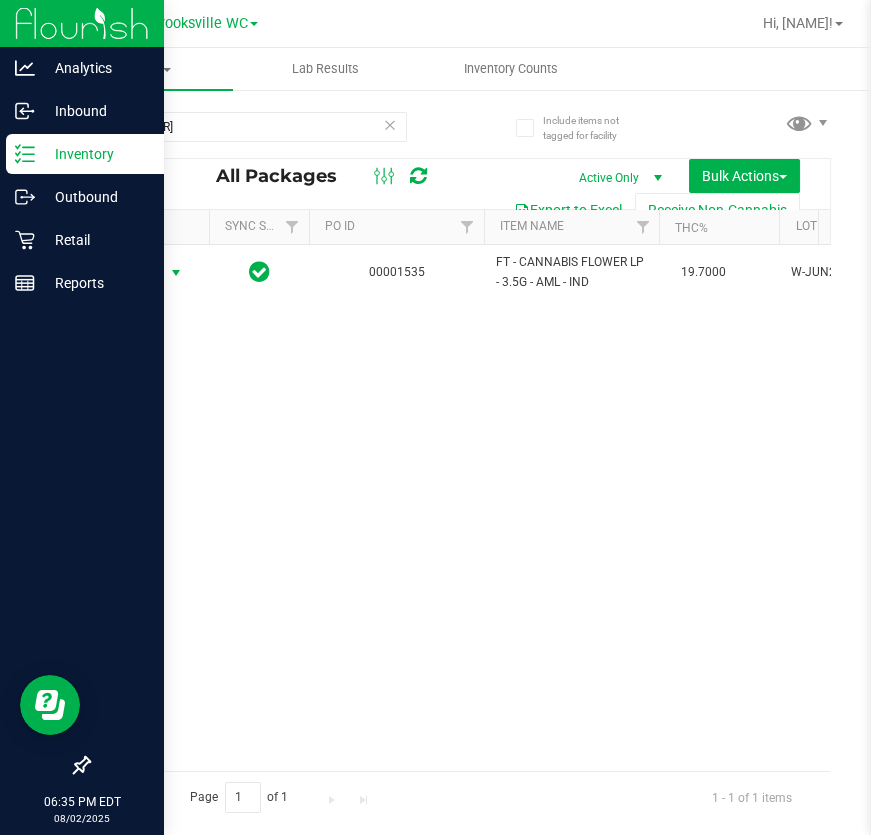 click on "Action" at bounding box center (136, 273) 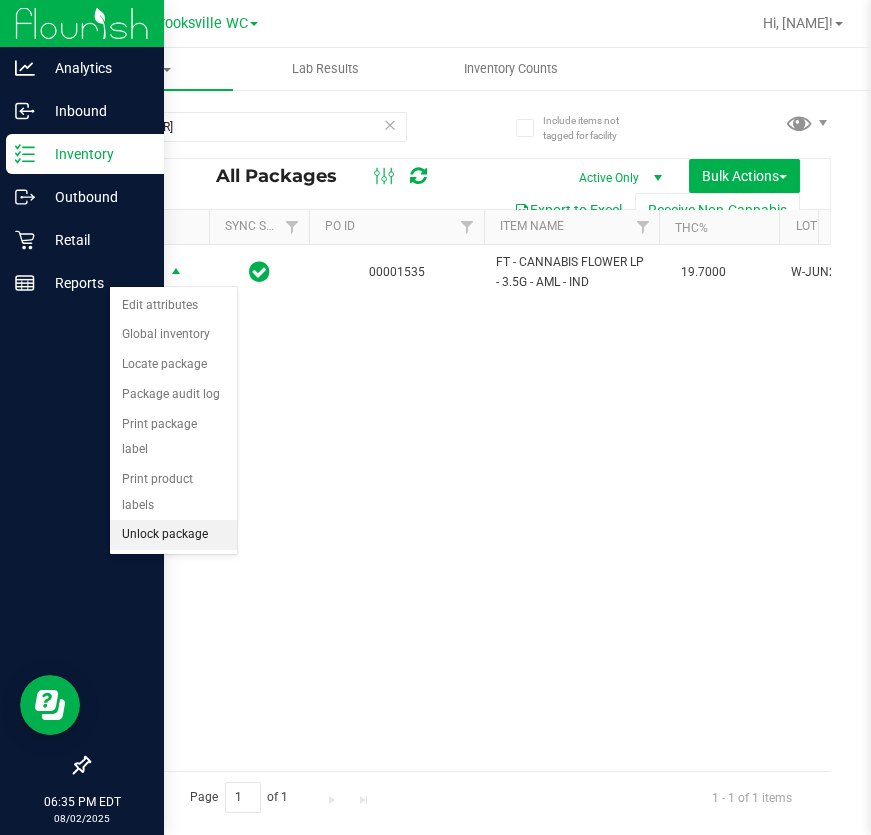 click on "Unlock package" at bounding box center [173, 535] 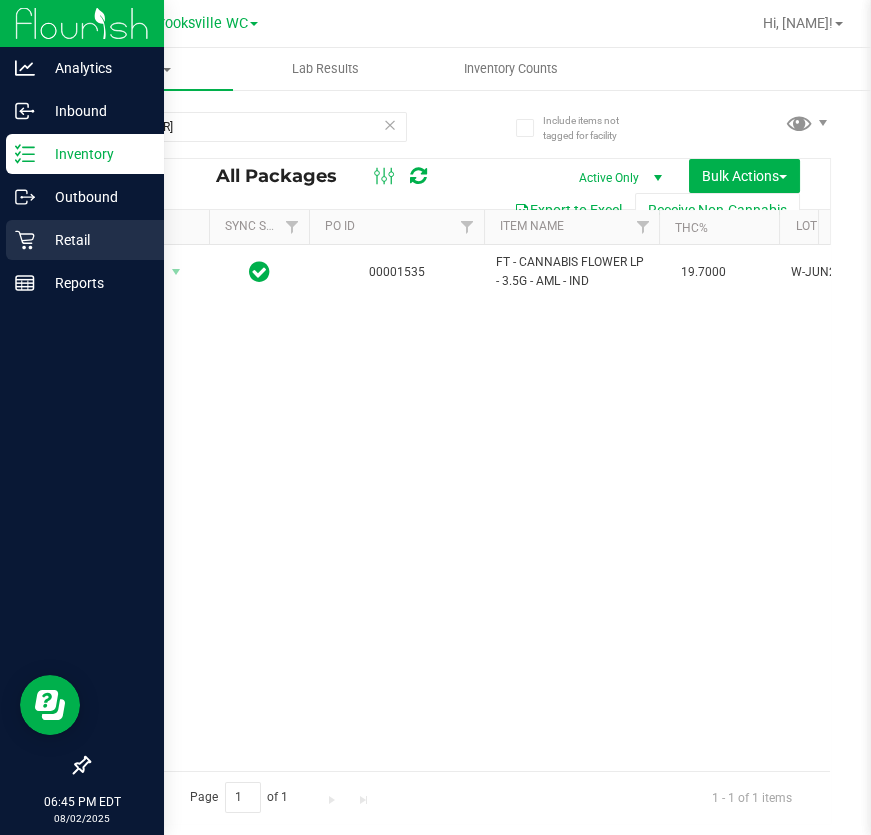 click on "Retail" at bounding box center (95, 240) 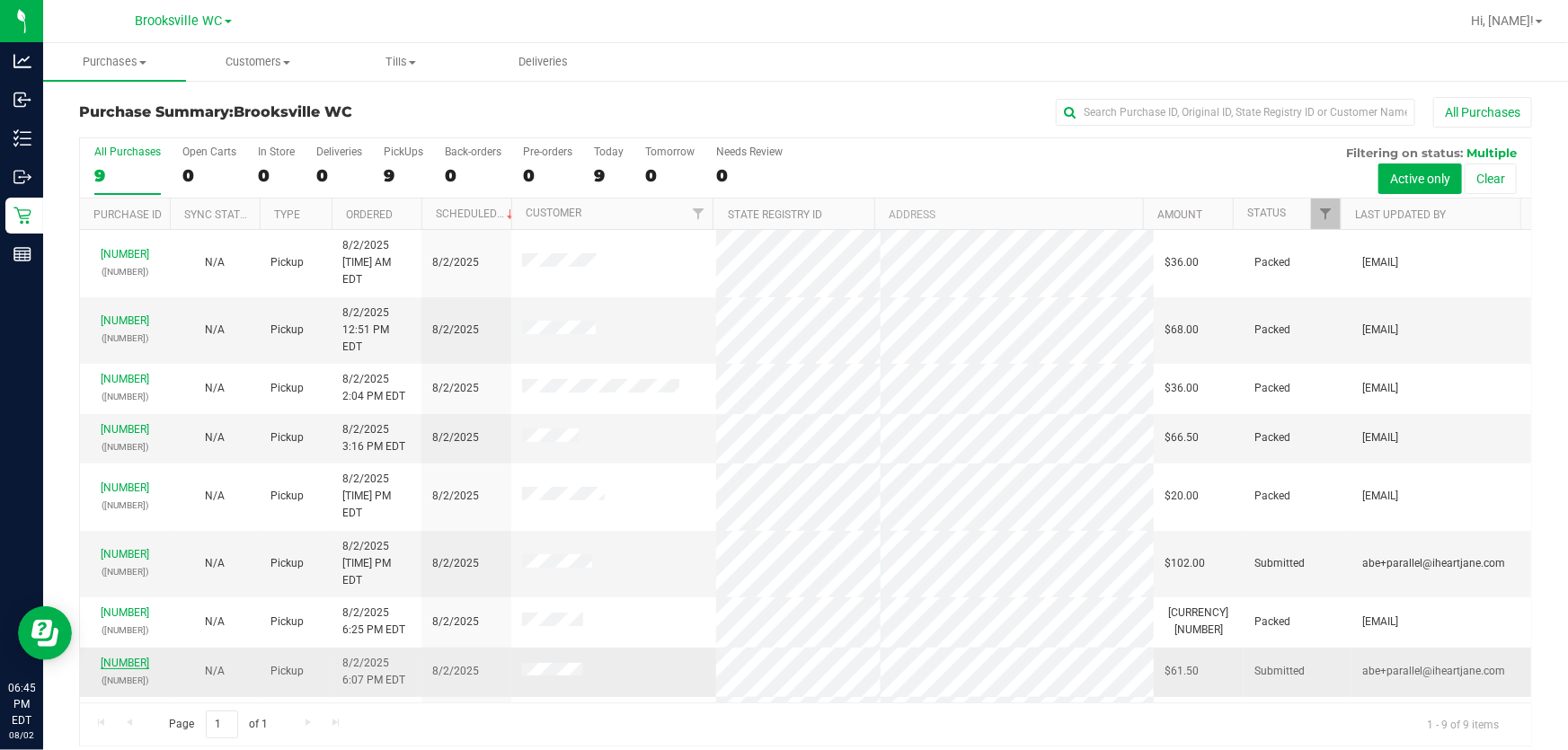 click on "11732214" at bounding box center [125, 663] 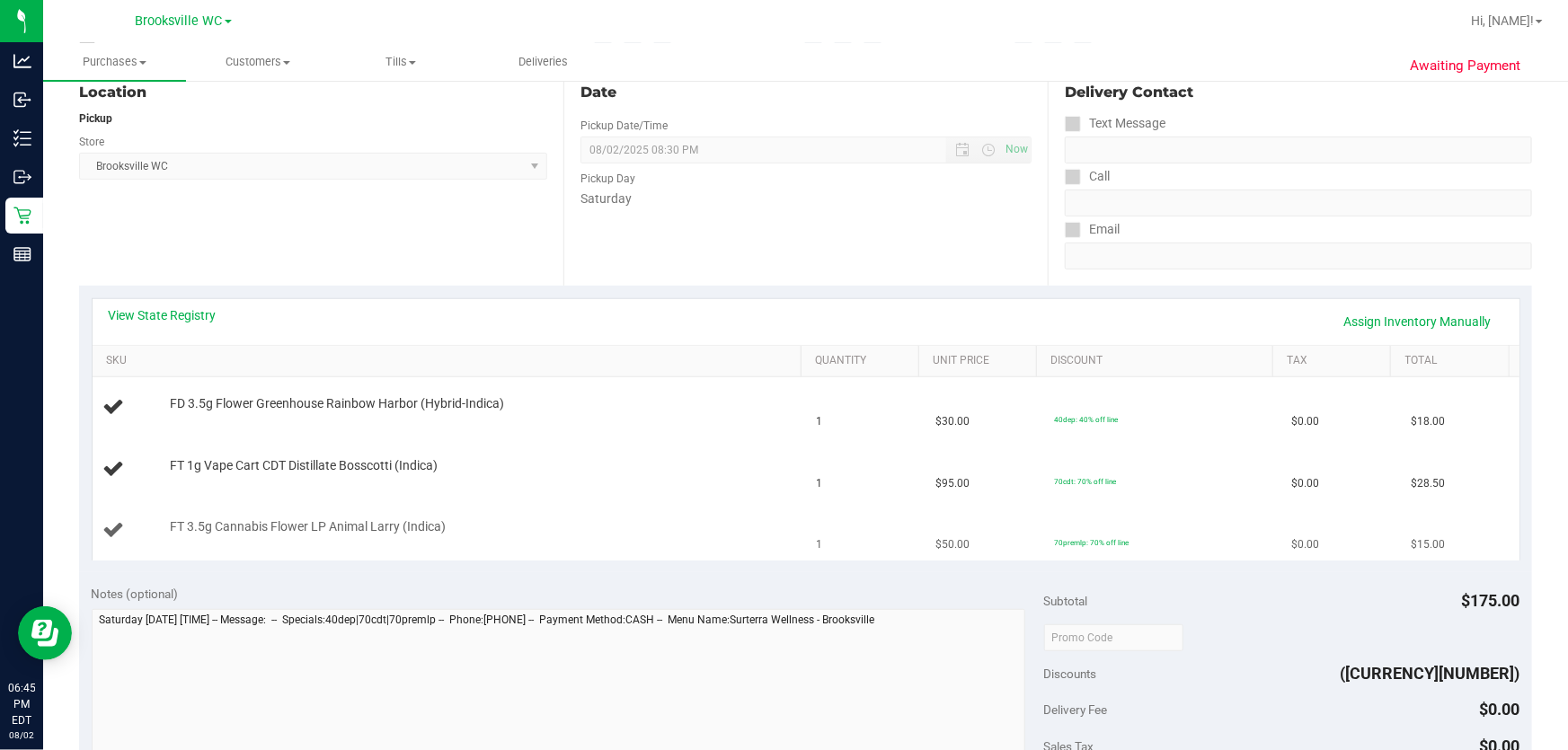 scroll, scrollTop: 326, scrollLeft: 0, axis: vertical 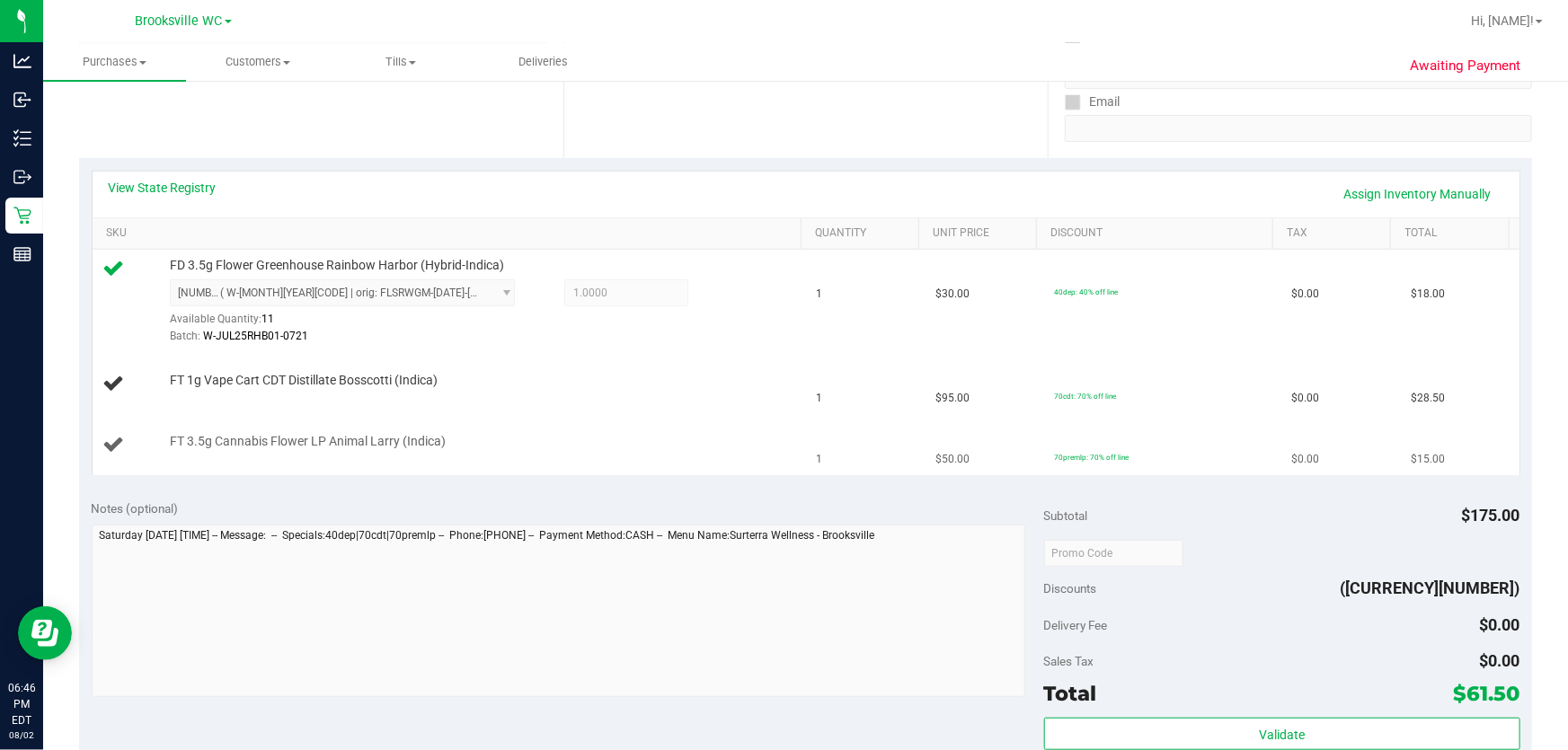 drag, startPoint x: 609, startPoint y: 476, endPoint x: 611, endPoint y: 436, distance: 40.049969 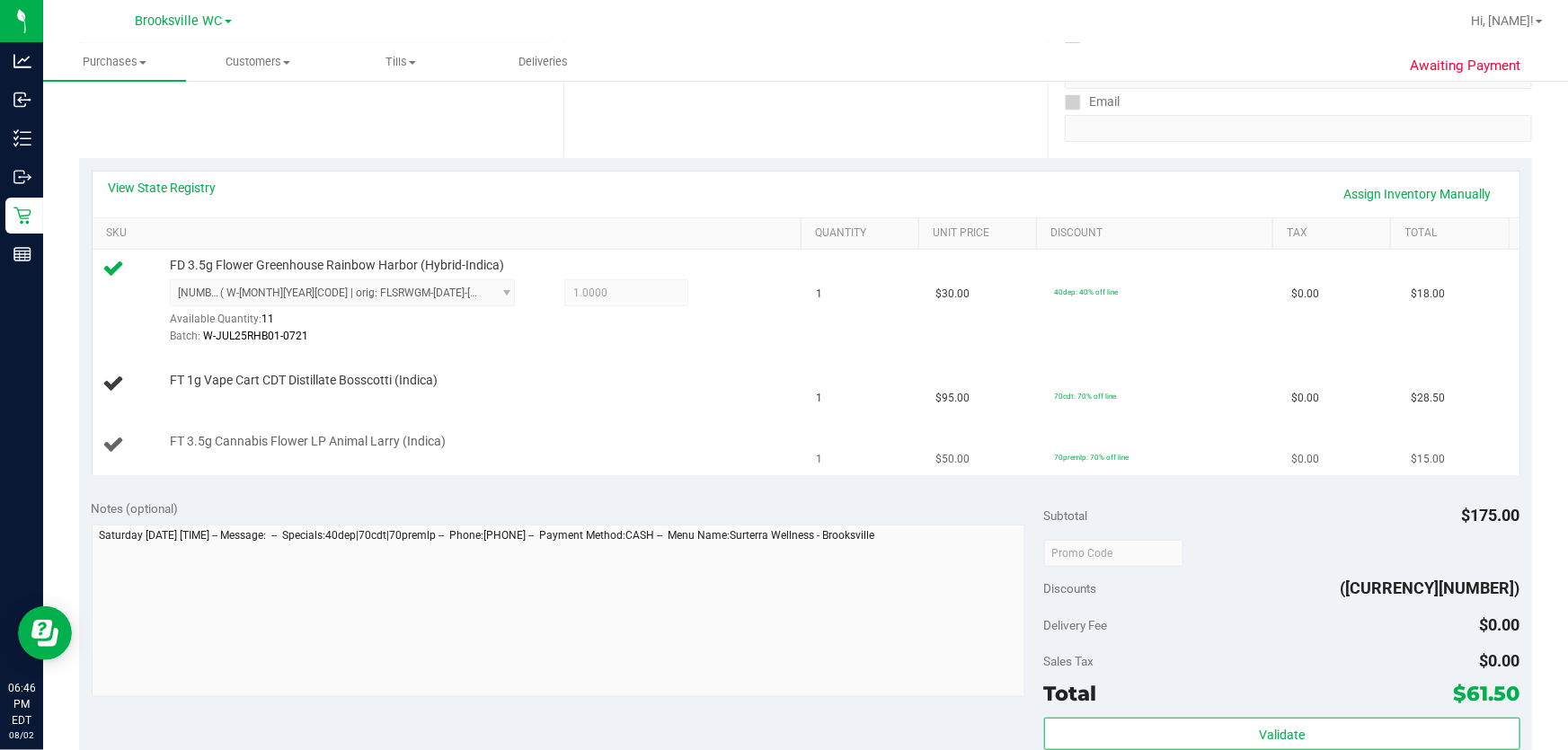 click on "View State Registry
Assign Inventory Manually
SKU Quantity Unit Price Discount Tax Total
FD 3.5g Flower Greenhouse Rainbow Harbor (Hybrid-Indica)
8711428859662038
(
W-JUL25RHB01-0721 | orig: FLSRWGM-20250725-302
)
8711428859662038
Available Quantity:  11
1.0000 1 Batch:" at bounding box center (805, 322) 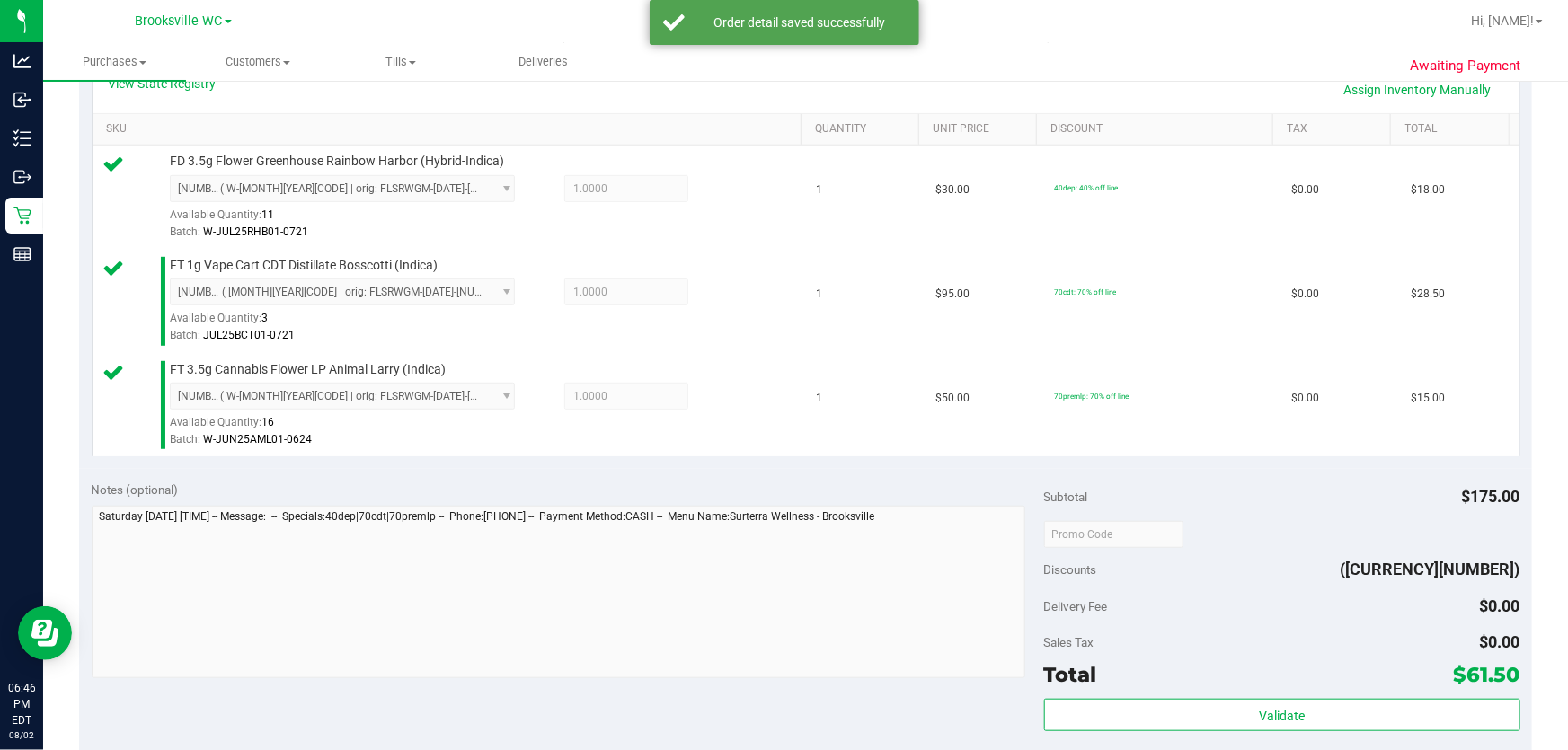 scroll, scrollTop: 490, scrollLeft: 0, axis: vertical 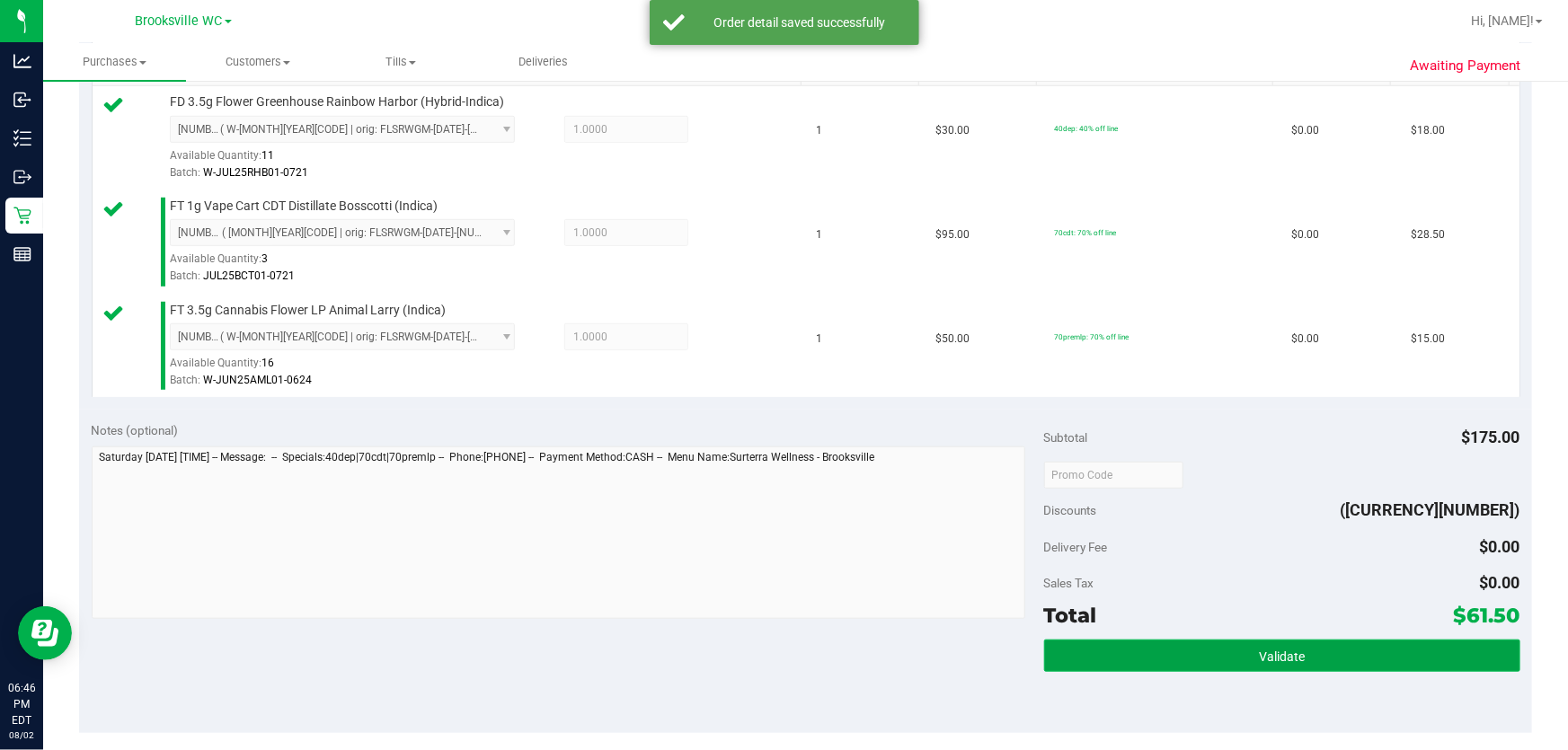 click on "Validate" at bounding box center [1282, 656] 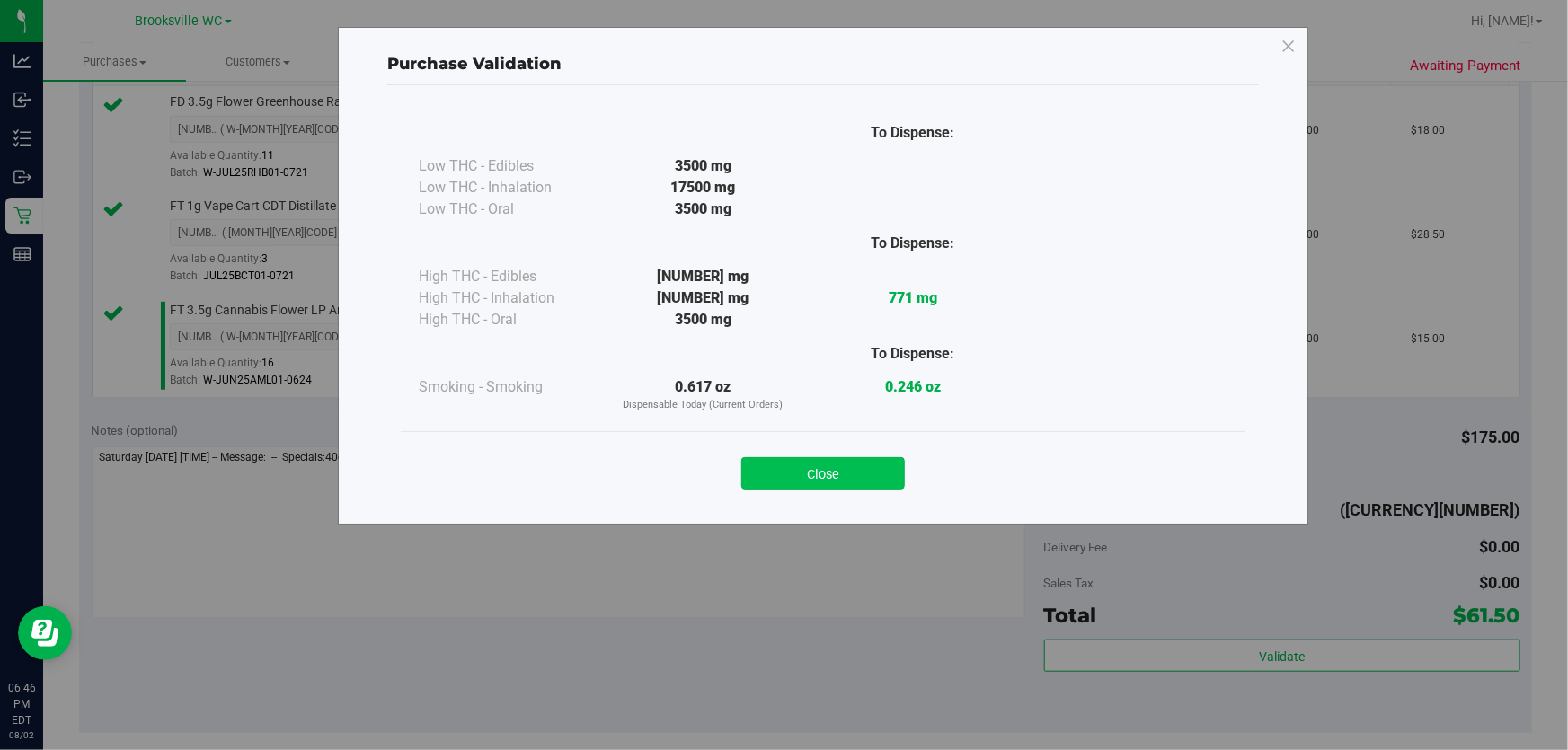 click on "Close" at bounding box center [823, 473] 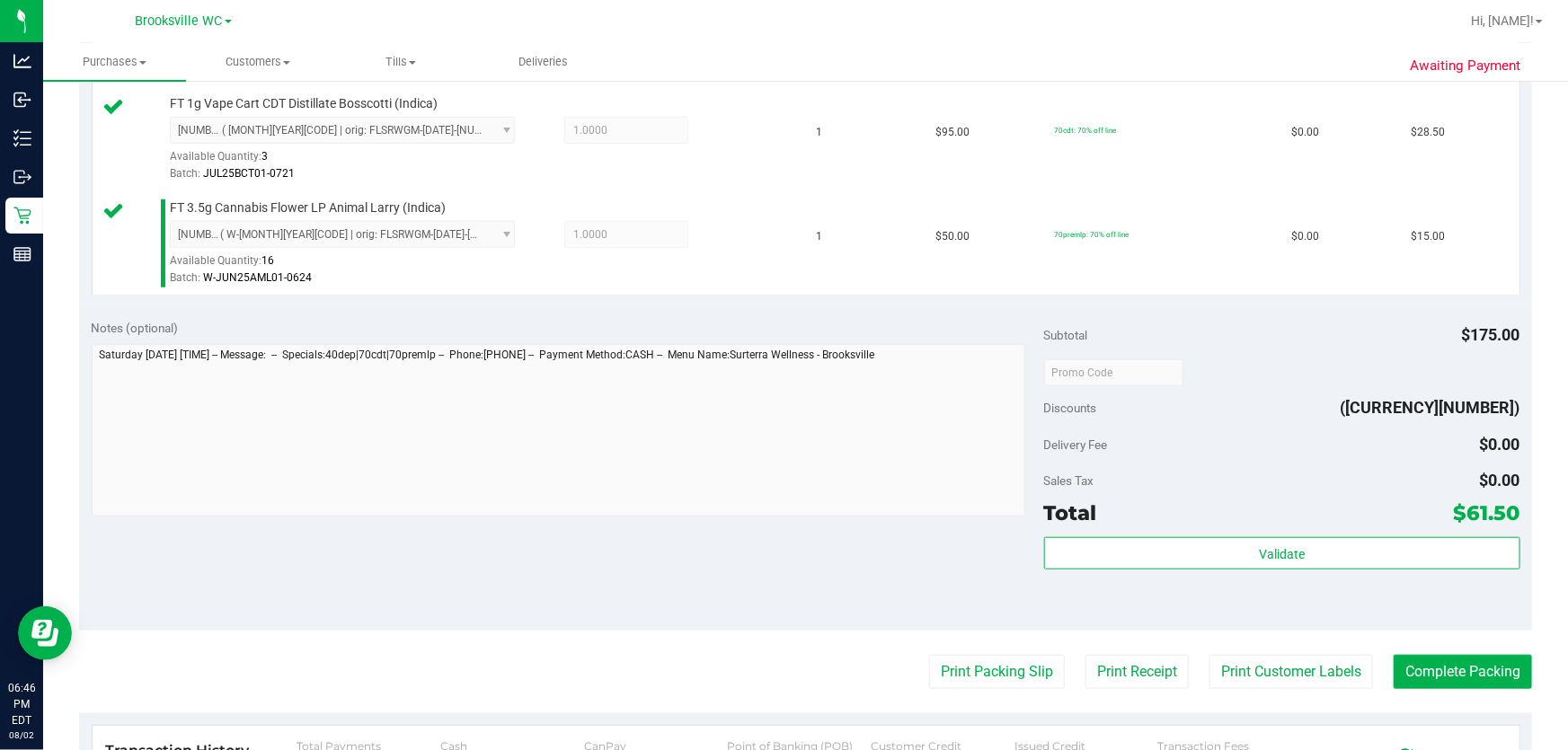 scroll, scrollTop: 816, scrollLeft: 0, axis: vertical 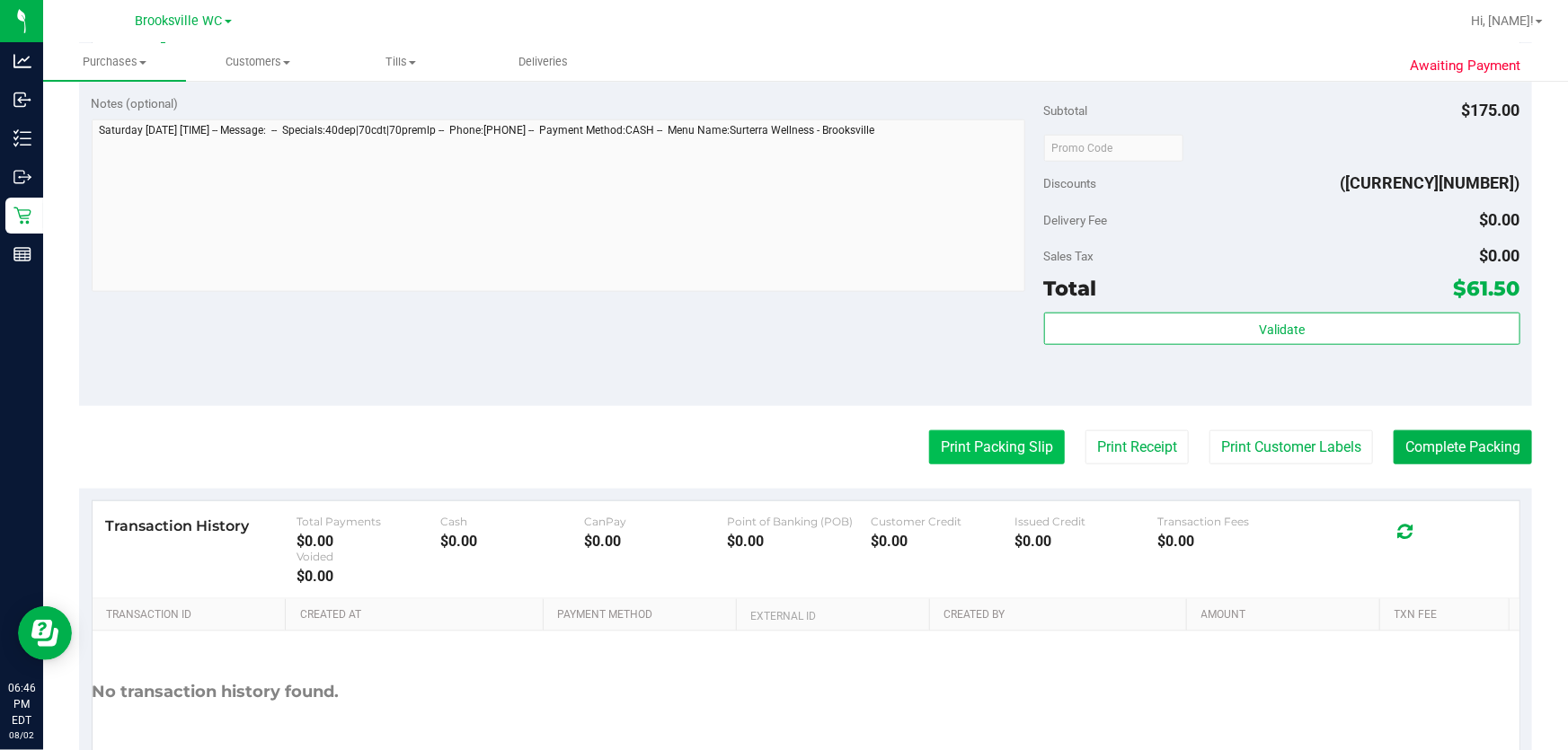 click on "Print Packing Slip" at bounding box center (997, 447) 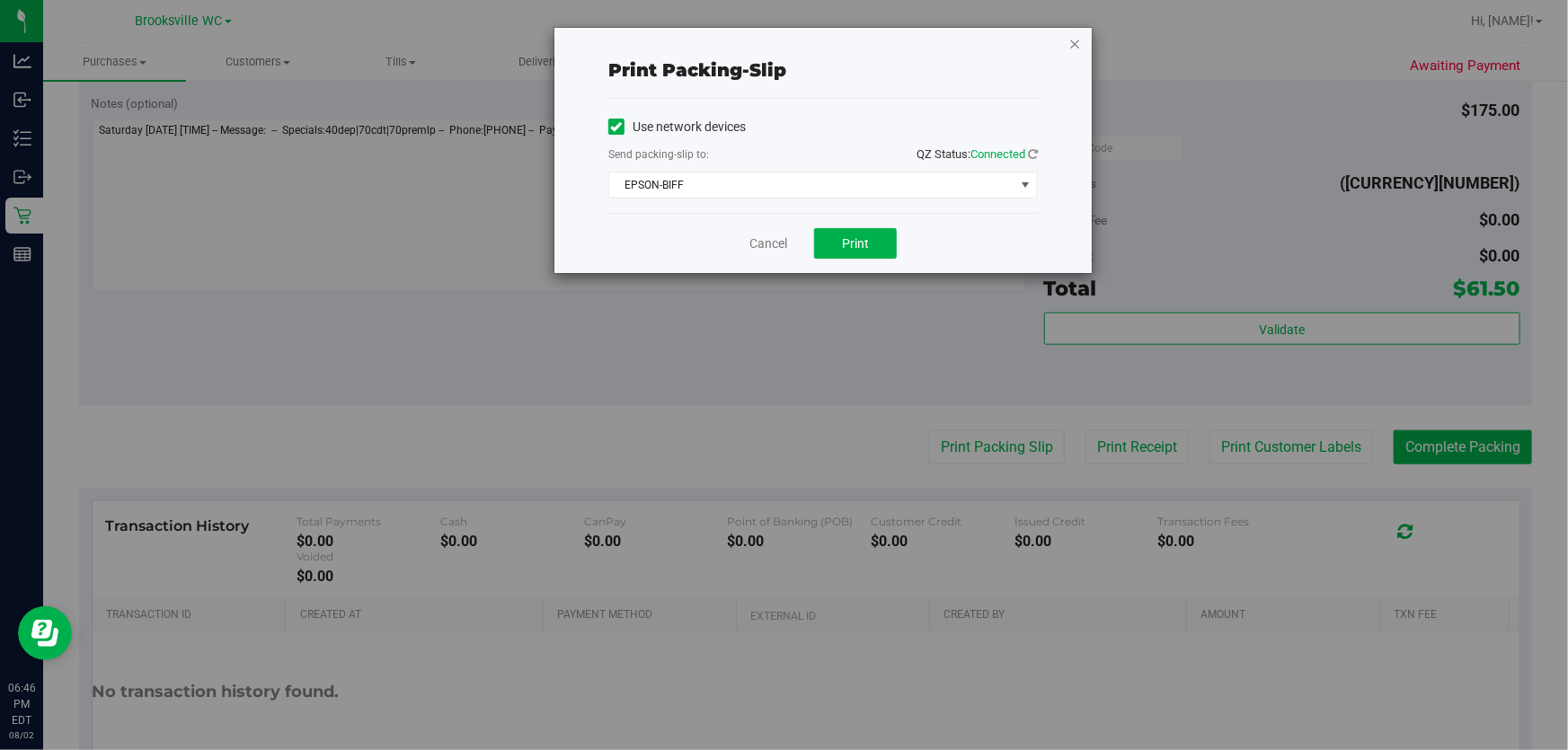 click at bounding box center [1075, 43] 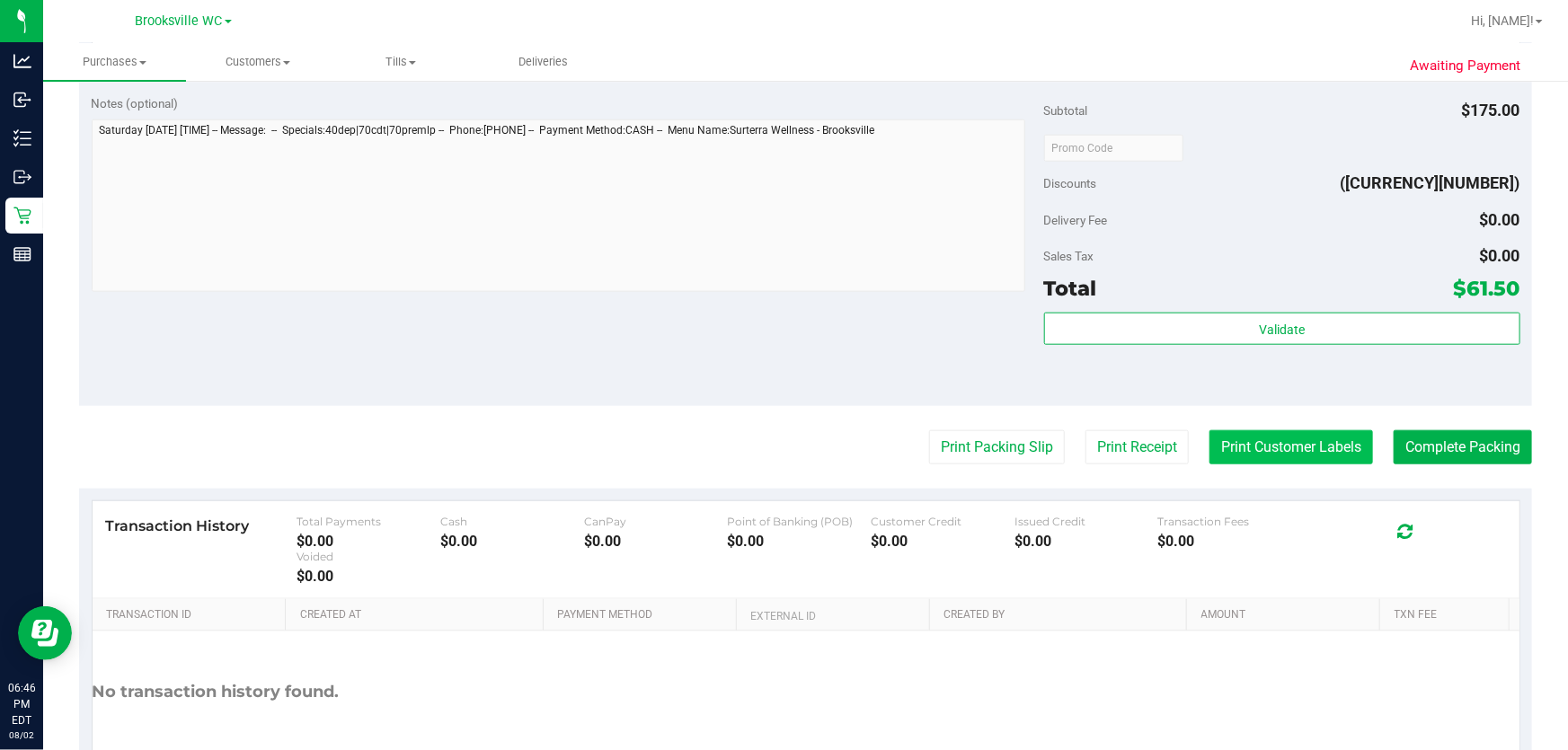 click on "Print Customer Labels" at bounding box center [1291, 447] 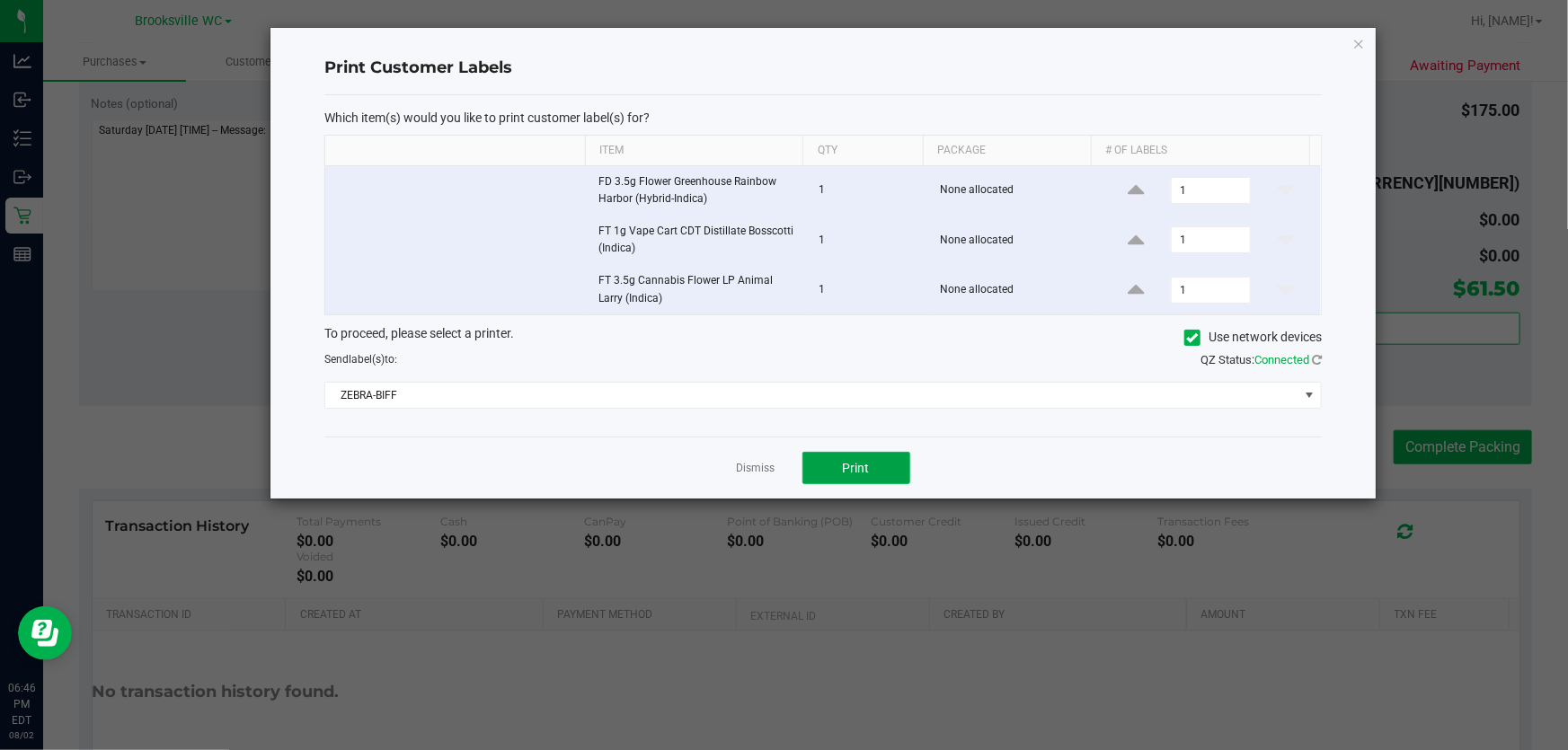 click on "Print" 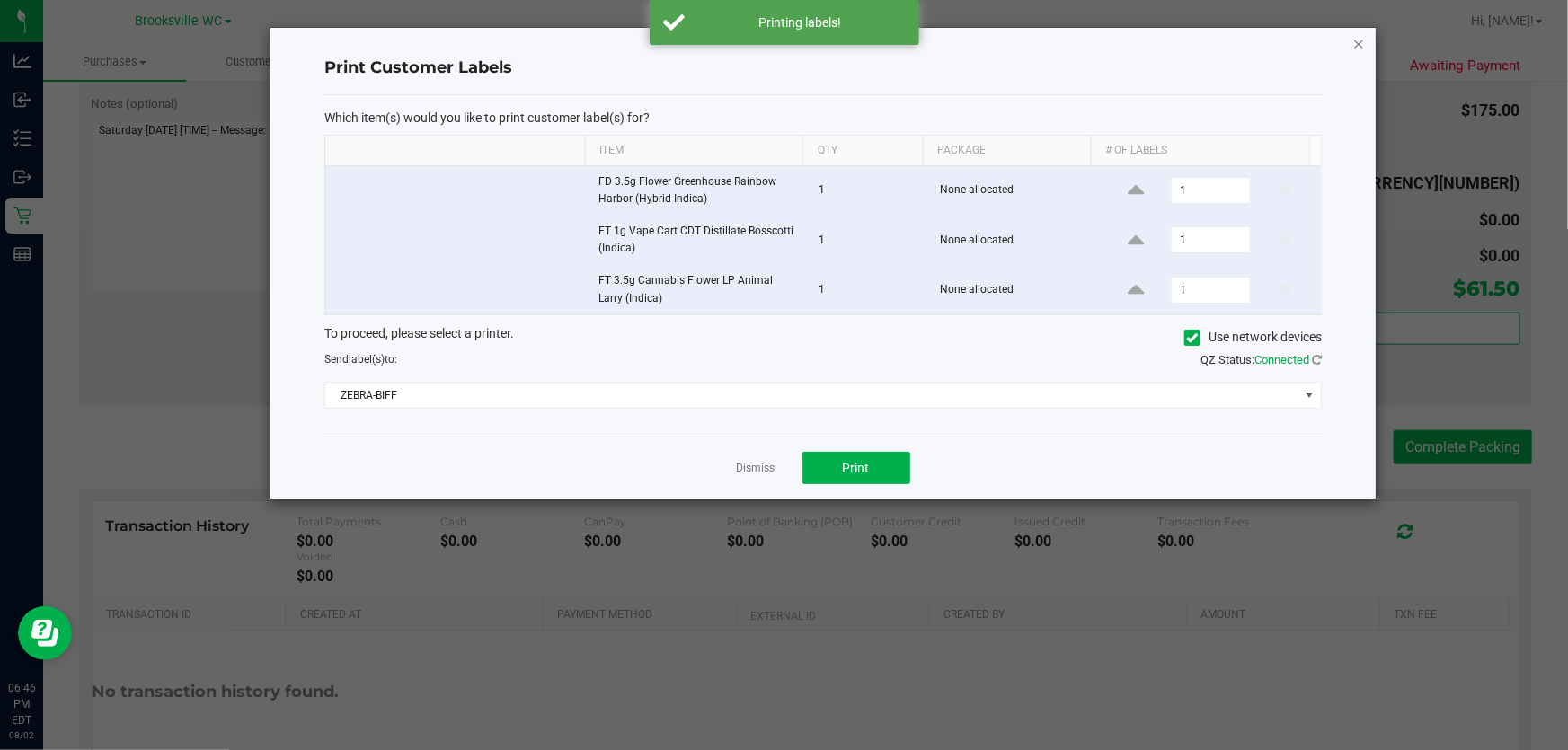 click 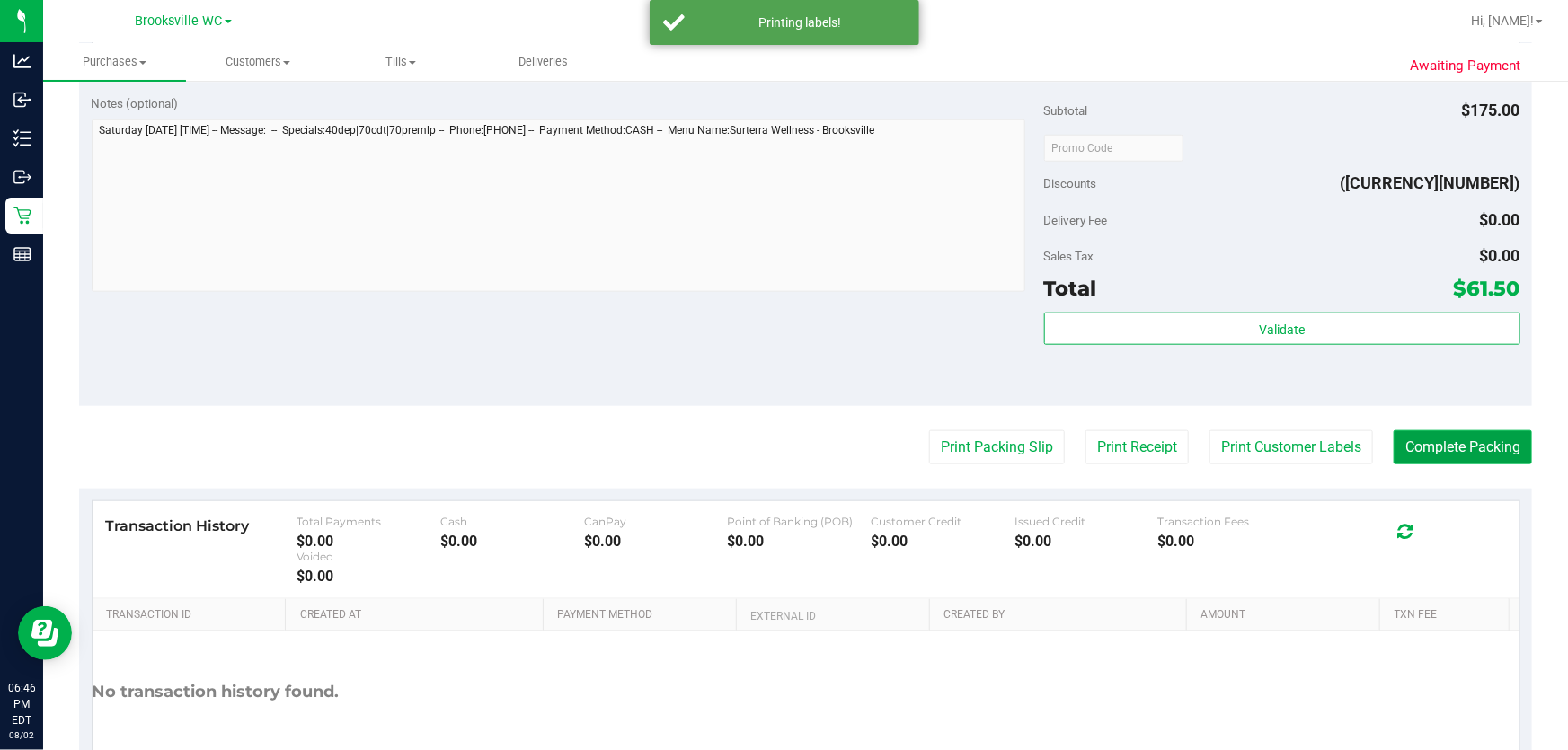 click on "Complete Packing" at bounding box center (1463, 447) 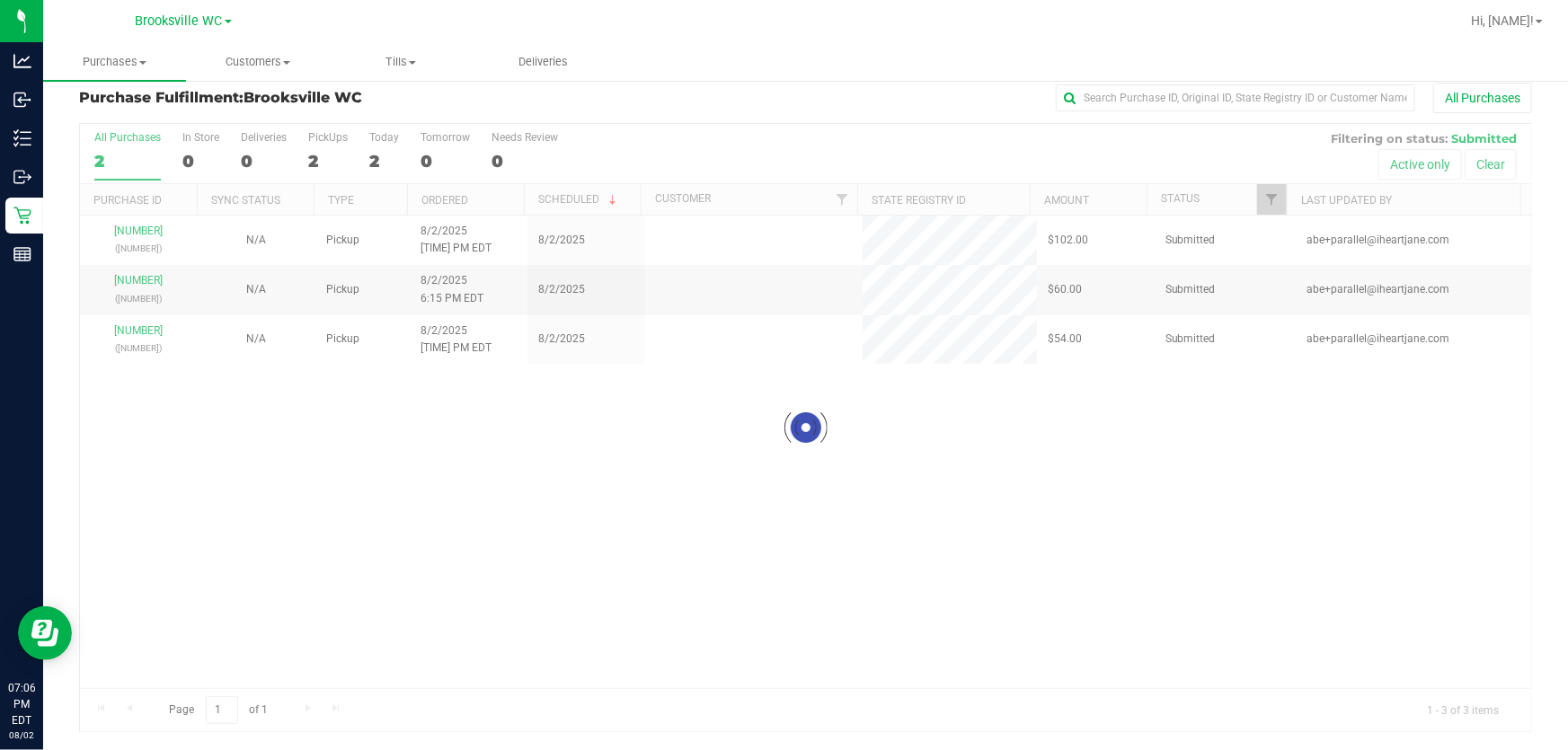 scroll, scrollTop: 0, scrollLeft: 0, axis: both 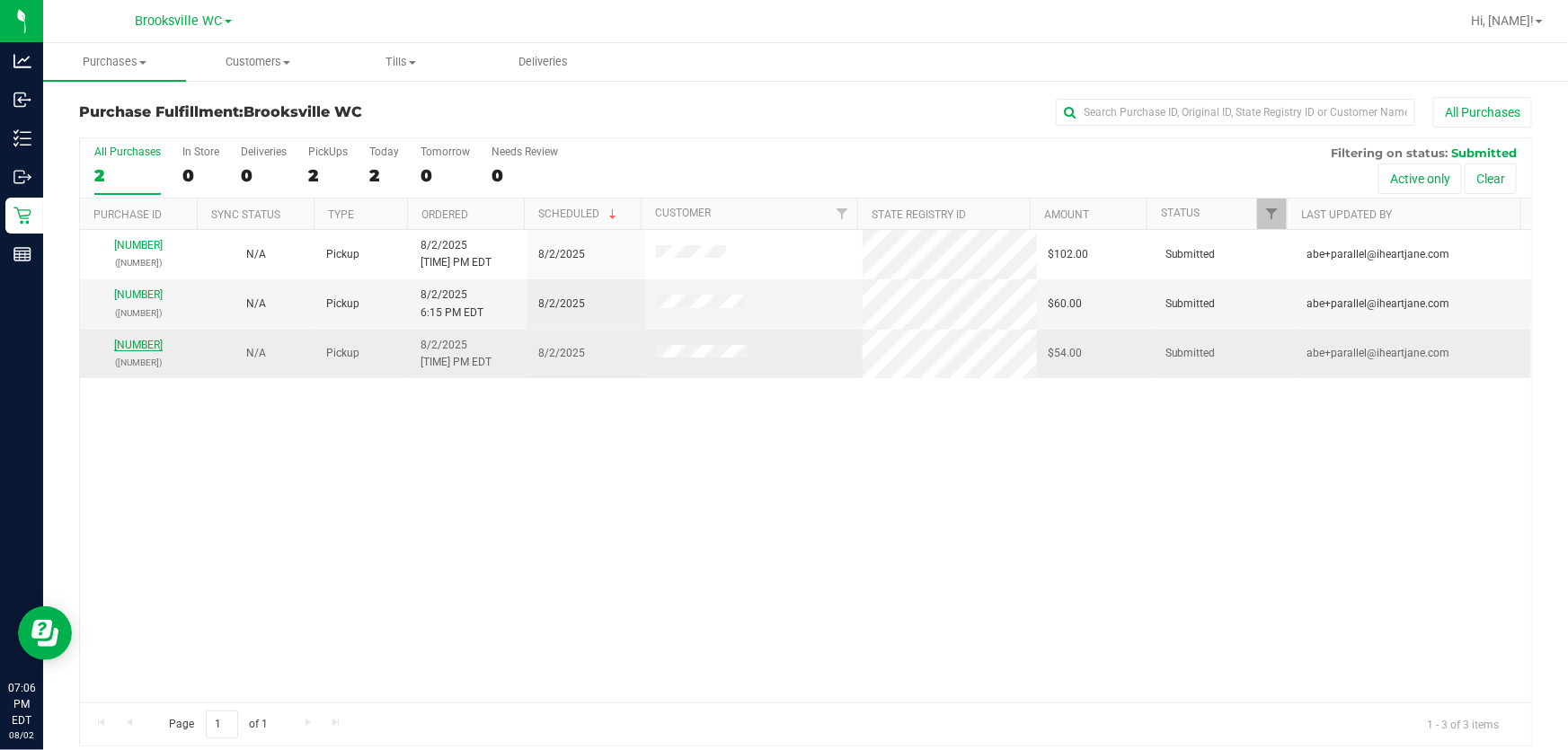 click on "11732496" at bounding box center [138, 345] 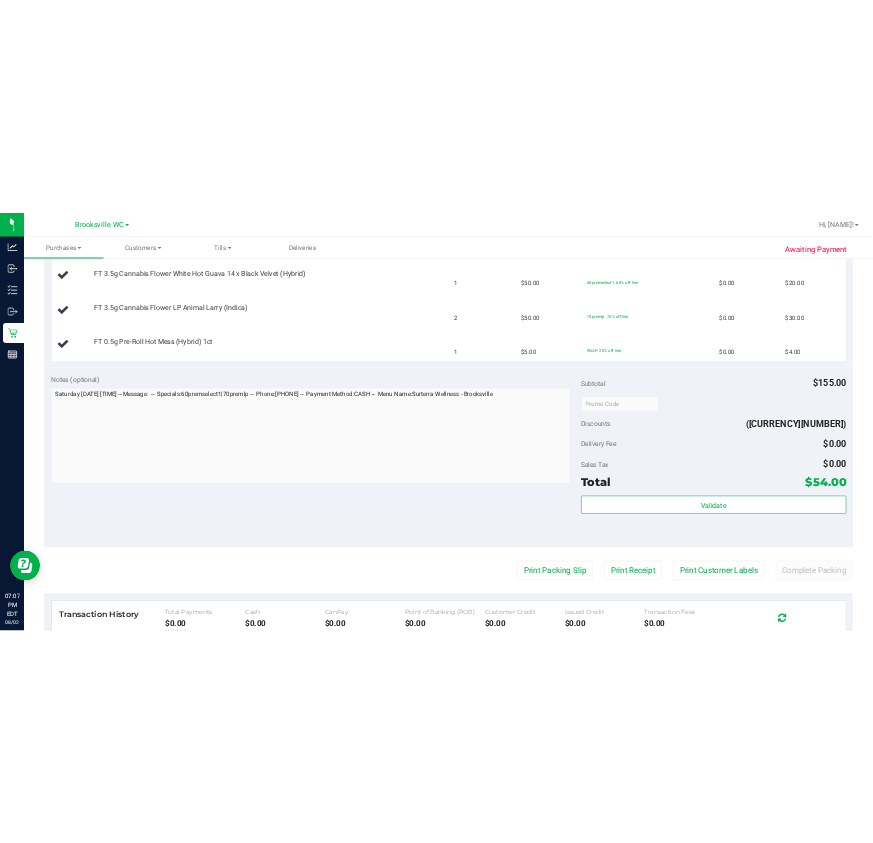 scroll, scrollTop: 727, scrollLeft: 0, axis: vertical 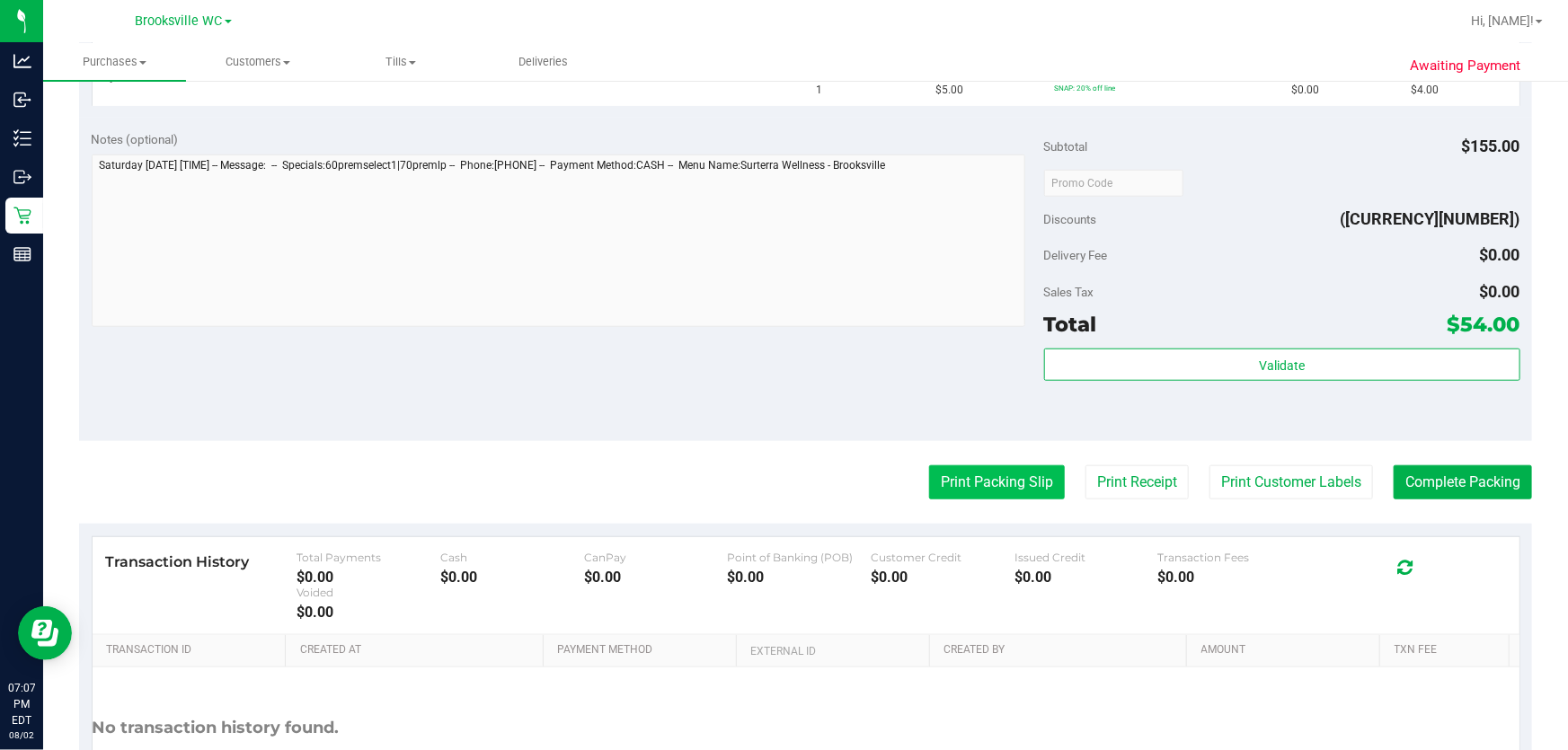 click on "Print Packing Slip" at bounding box center [997, 482] 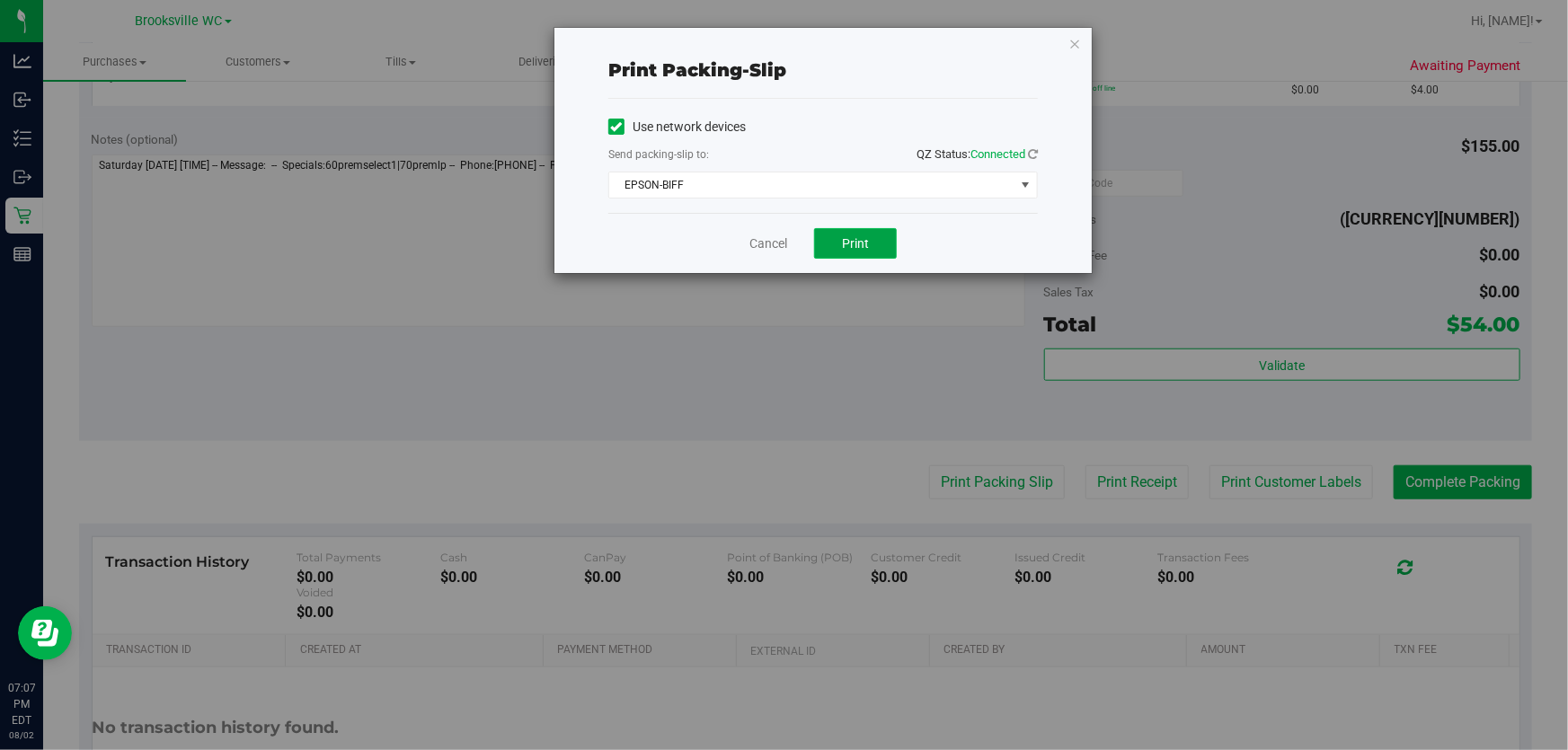 click on "Print" at bounding box center [855, 243] 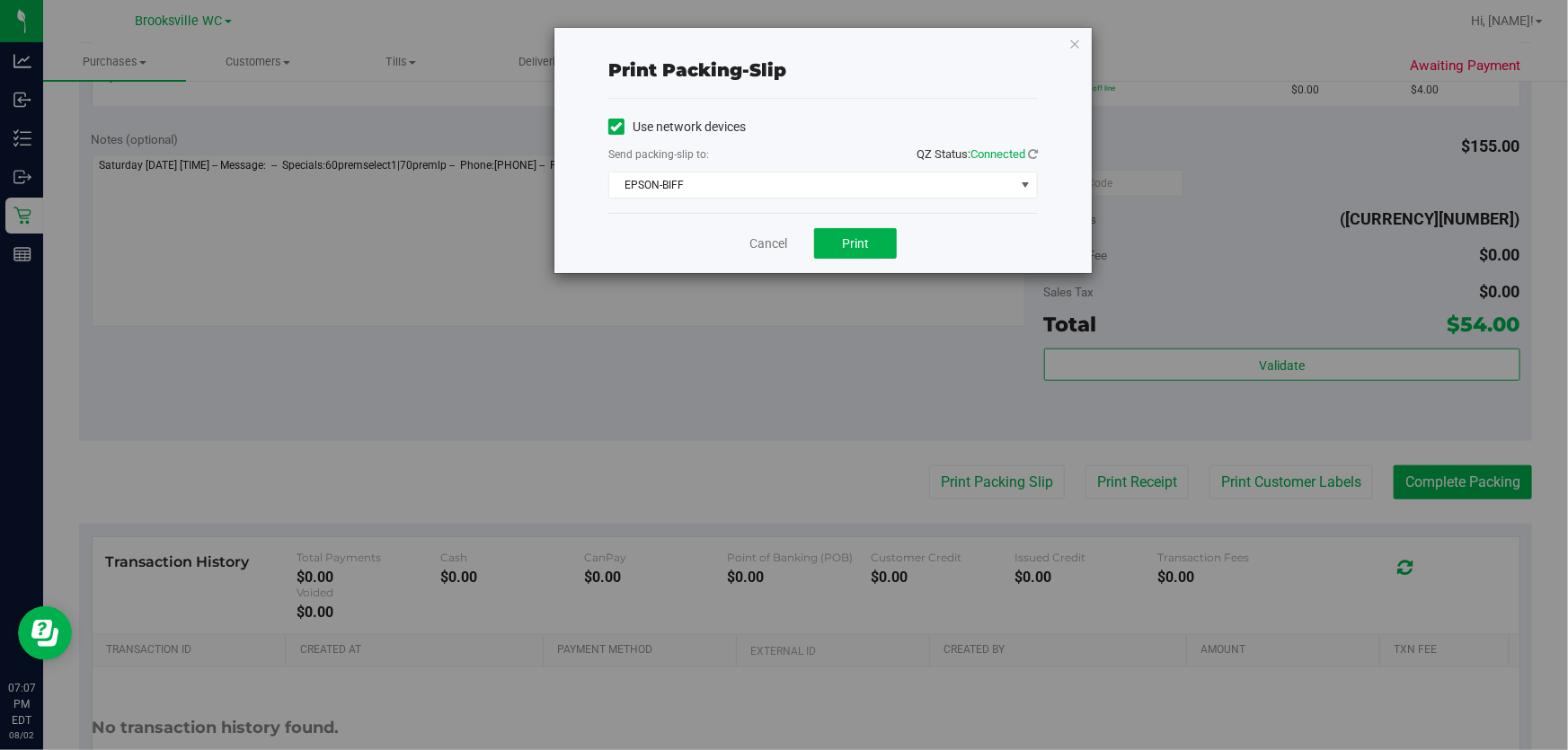 click at bounding box center (1075, 43) 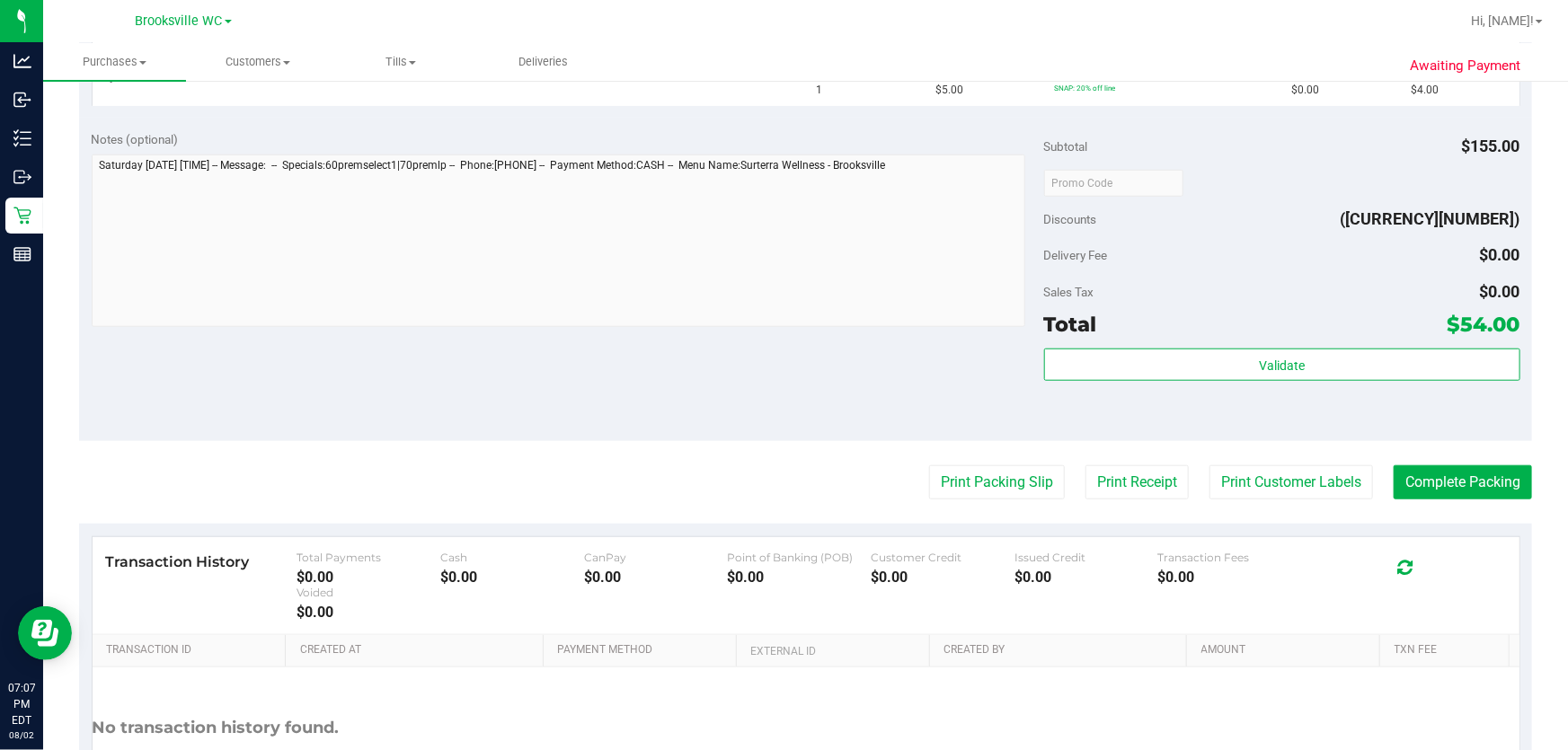 type 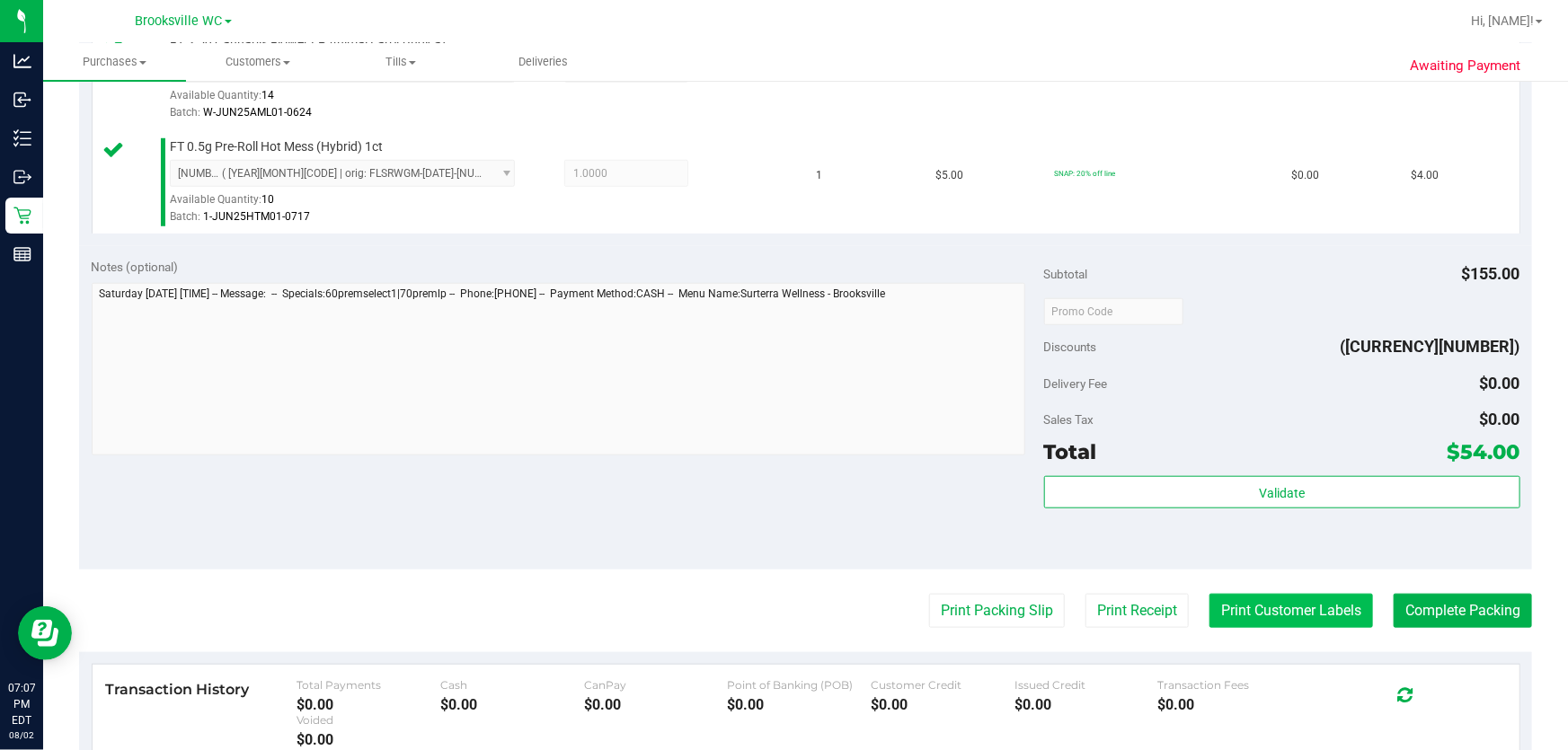 click on "Print Customer Labels" at bounding box center (1291, 611) 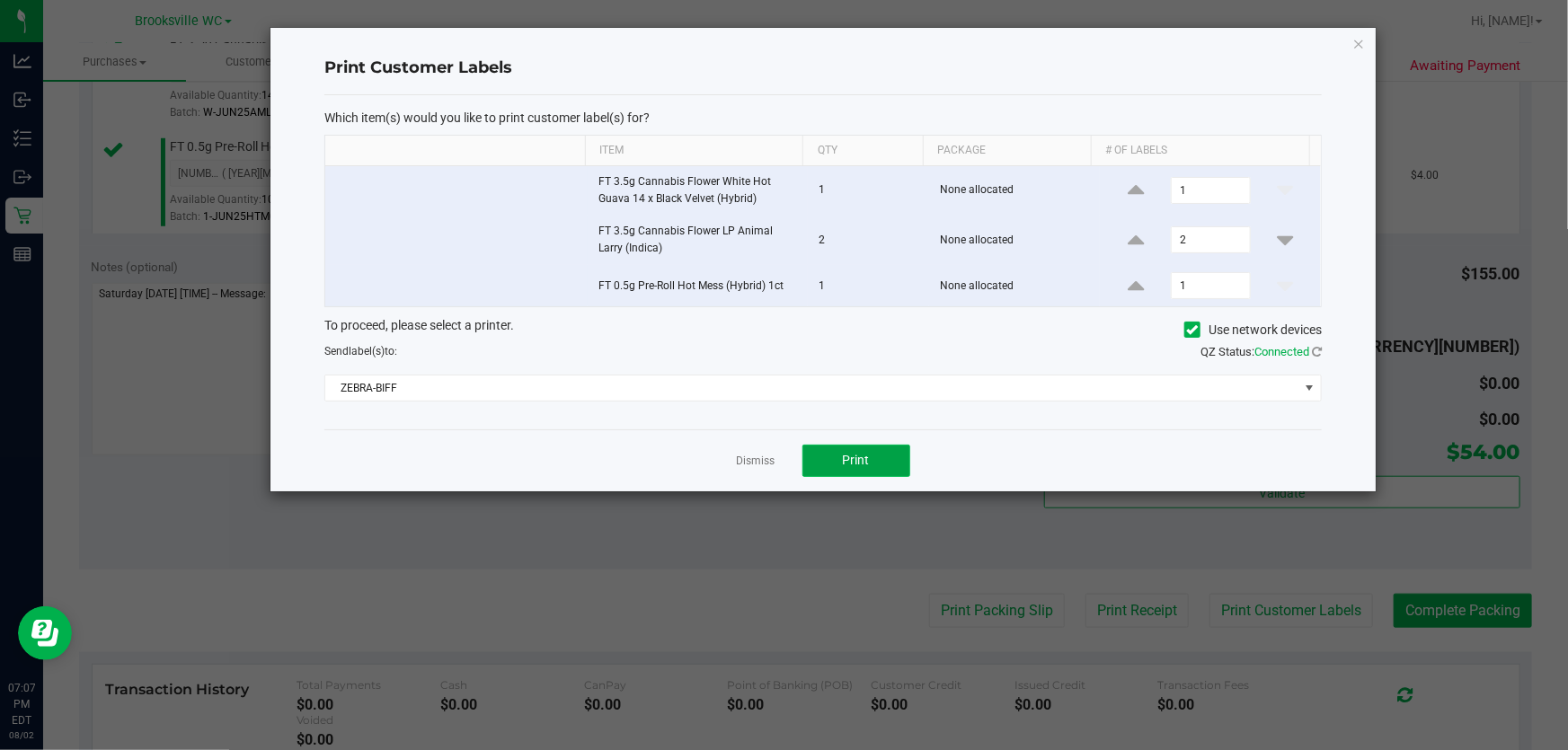 click on "Print" 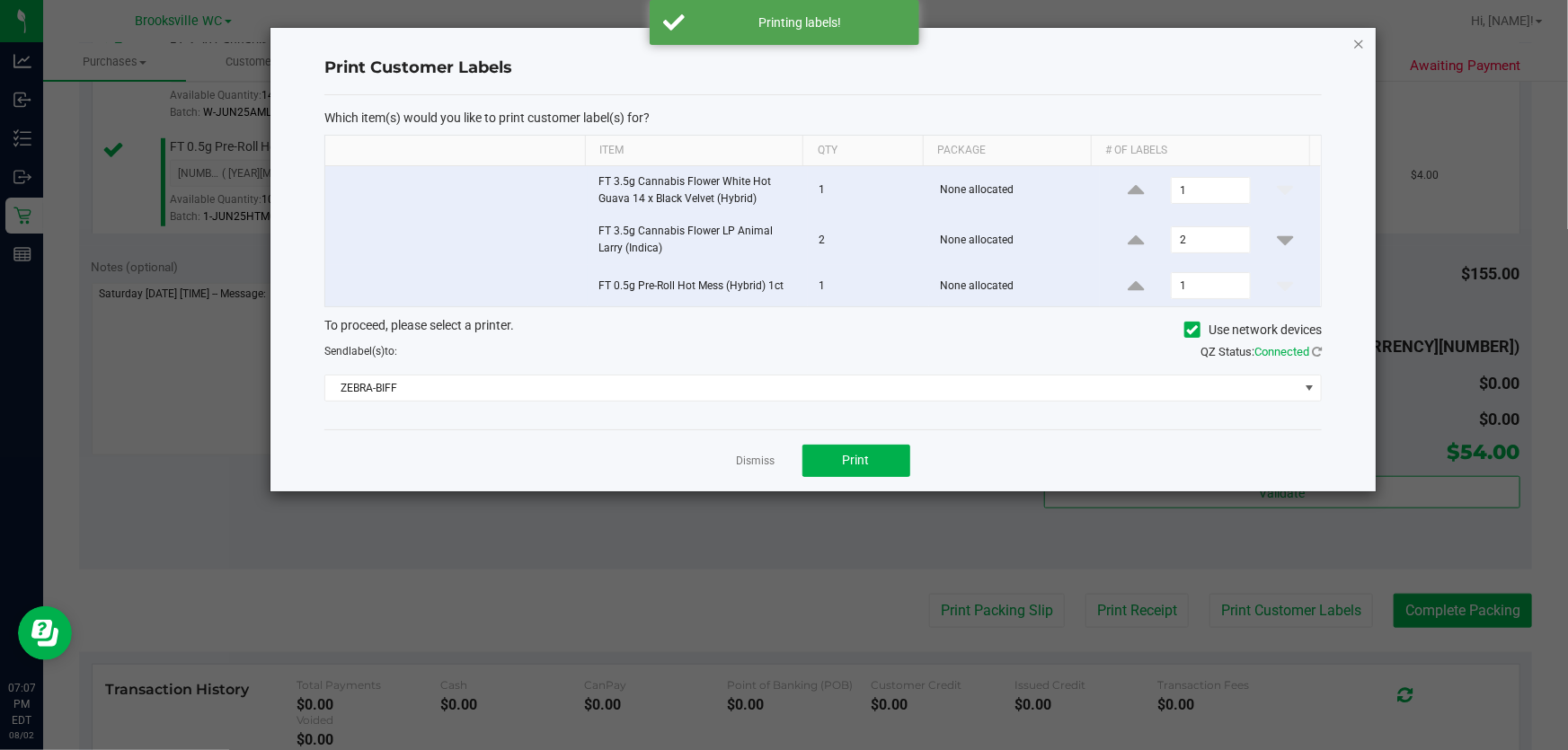 click 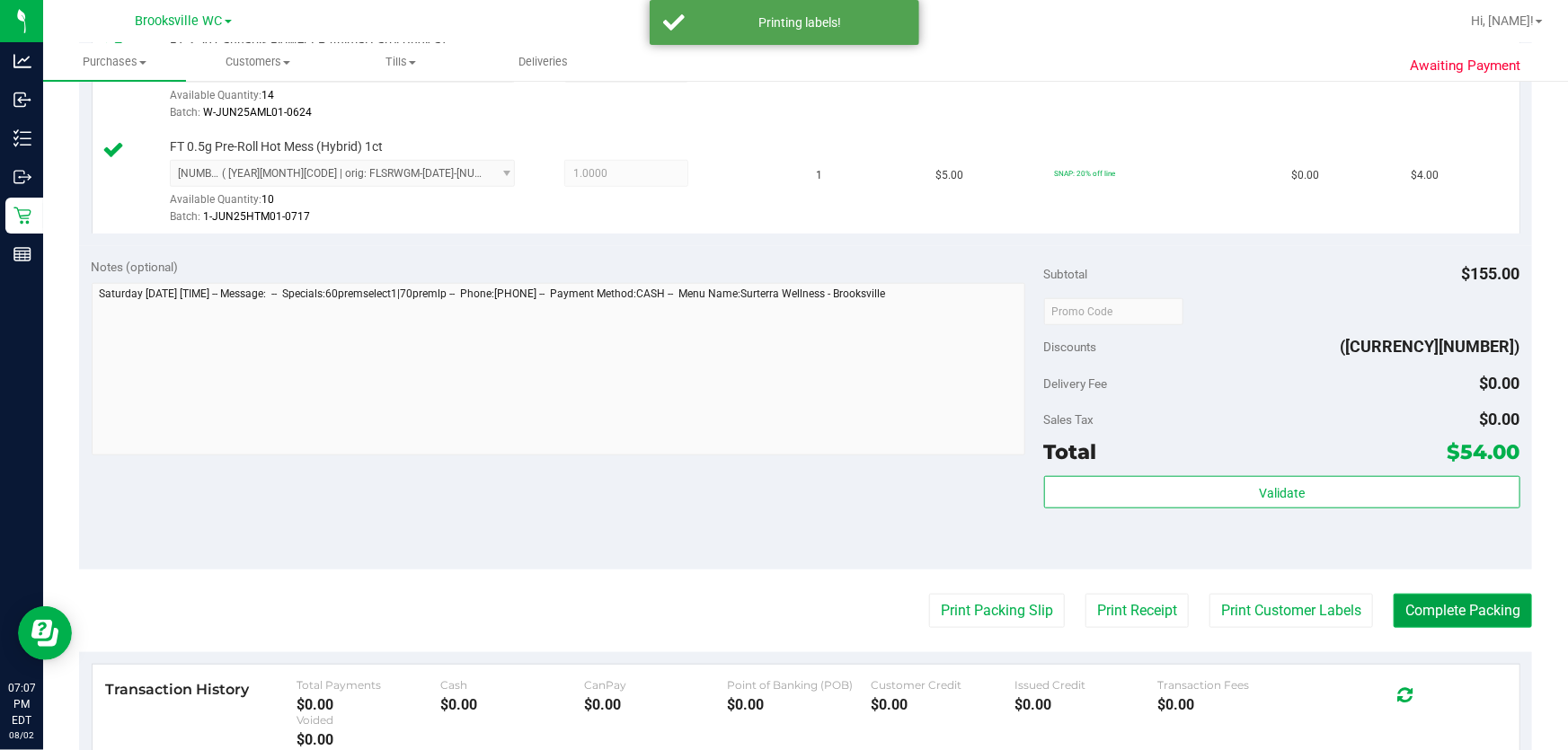 click on "Complete Packing" at bounding box center [1463, 611] 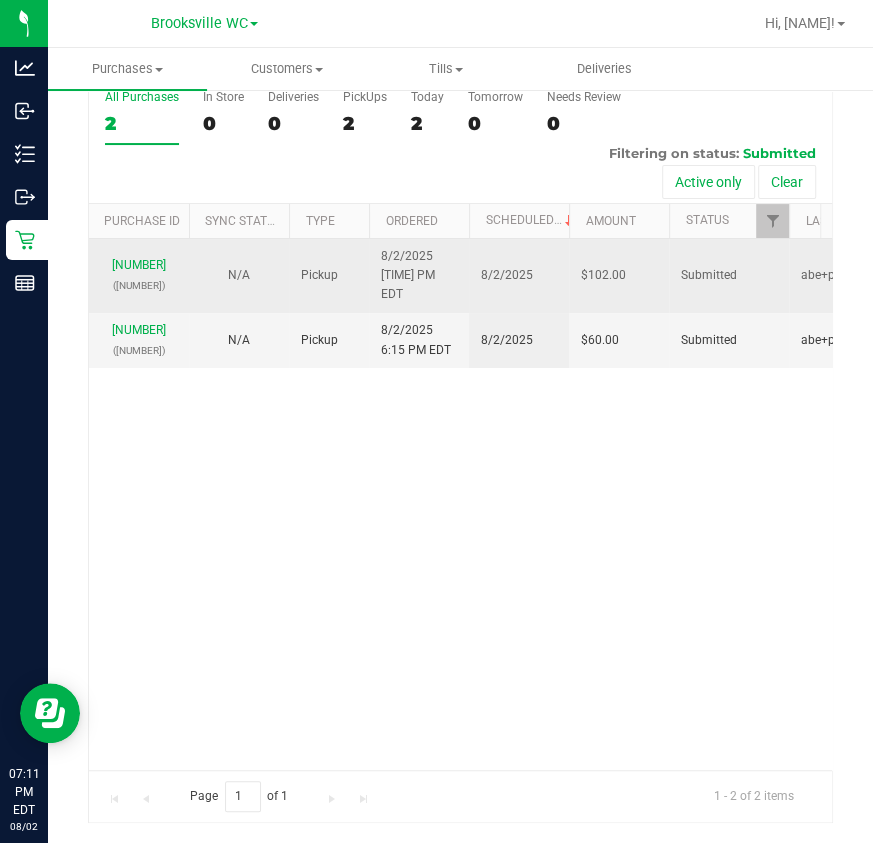 scroll, scrollTop: 0, scrollLeft: 0, axis: both 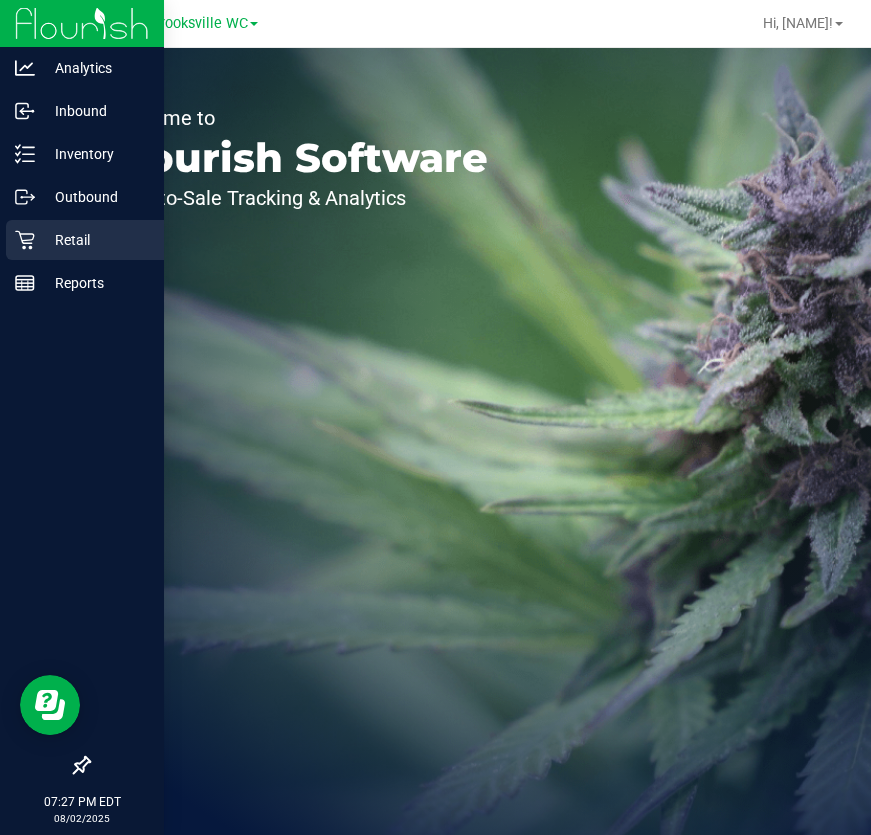 click on "Retail" at bounding box center (85, 240) 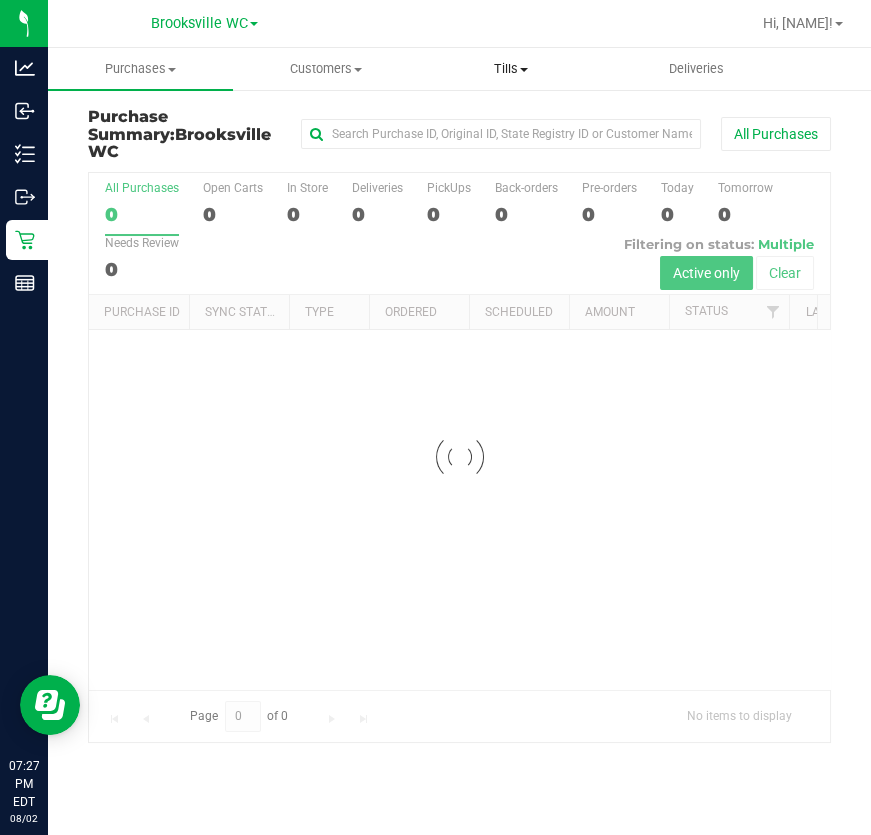click on "Tills" at bounding box center [510, 69] 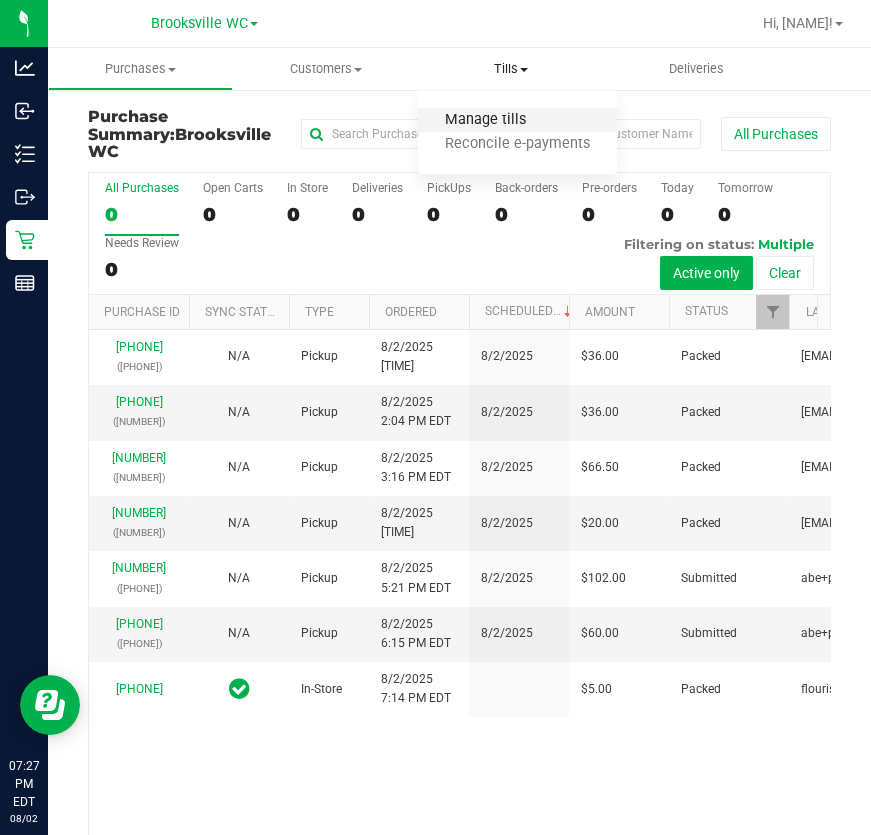 click on "Manage tills" at bounding box center (485, 120) 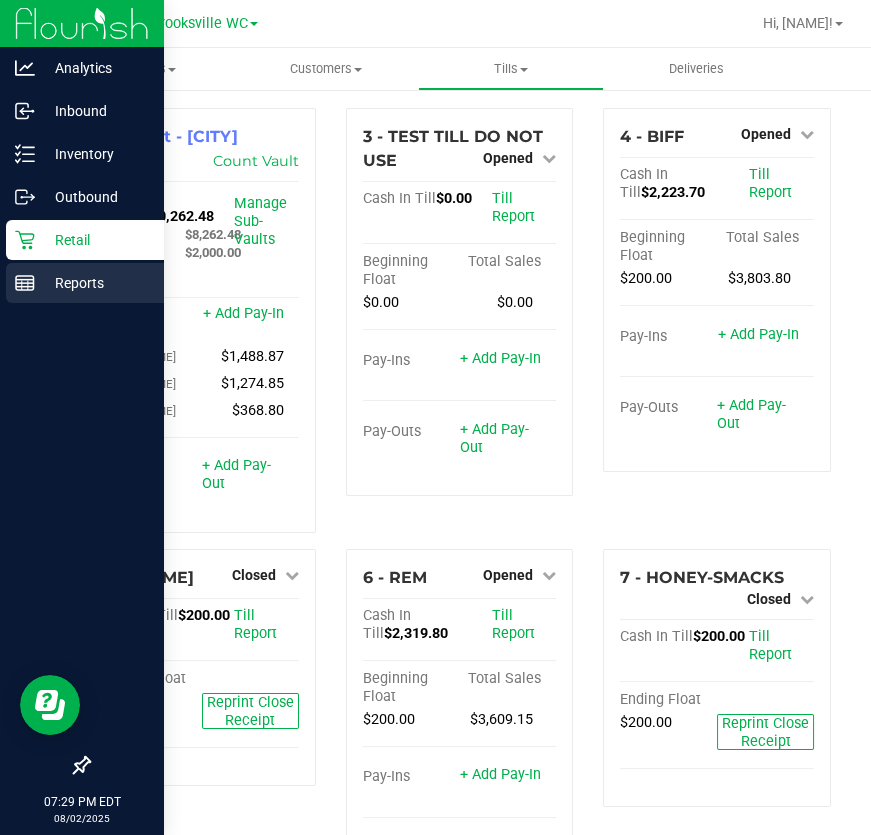 click on "Reports" at bounding box center [95, 283] 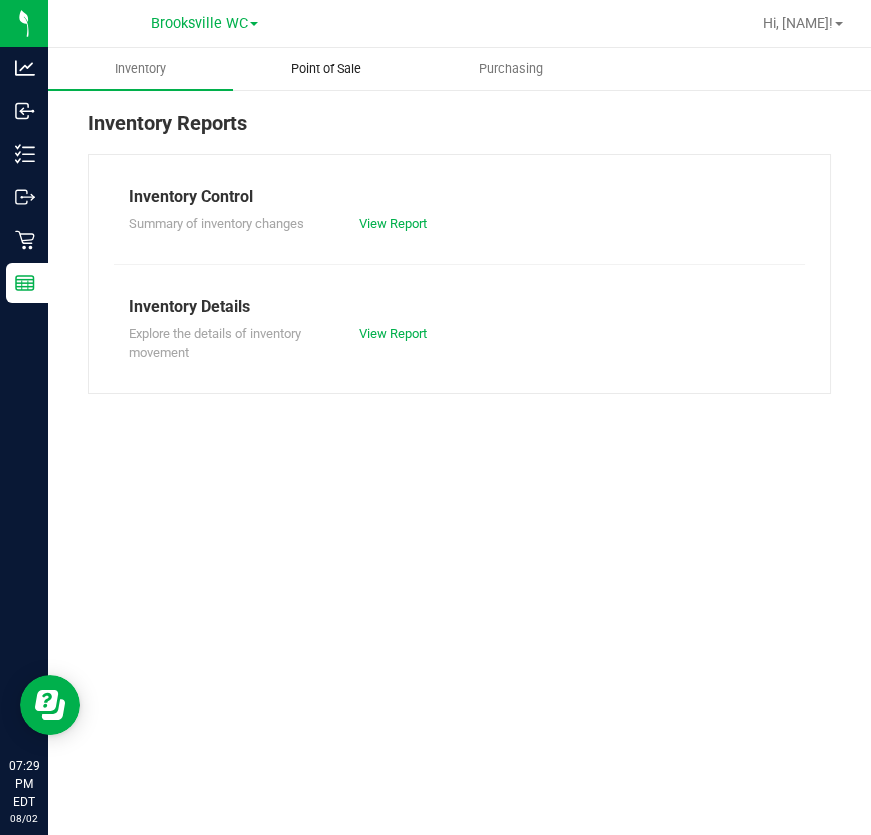 click on "Point of Sale" at bounding box center (326, 69) 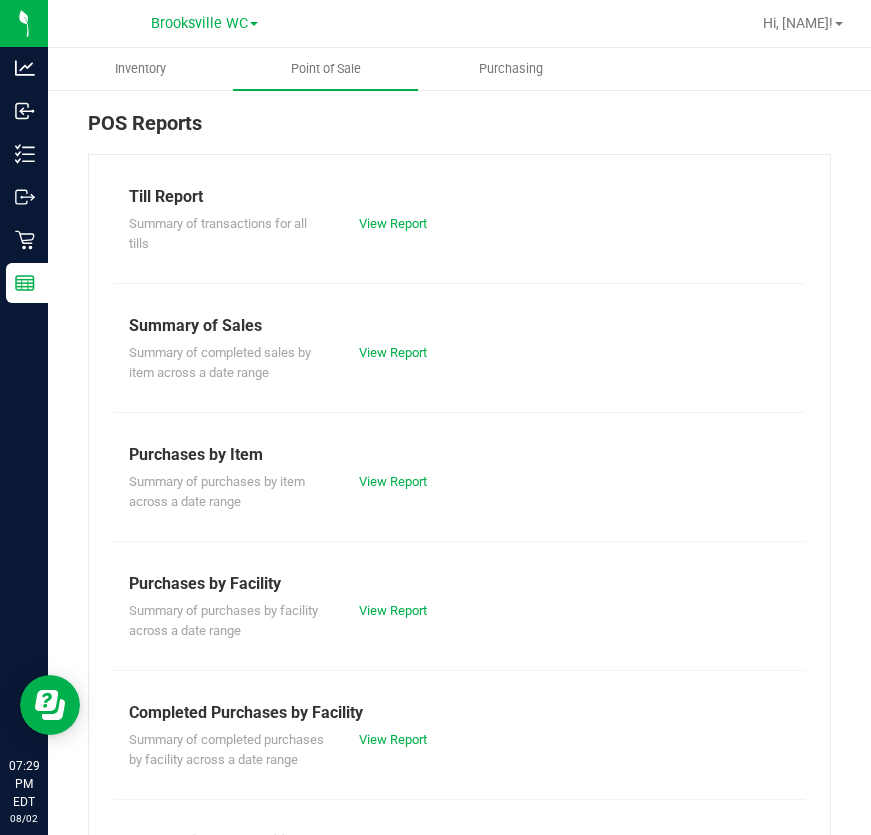 click on "View Report" at bounding box center [459, 353] 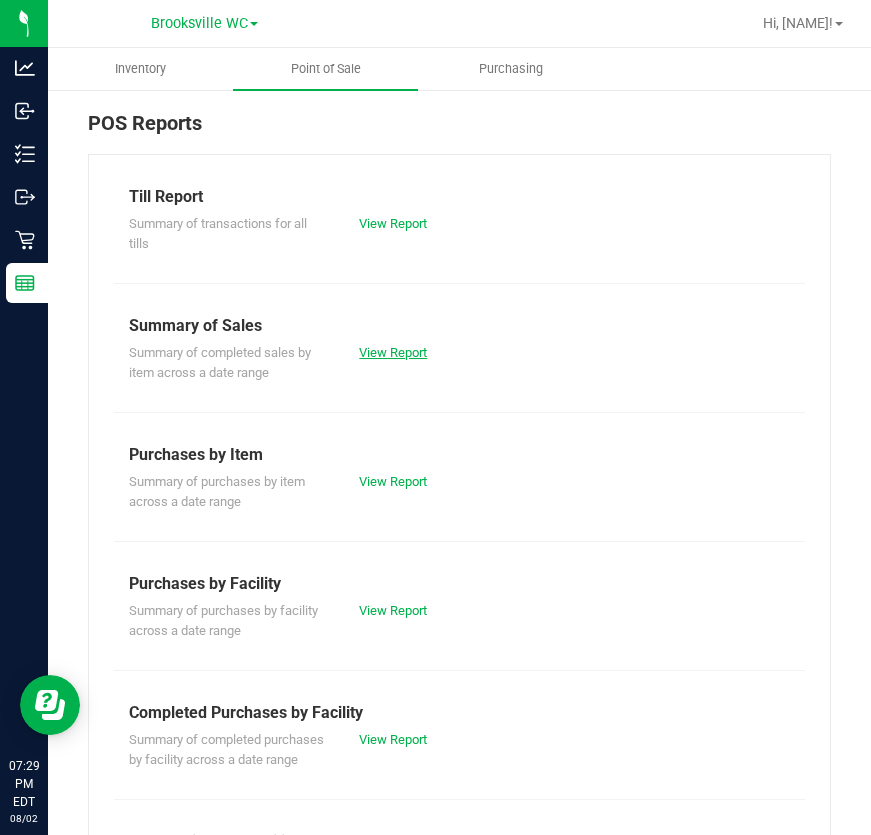 click on "View Report" at bounding box center [393, 352] 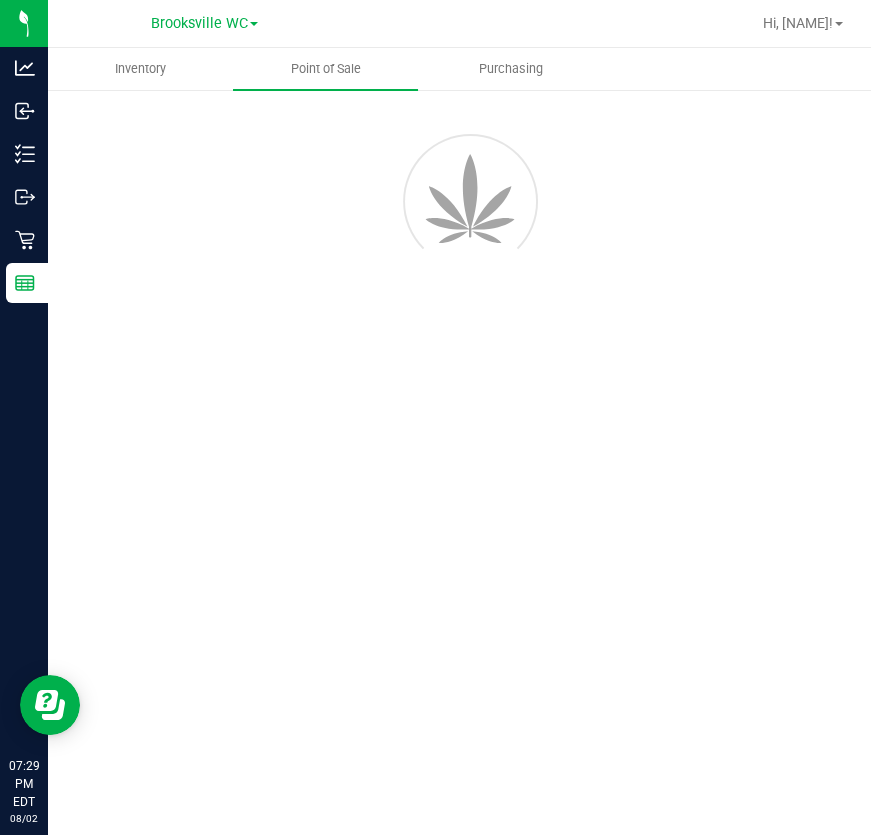 click at bounding box center [443, 246] 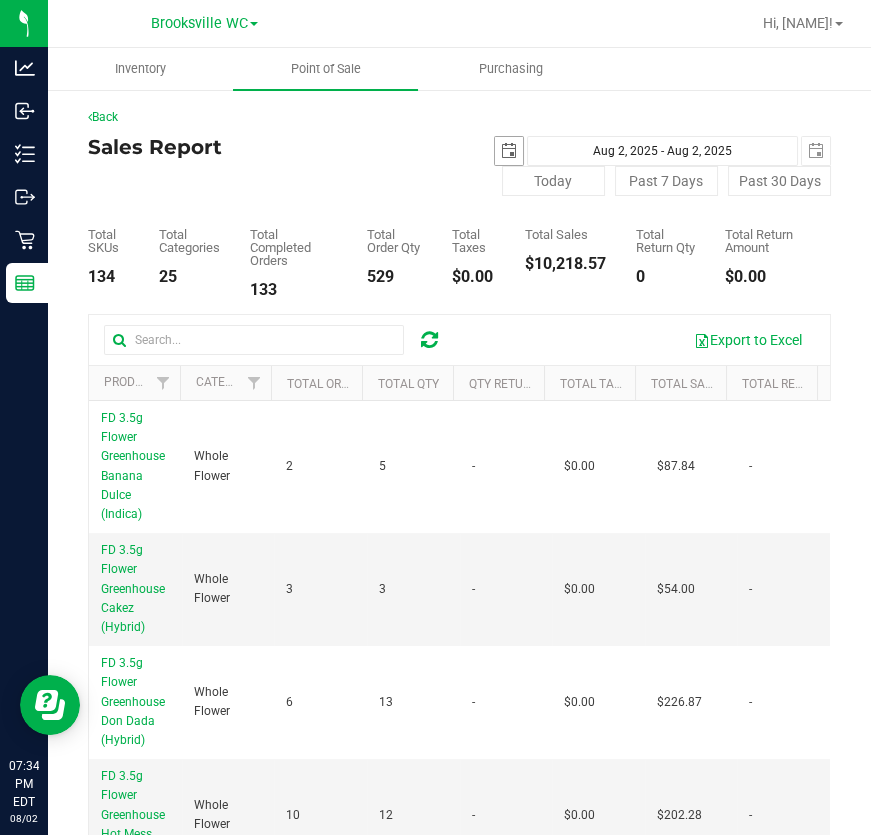 click at bounding box center (509, 151) 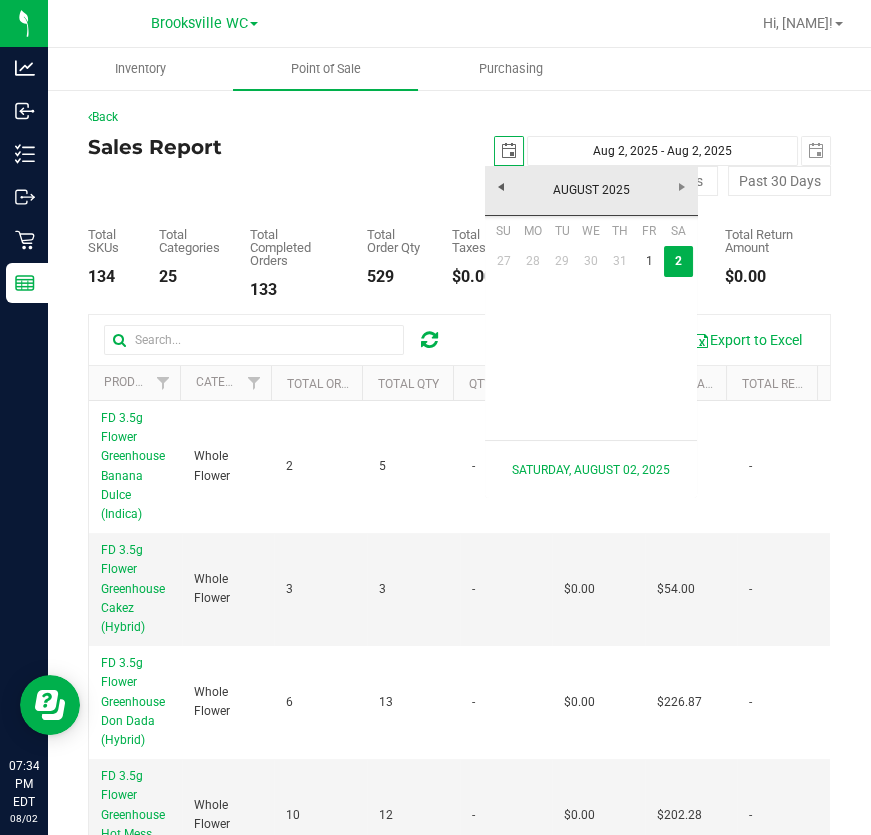scroll, scrollTop: 0, scrollLeft: 50, axis: horizontal 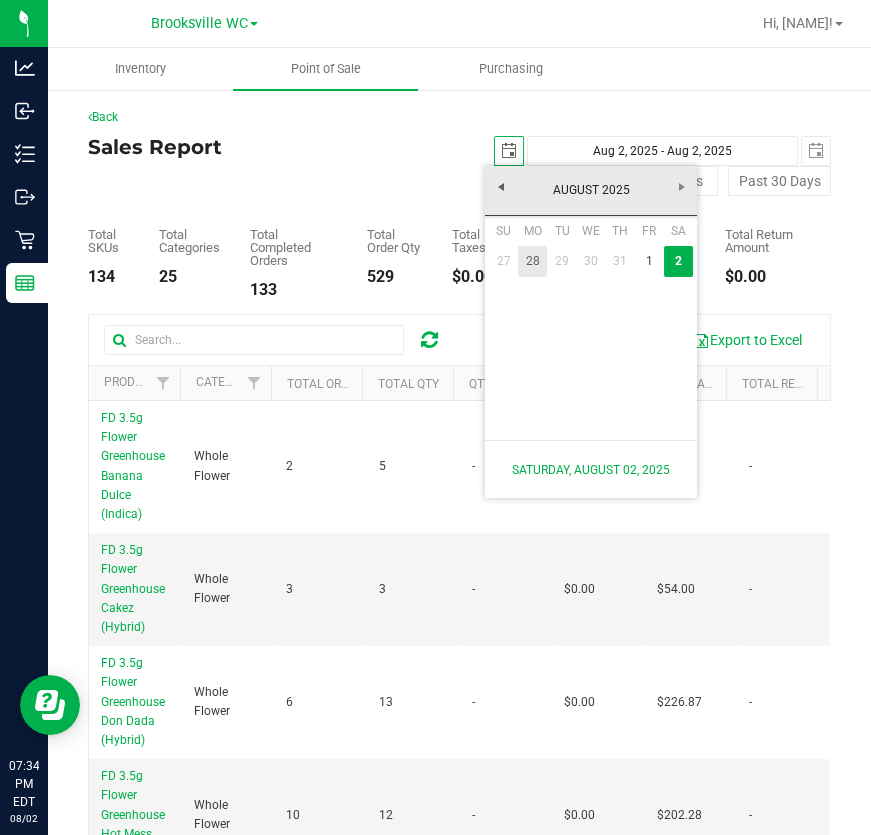 click on "28" at bounding box center (532, 261) 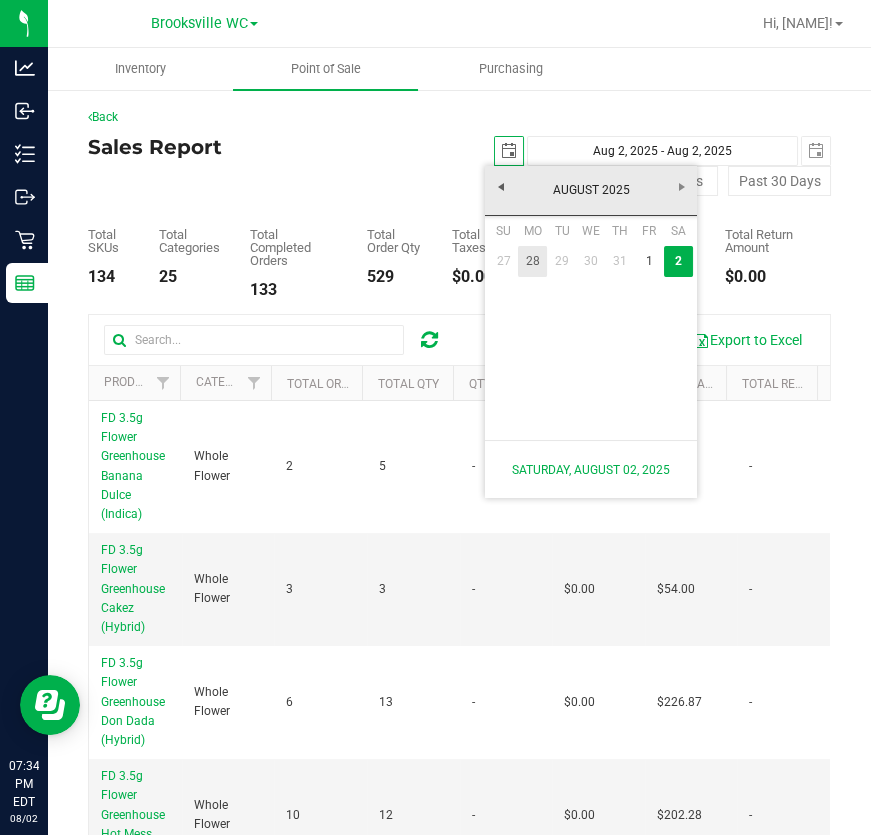 type on "[YEAR]-[MONTH]-[DAY]" 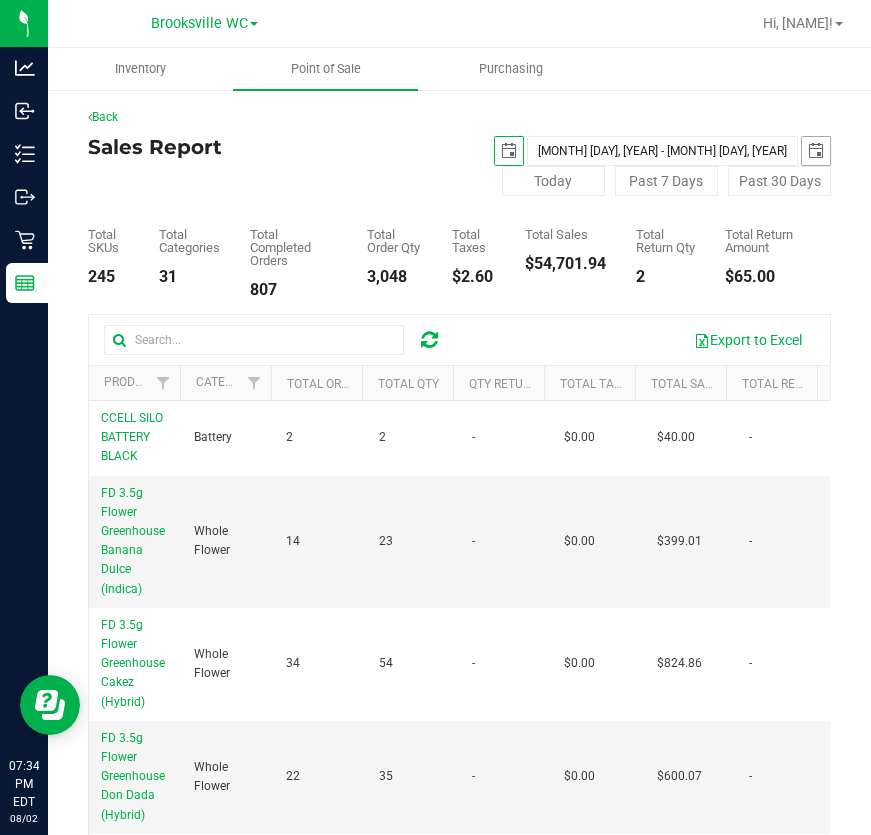 click at bounding box center (816, 151) 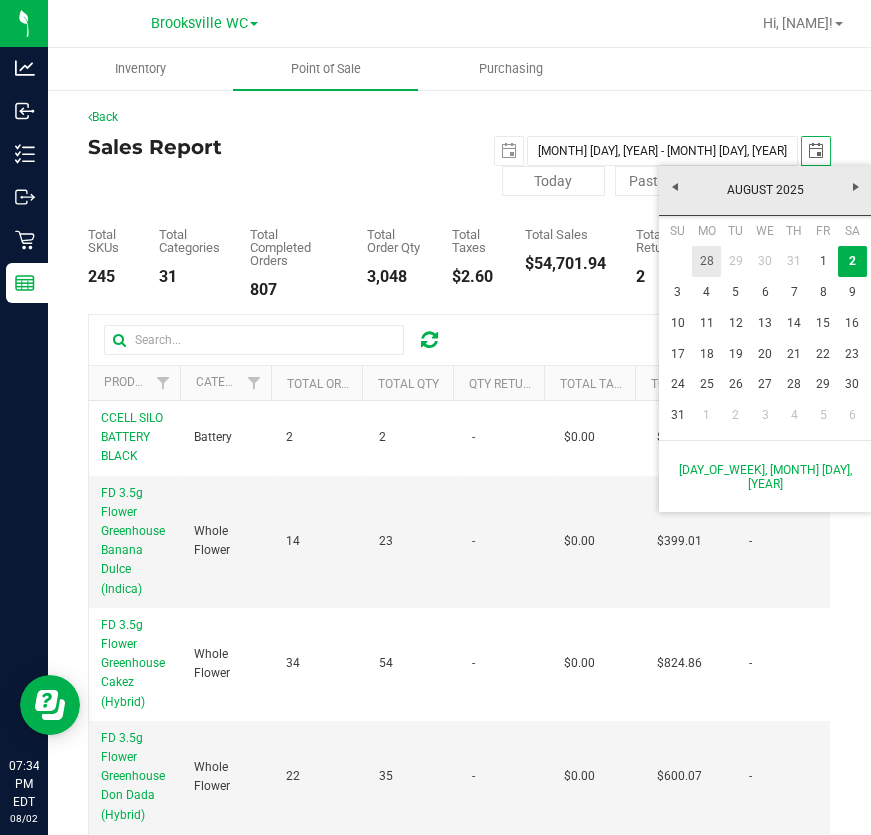 drag, startPoint x: 713, startPoint y: 253, endPoint x: 707, endPoint y: 268, distance: 16.155495 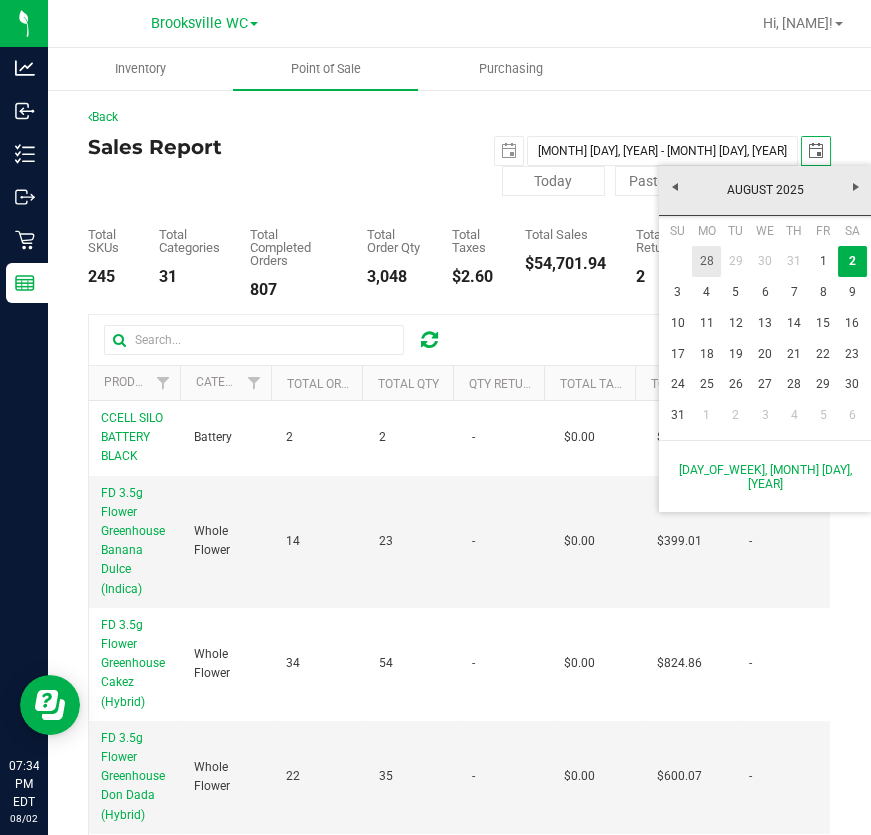 type on "[DATE] - [DATE]" 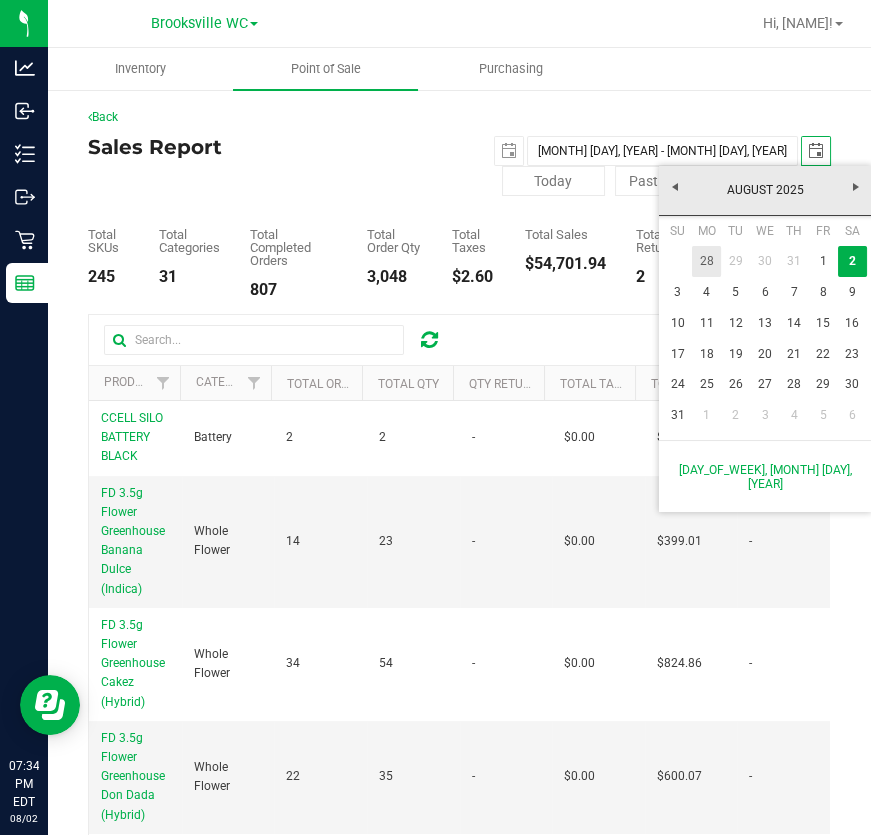 type on "[YEAR]-[MONTH]-[DAY]" 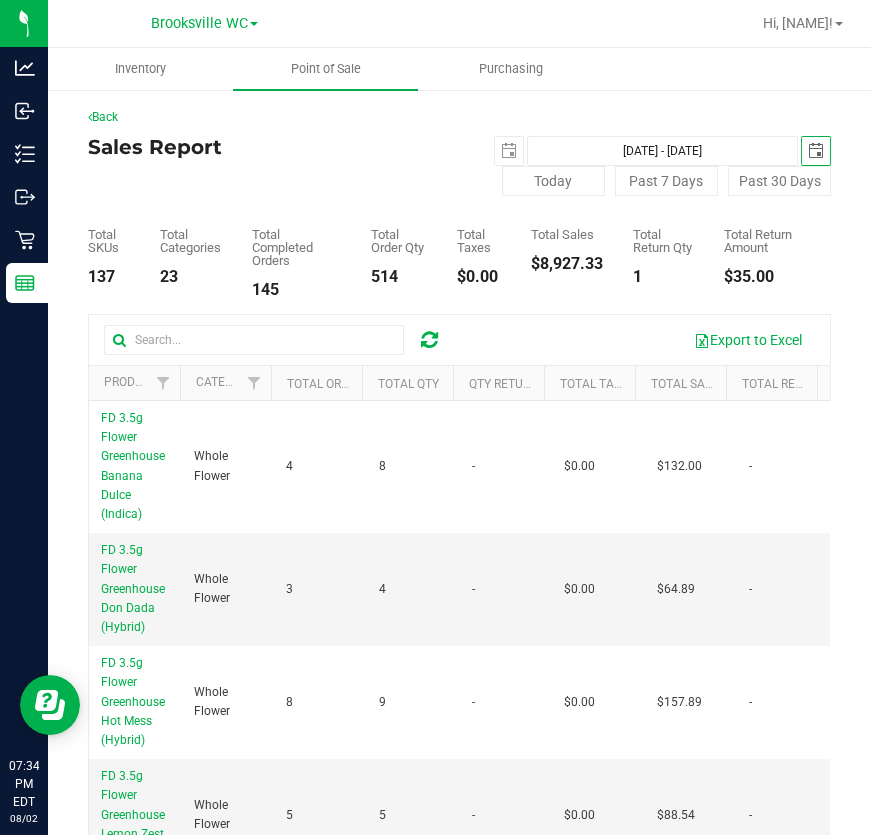 click on "Total Sales" at bounding box center [680, 383] 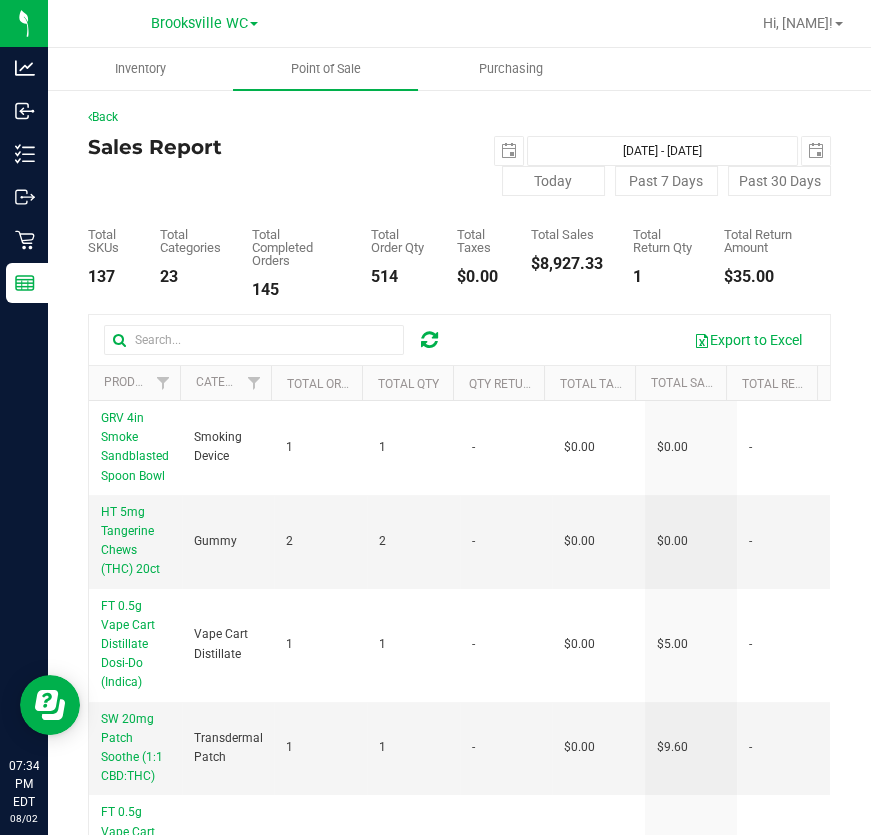 click on "Total Sales" at bounding box center [680, 383] 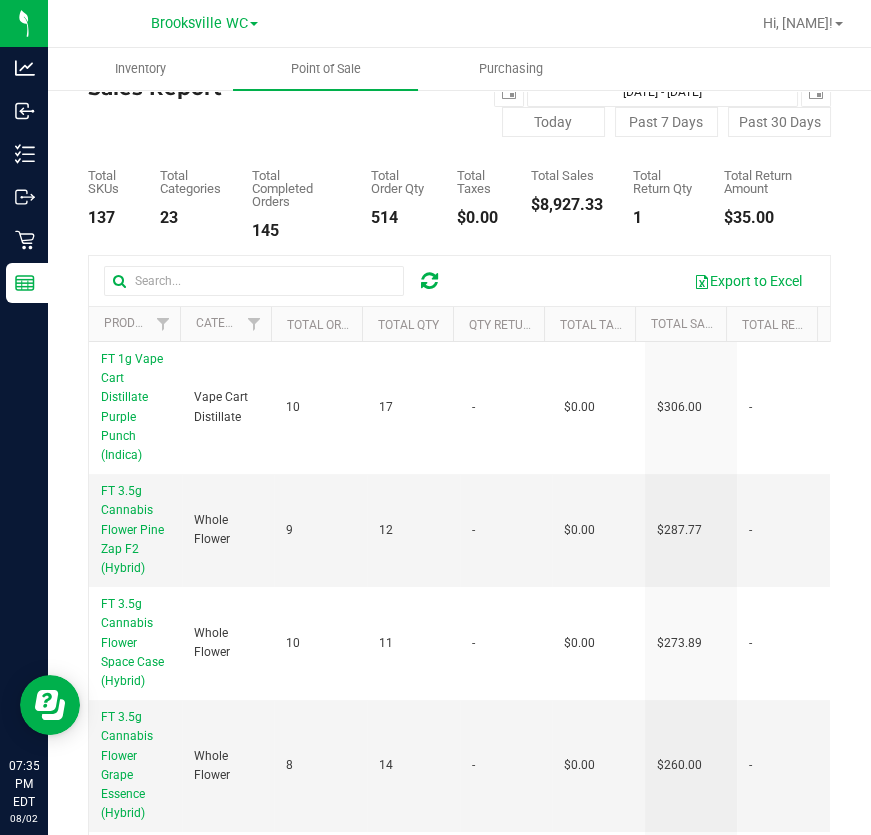 scroll, scrollTop: 90, scrollLeft: 0, axis: vertical 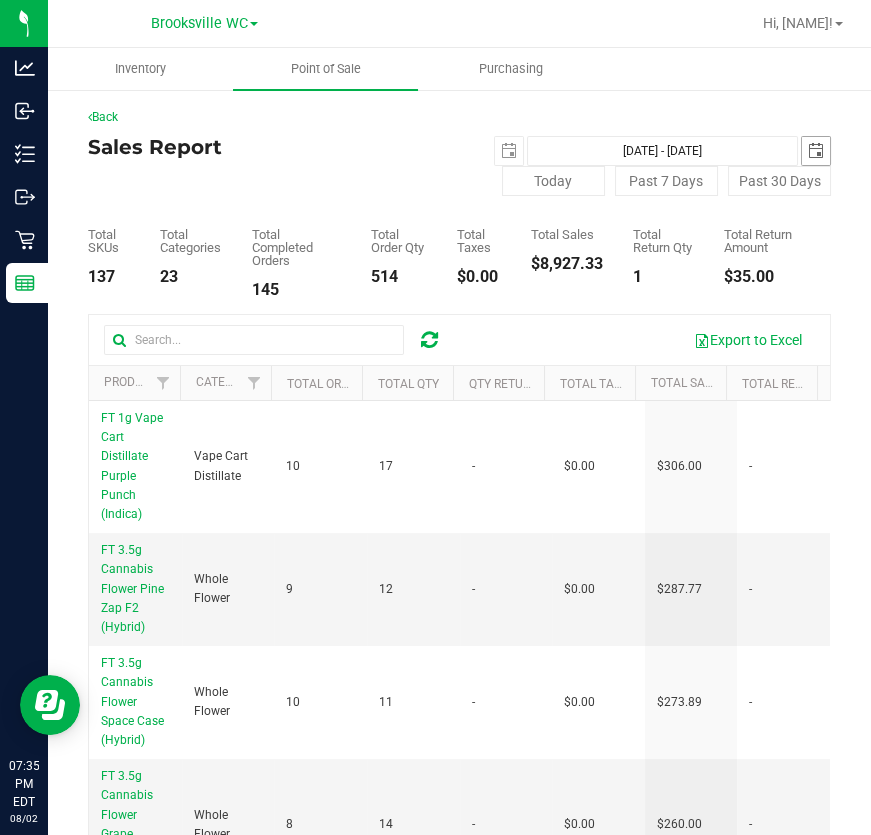 click at bounding box center (816, 151) 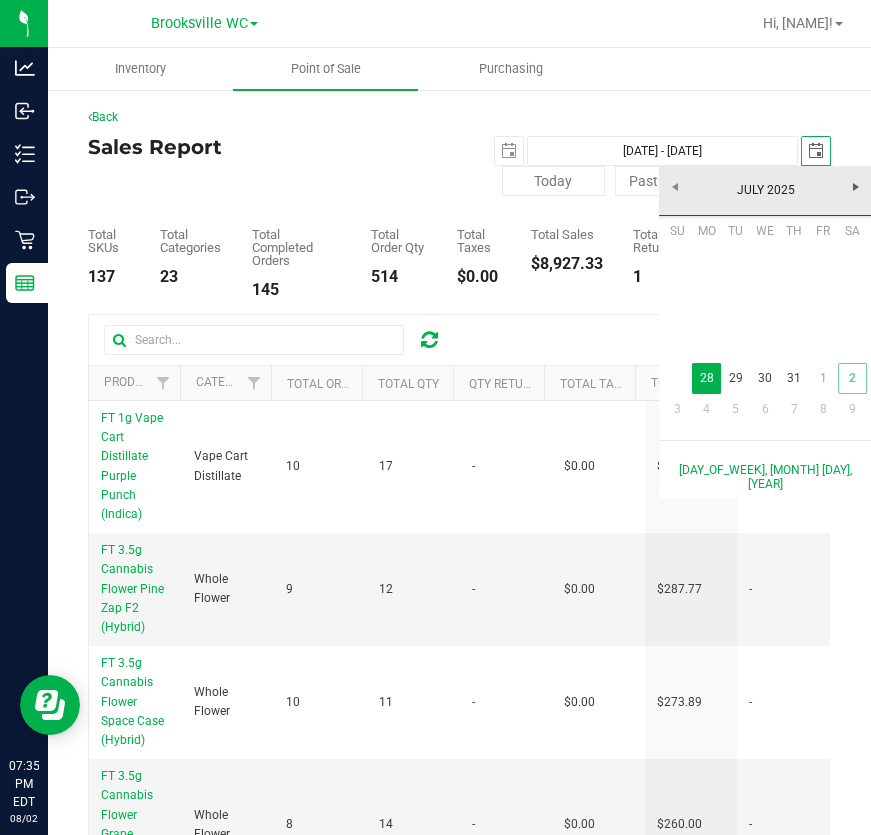 scroll, scrollTop: 0, scrollLeft: 50, axis: horizontal 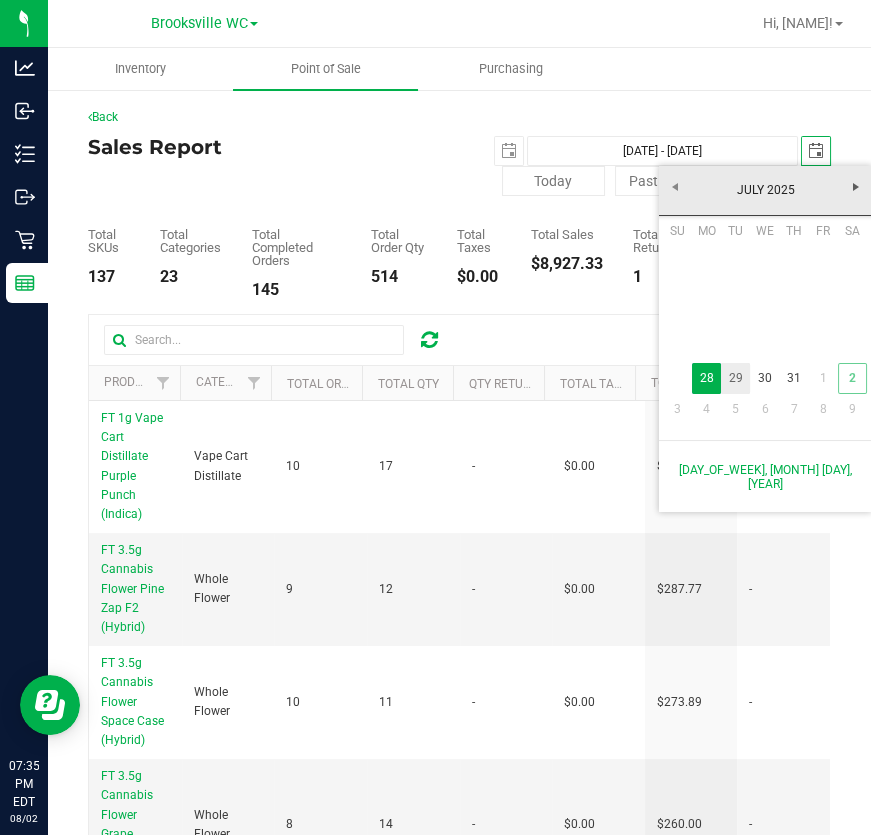 click on "29" at bounding box center (735, 378) 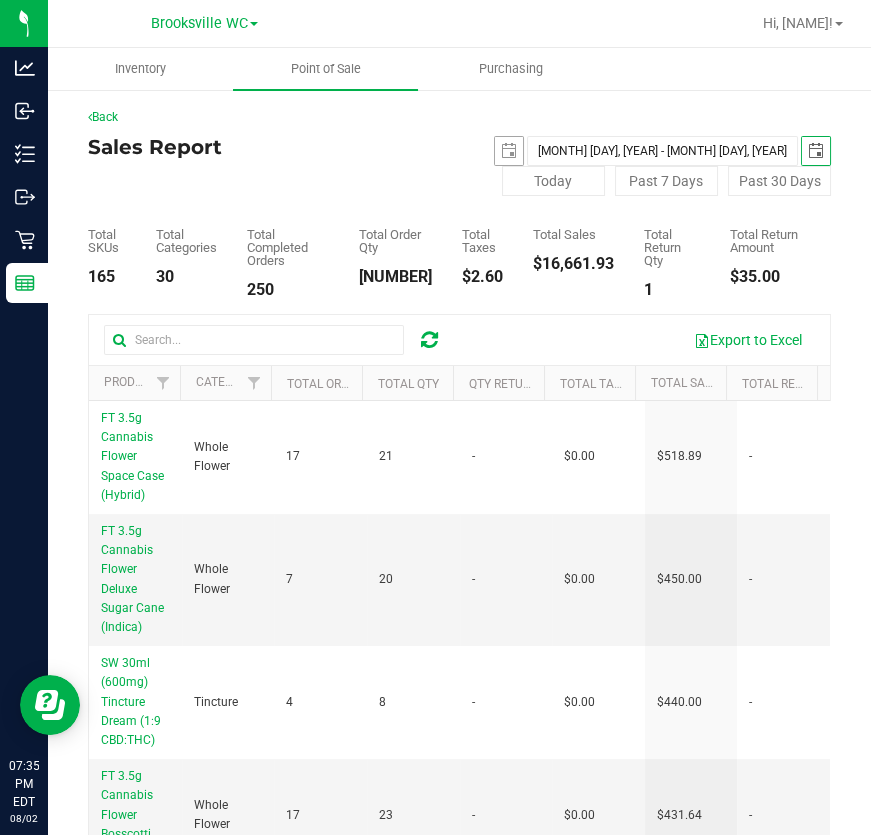 click at bounding box center (509, 151) 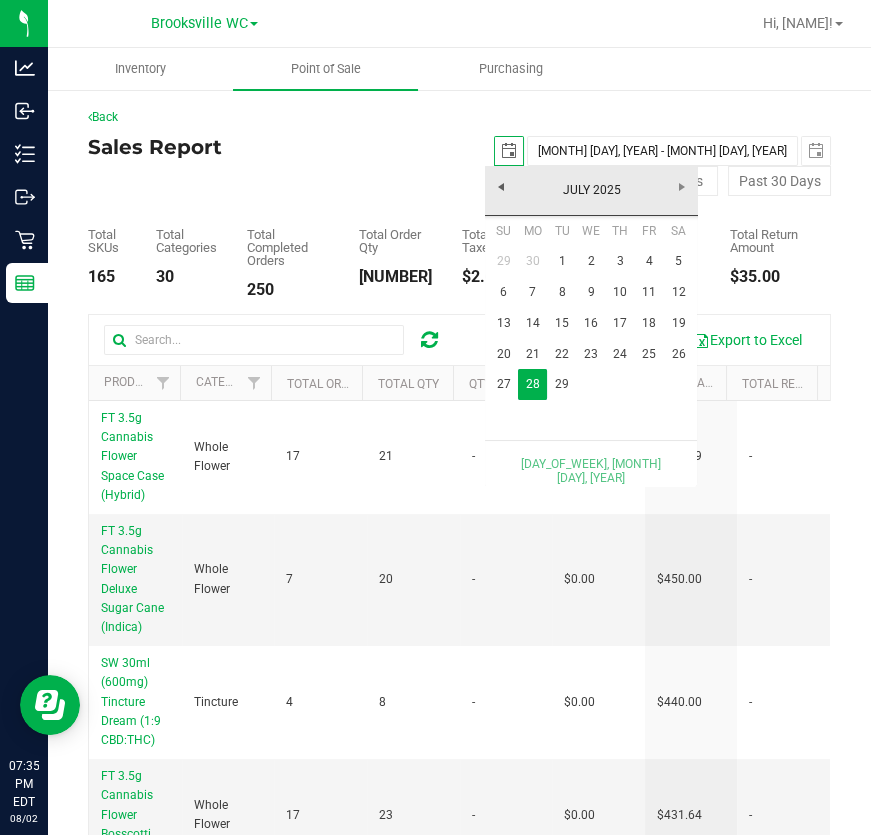 scroll, scrollTop: 0, scrollLeft: 0, axis: both 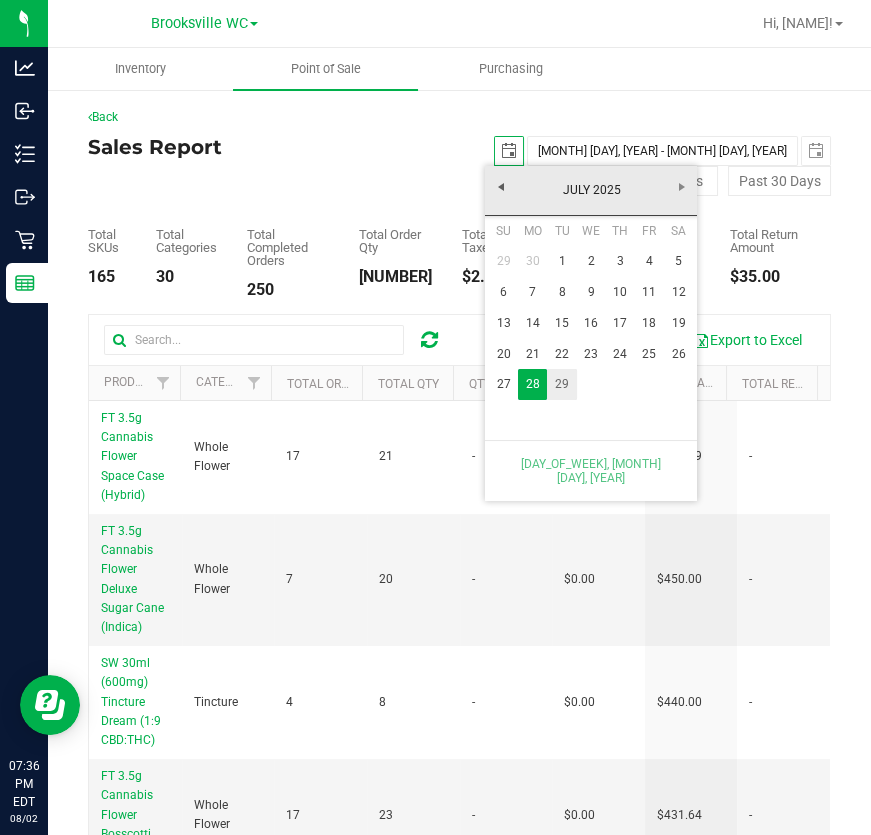 click on "29" at bounding box center [561, 384] 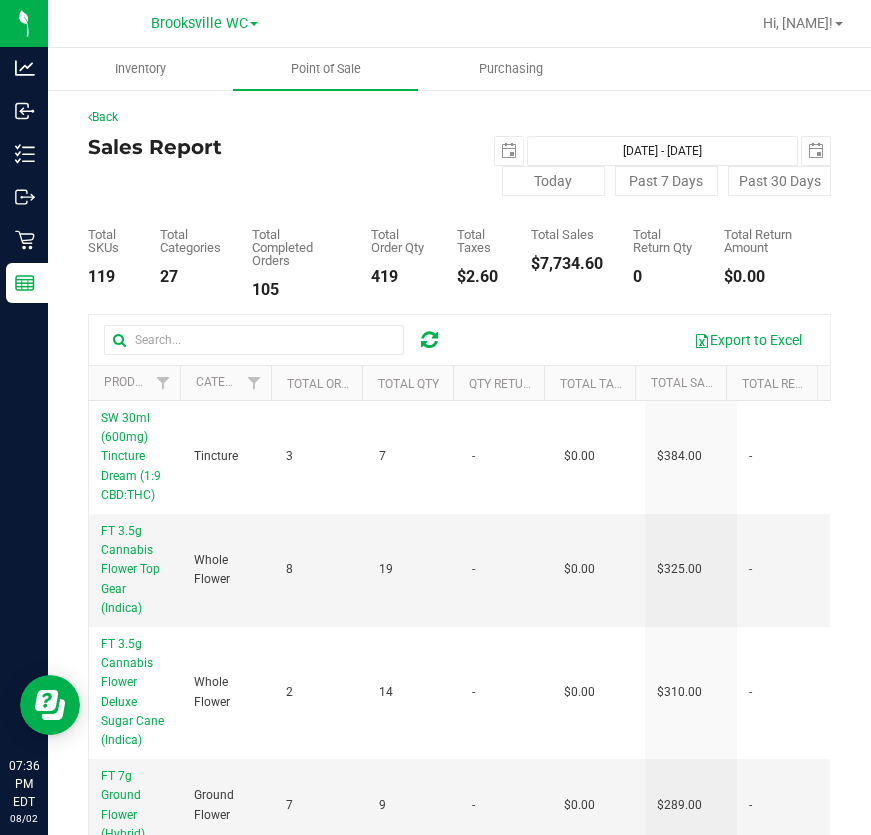 scroll, scrollTop: 0, scrollLeft: 0, axis: both 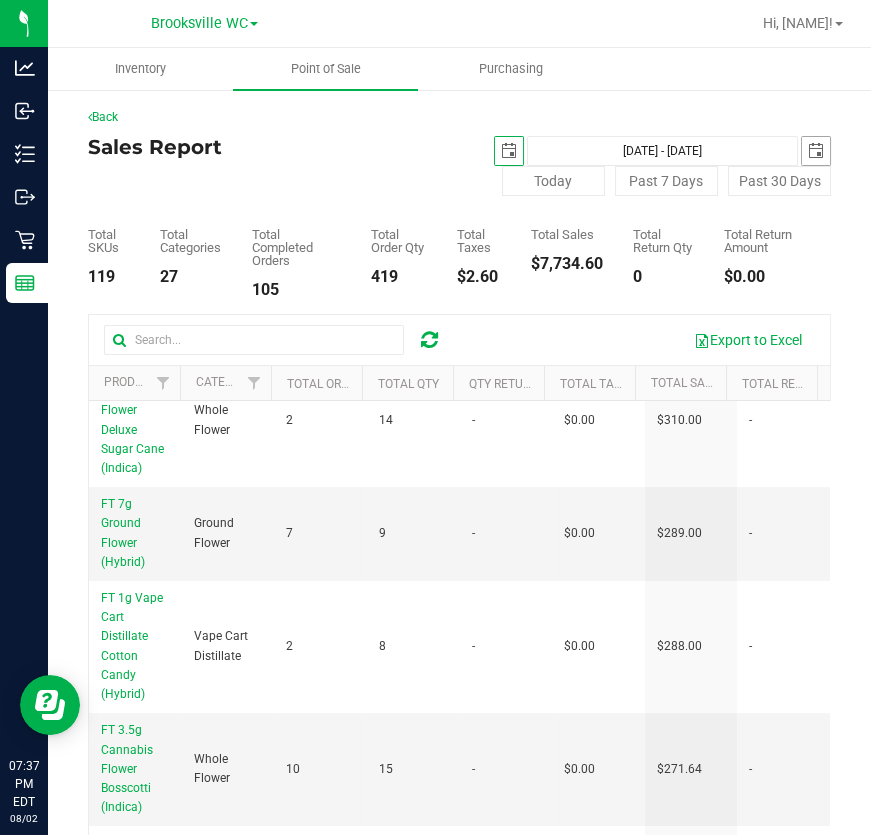 click at bounding box center (816, 151) 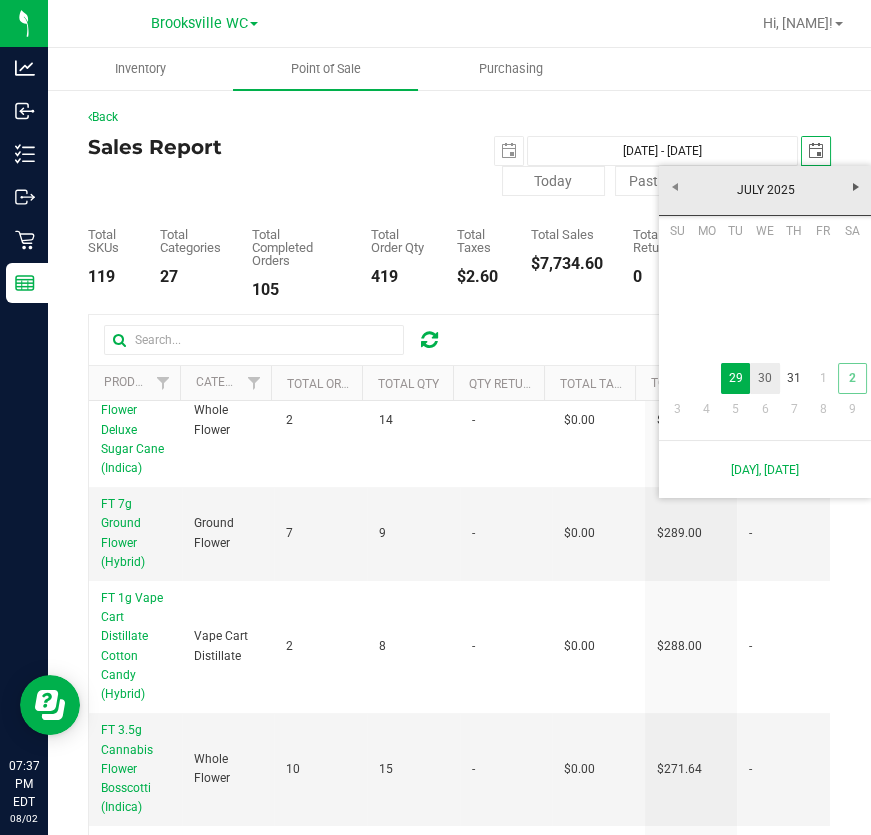 click on "30" at bounding box center (764, 378) 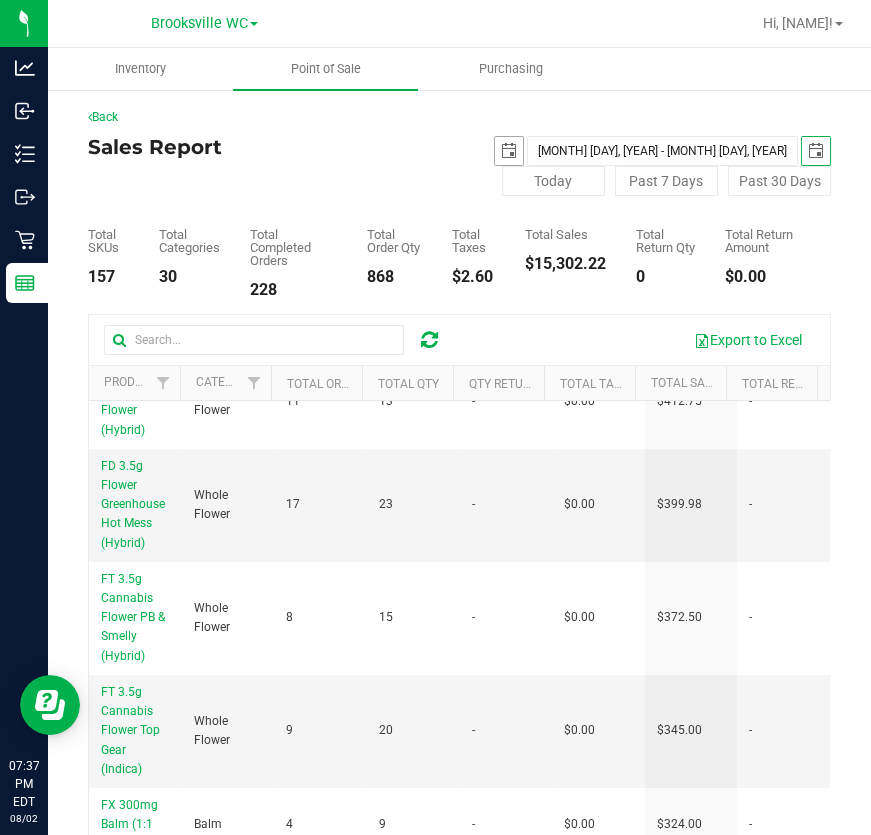 scroll, scrollTop: 0, scrollLeft: 0, axis: both 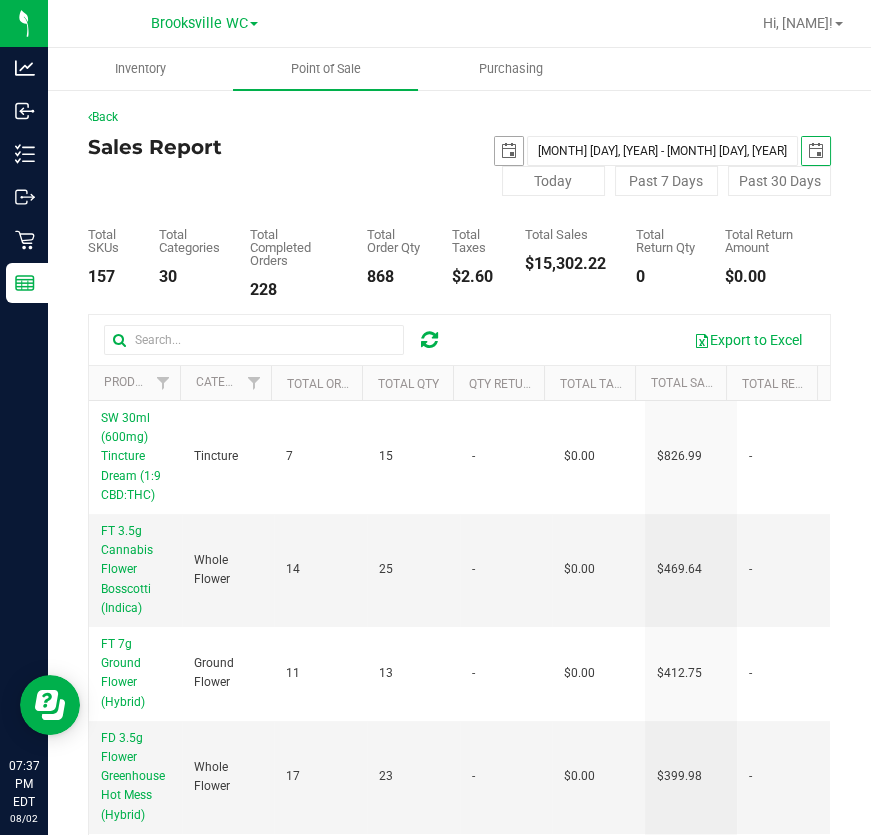 click at bounding box center (509, 151) 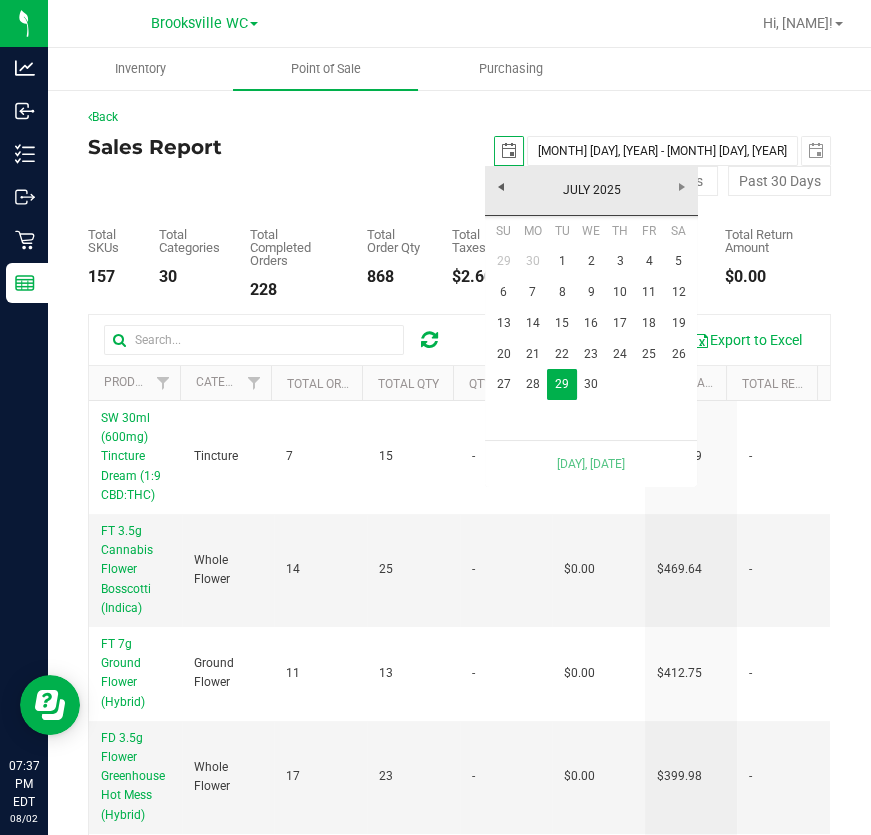 scroll, scrollTop: 0, scrollLeft: 0, axis: both 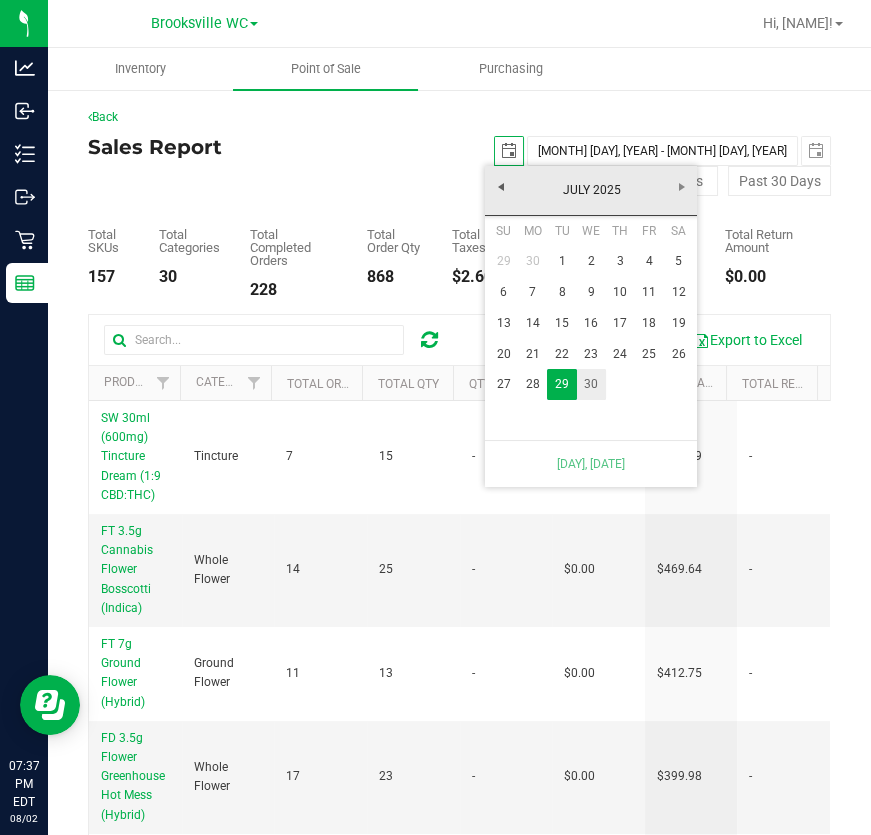 click on "30" at bounding box center (591, 384) 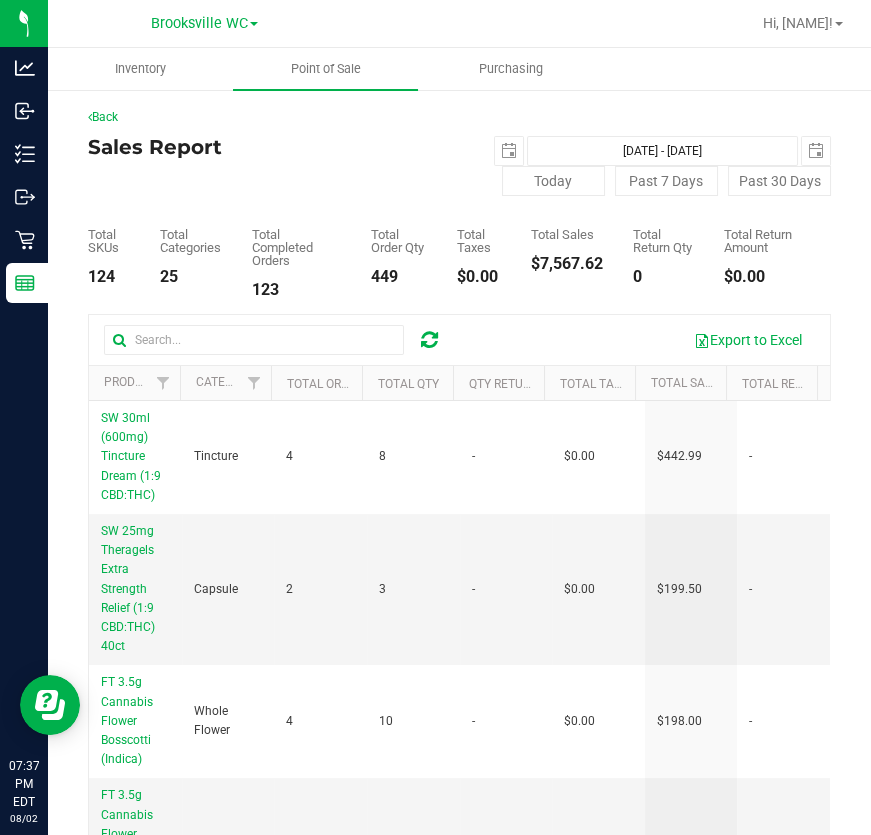 scroll, scrollTop: 0, scrollLeft: 0, axis: both 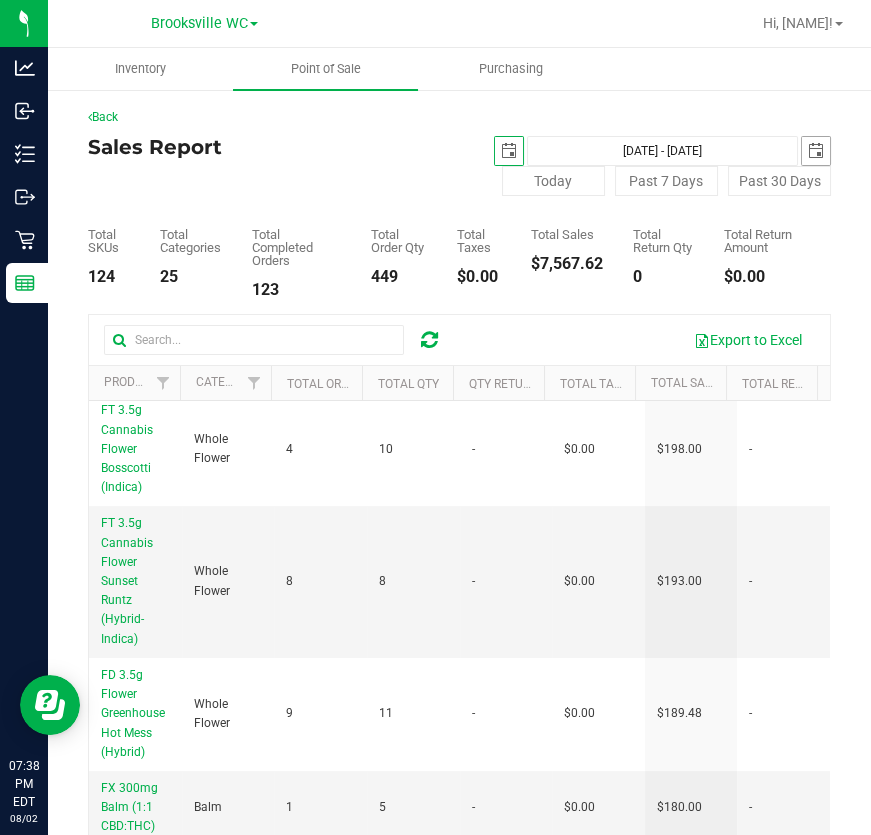click at bounding box center (816, 151) 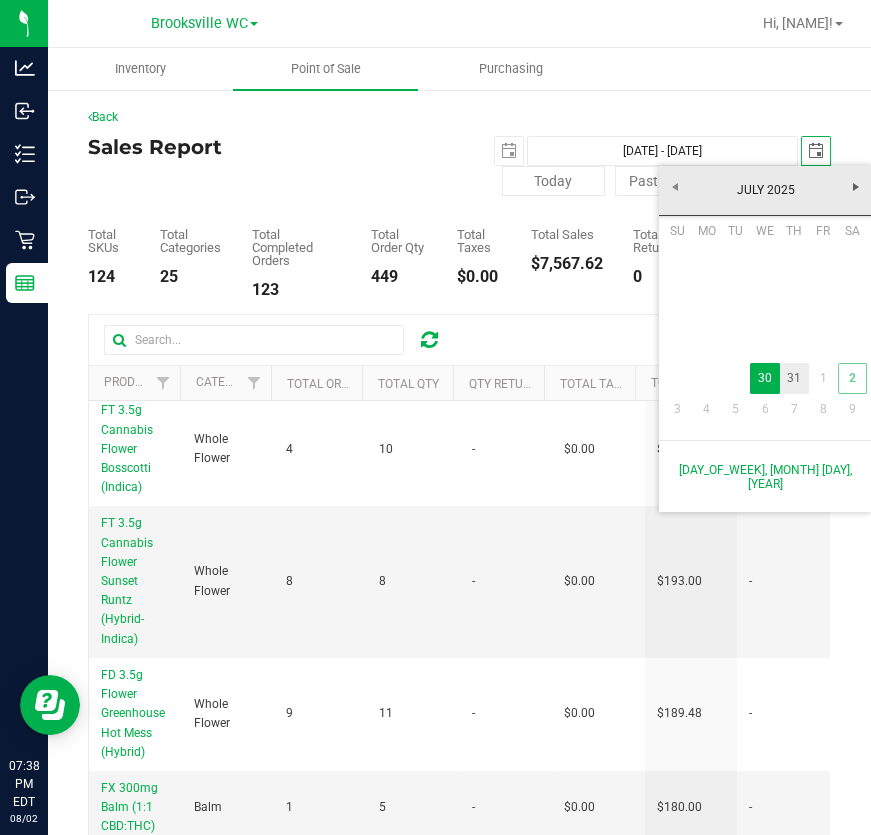 click on "31" at bounding box center [794, 378] 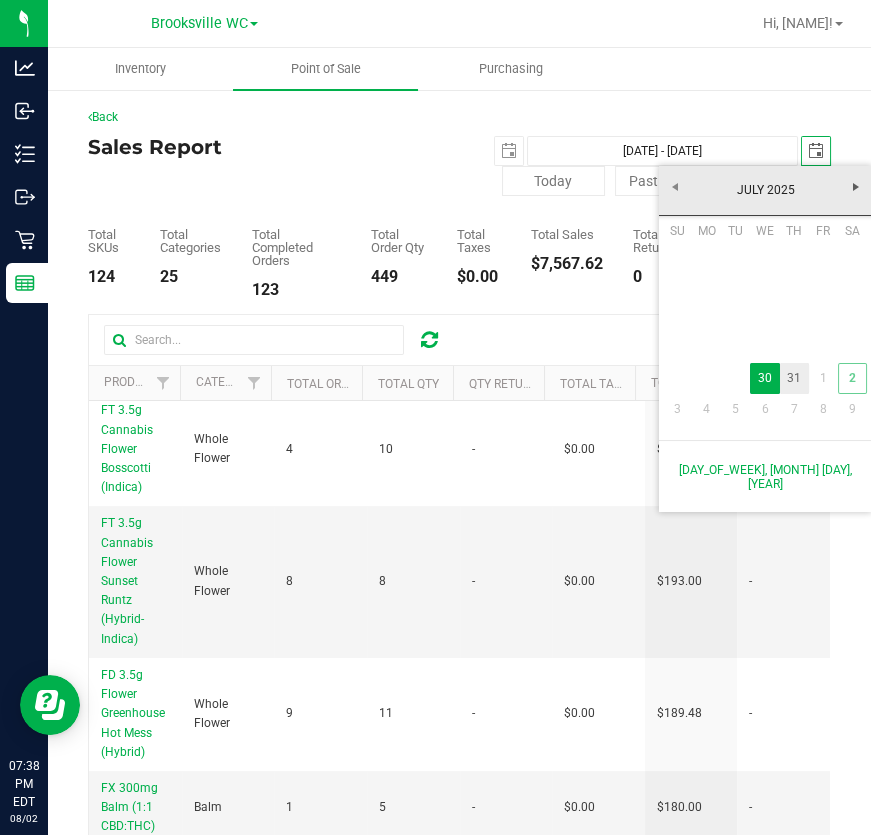 type on "[DATE] - [DATE]" 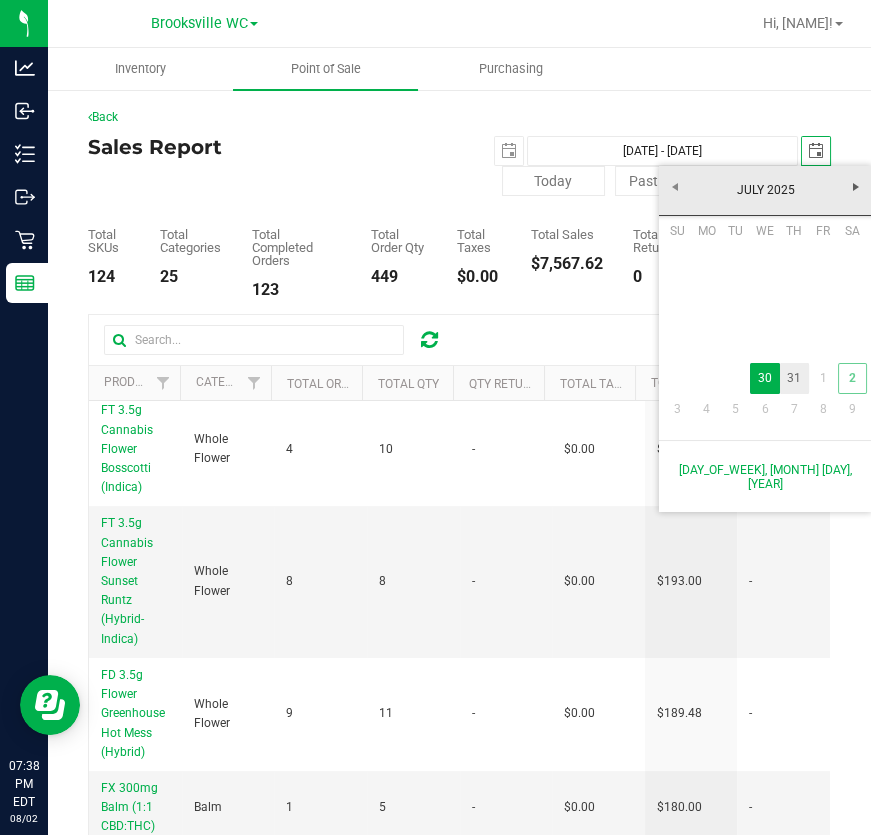 type on "2025-07-31" 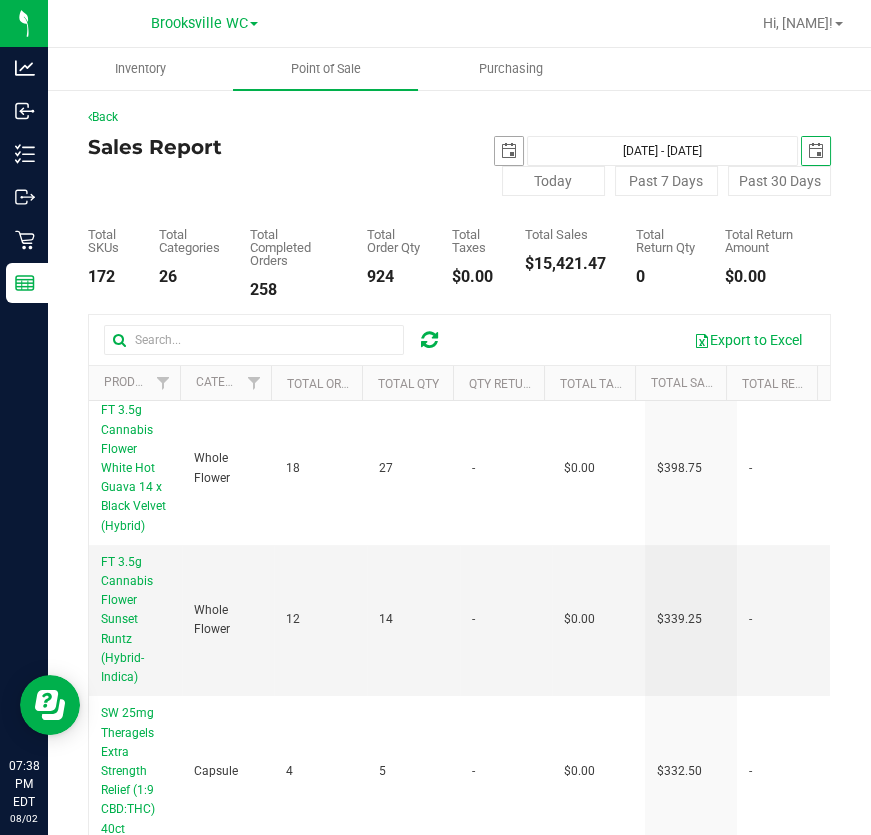 scroll, scrollTop: 0, scrollLeft: 0, axis: both 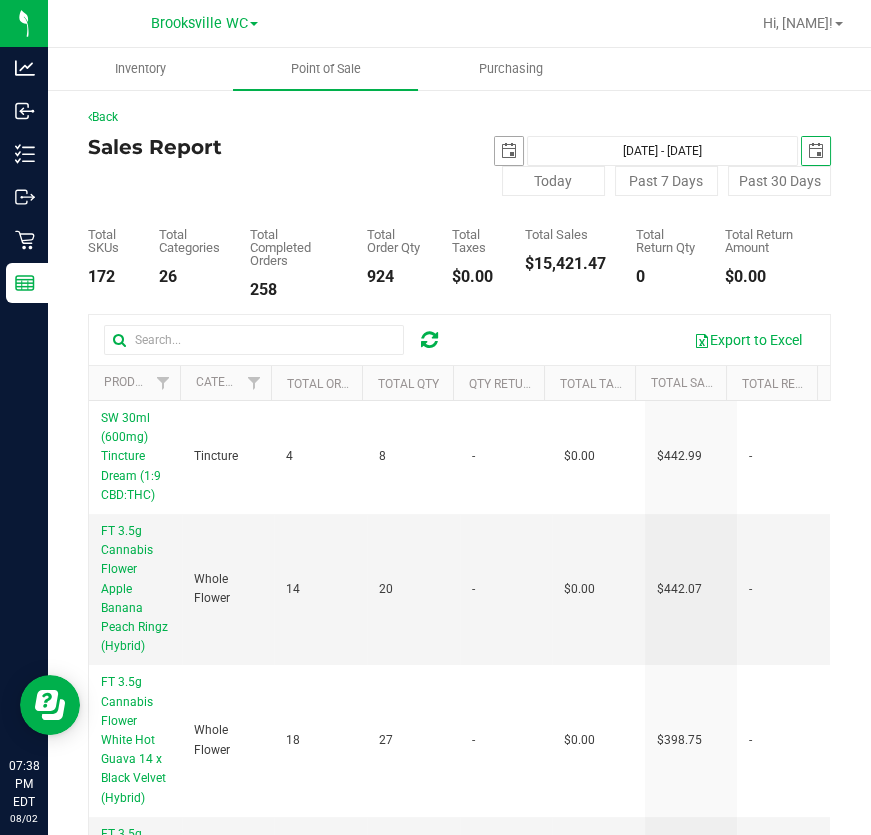 click at bounding box center (509, 151) 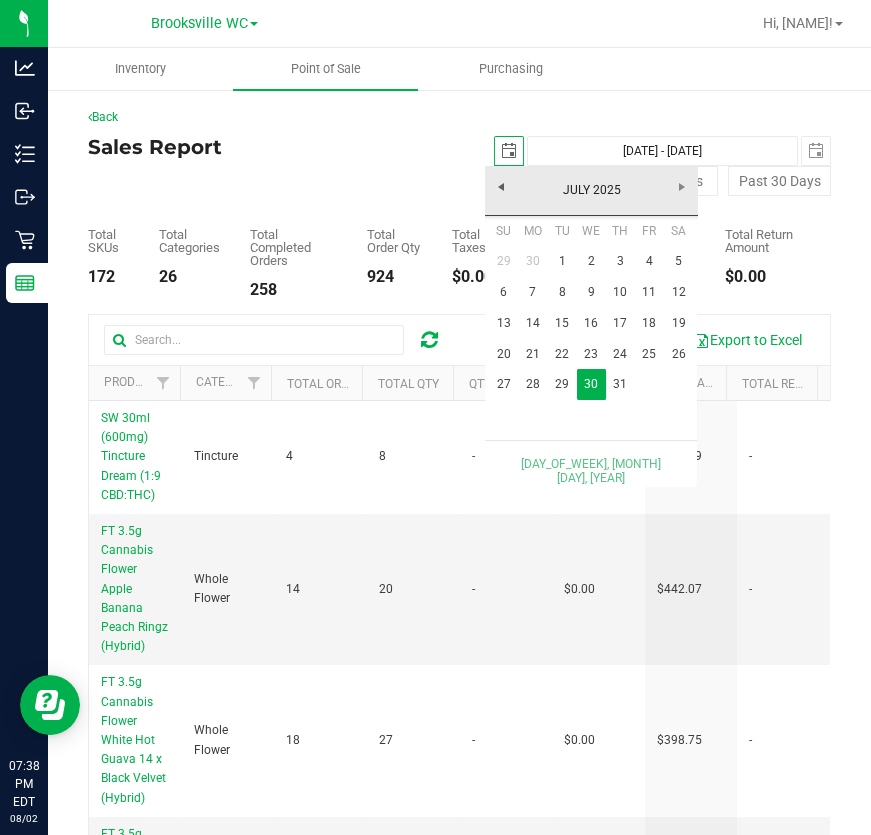 scroll, scrollTop: 0, scrollLeft: 0, axis: both 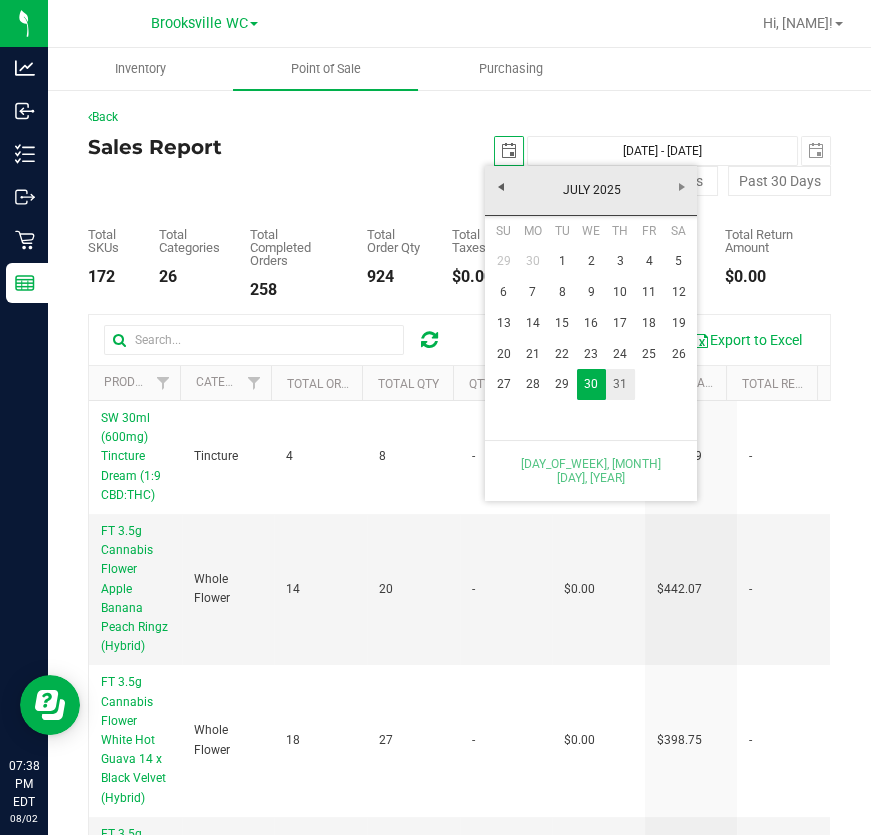 click on "31" at bounding box center (620, 384) 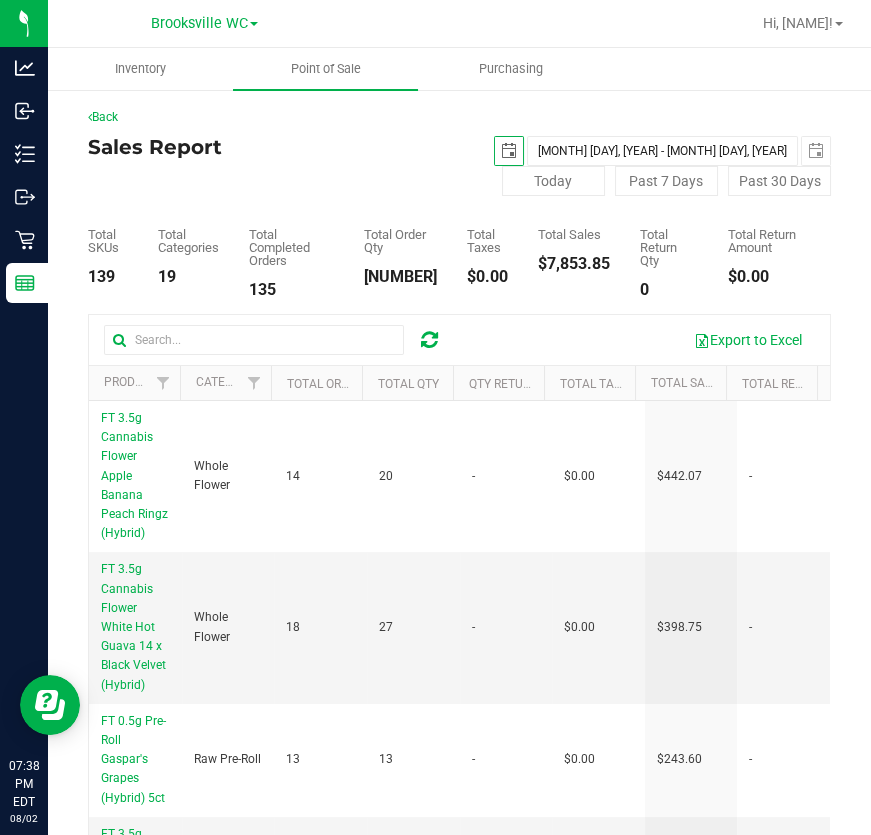 scroll, scrollTop: 0, scrollLeft: 0, axis: both 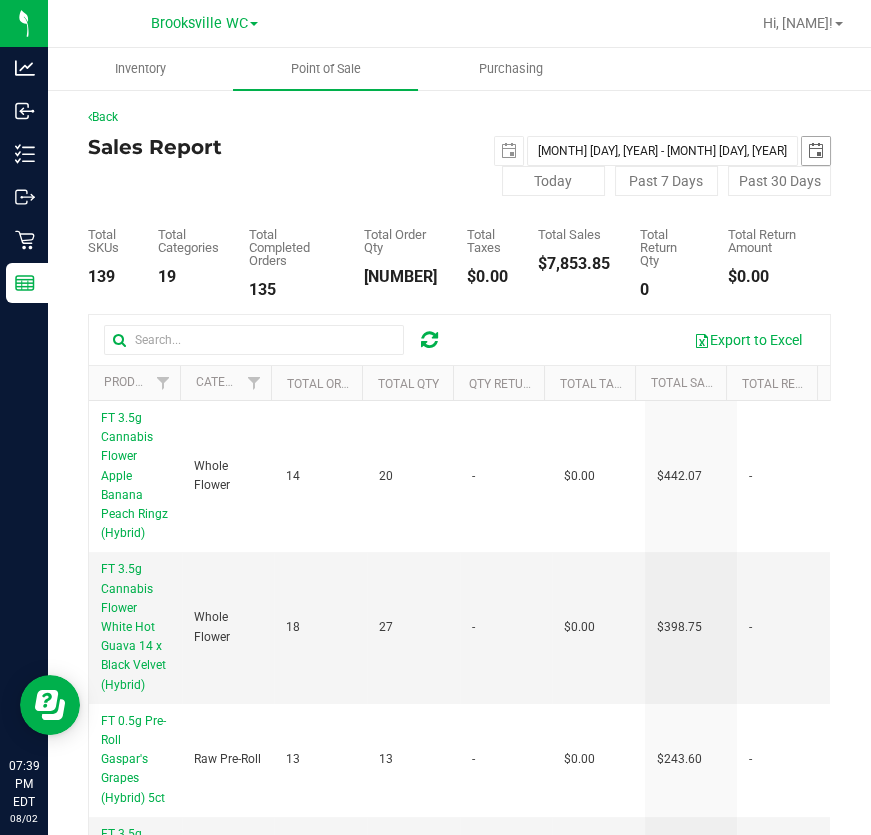 click at bounding box center [816, 151] 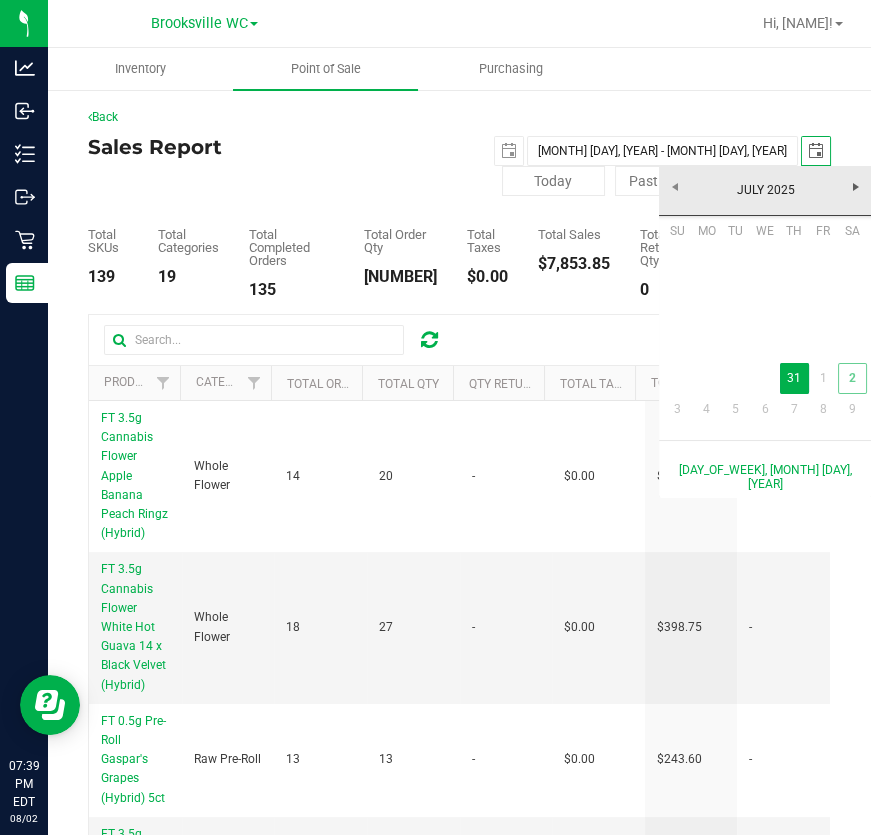 scroll, scrollTop: 0, scrollLeft: 50, axis: horizontal 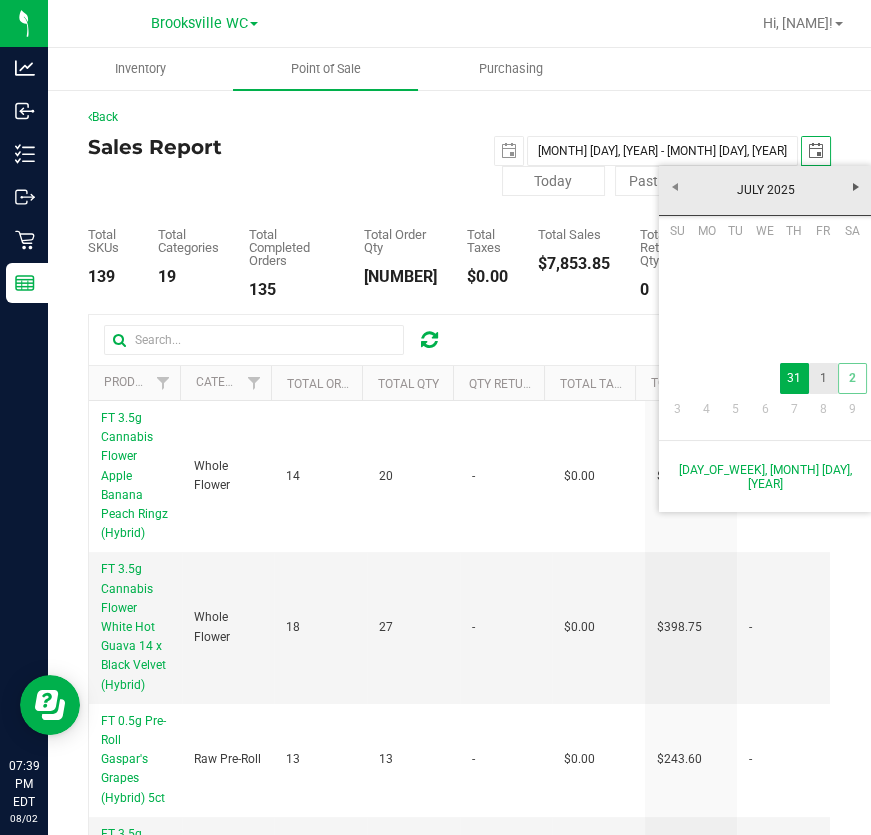 click on "1" at bounding box center (823, 378) 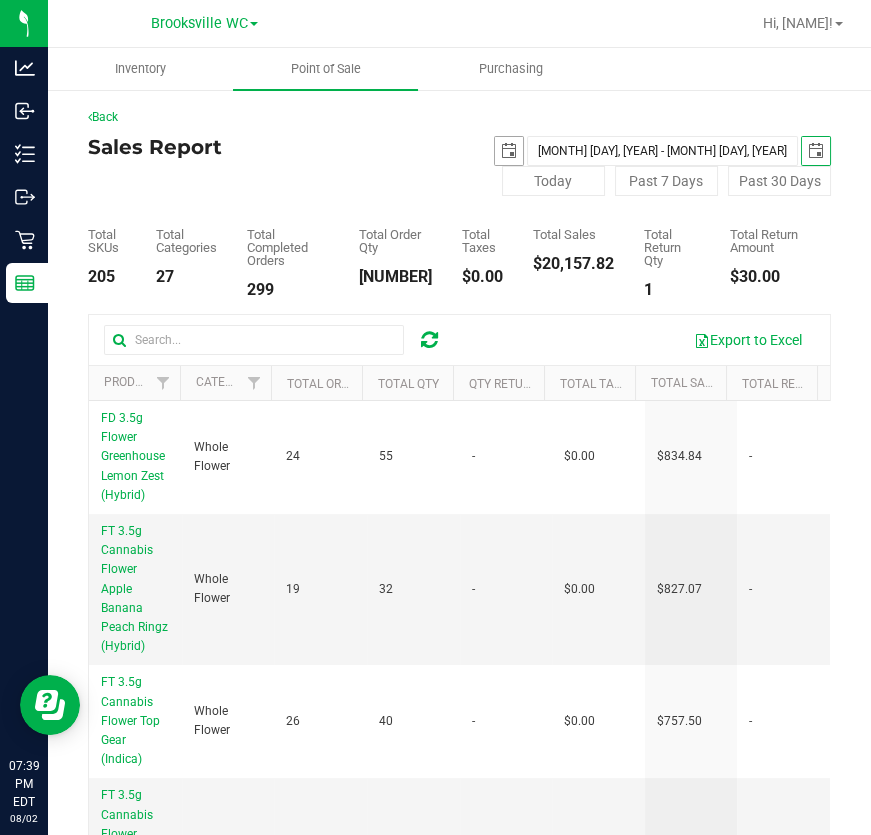 click at bounding box center (509, 151) 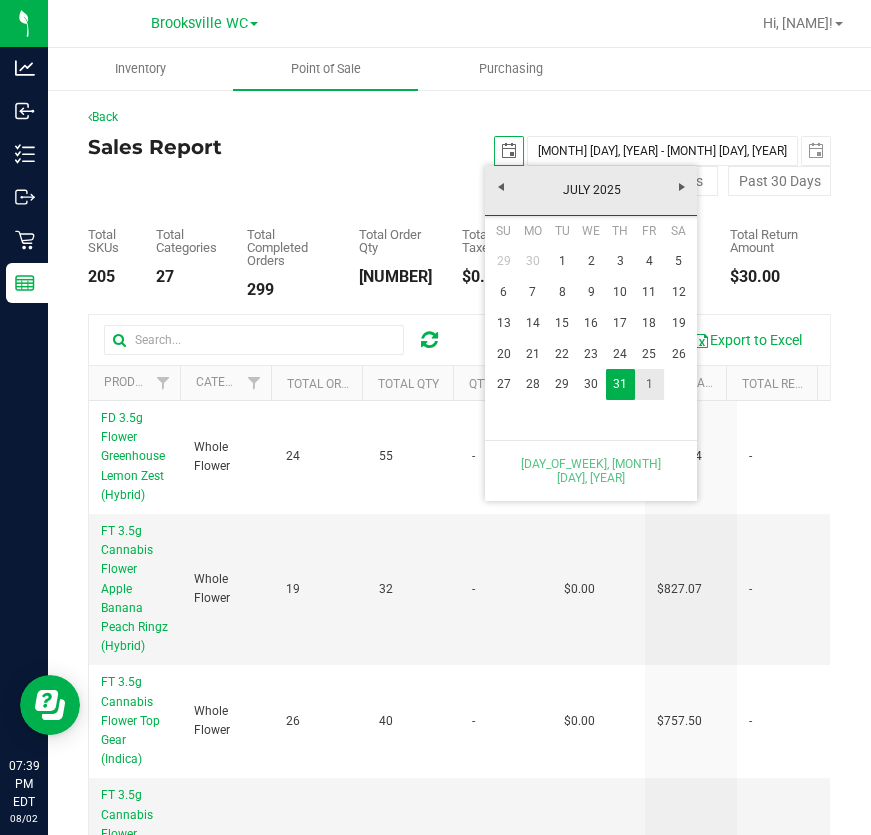 click on "1" at bounding box center [649, 384] 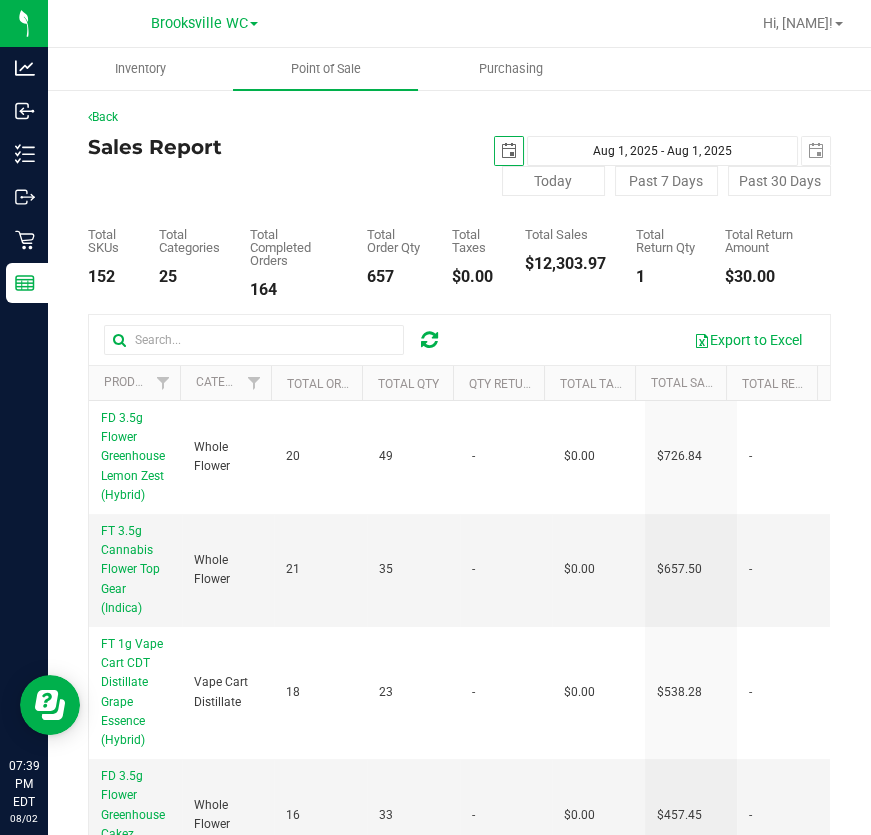 scroll, scrollTop: 0, scrollLeft: 0, axis: both 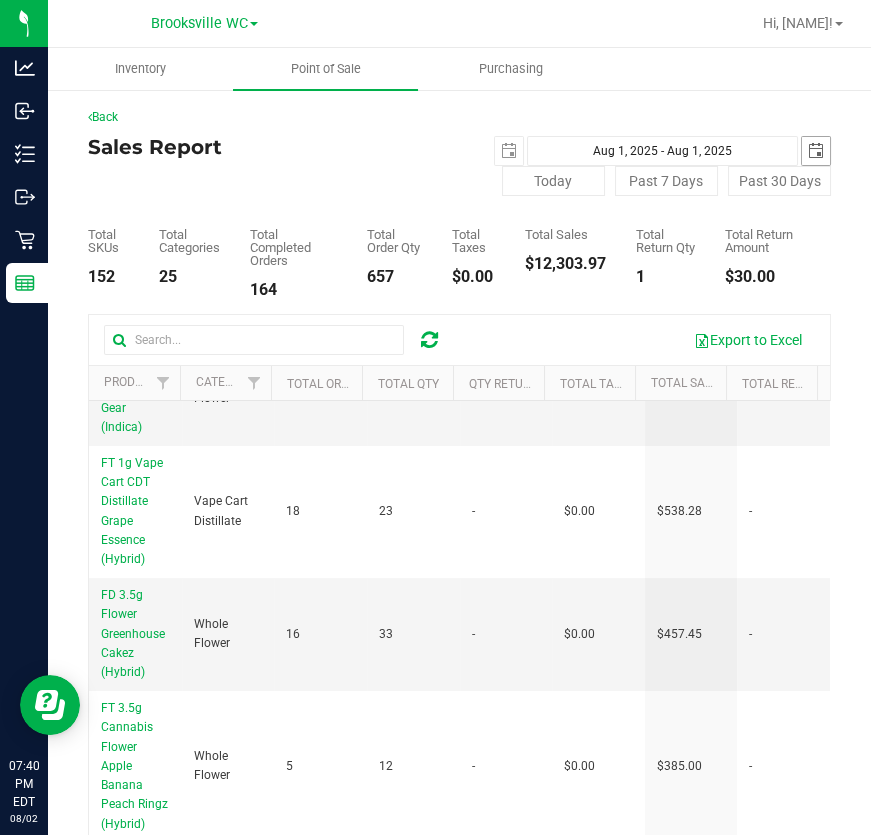 click at bounding box center (816, 151) 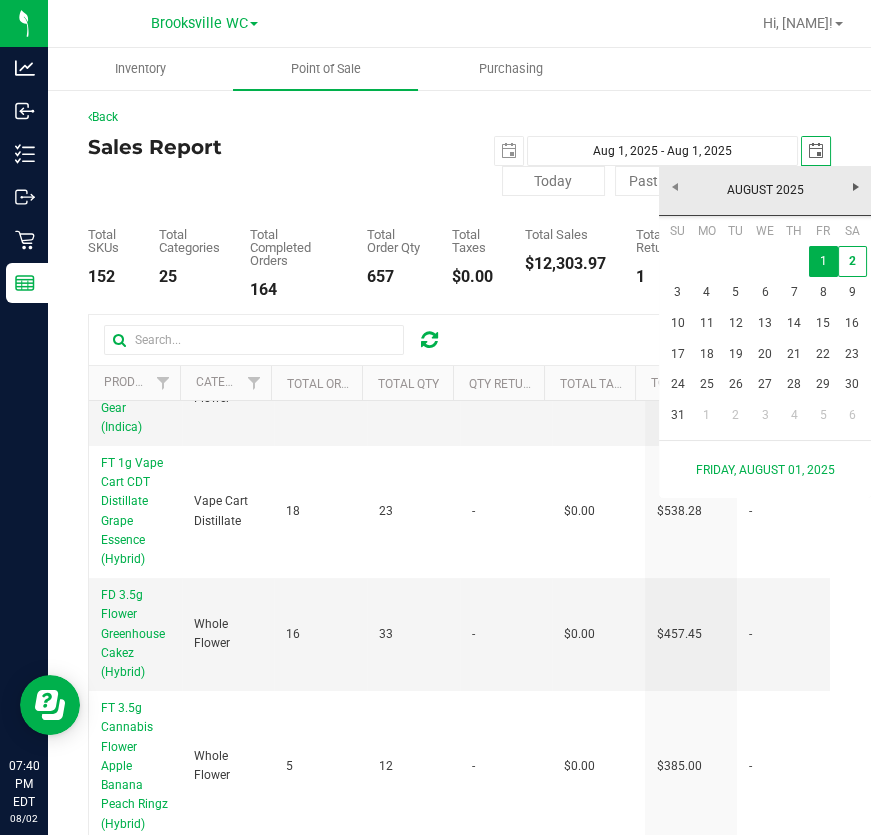 scroll, scrollTop: 0, scrollLeft: 50, axis: horizontal 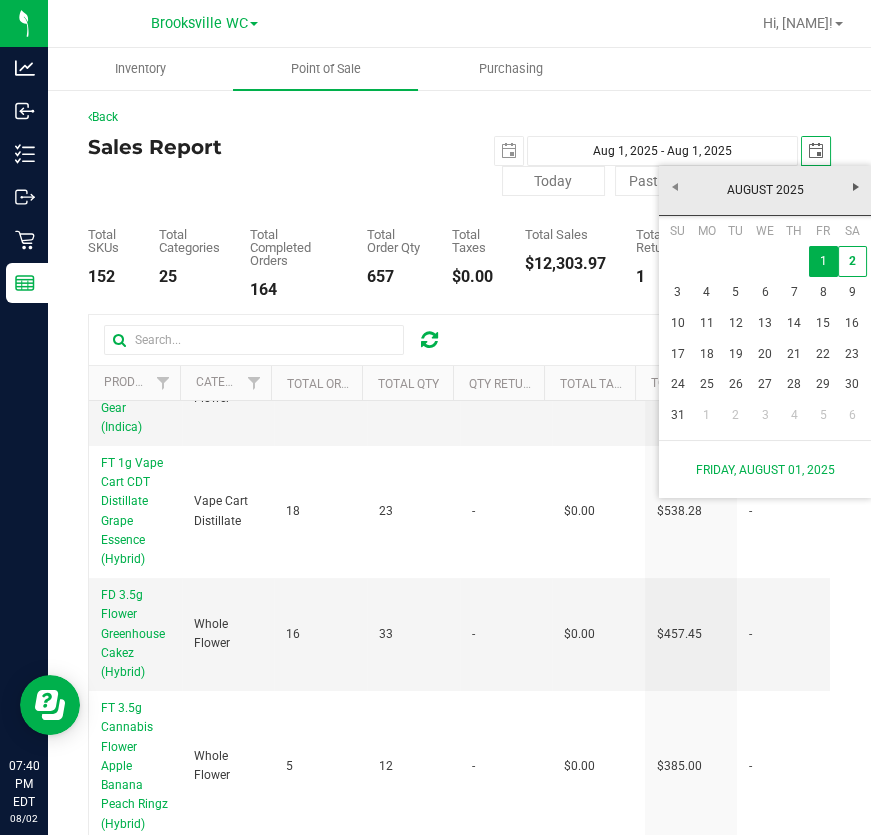 click on "Export to Excel" at bounding box center [459, 340] 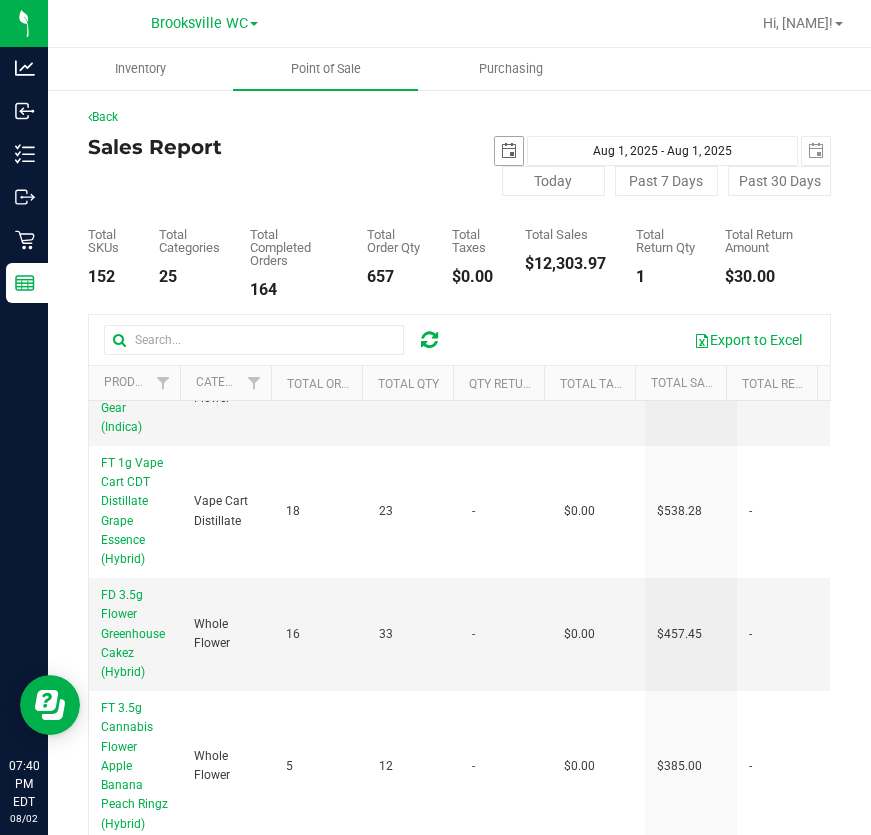 click at bounding box center (509, 151) 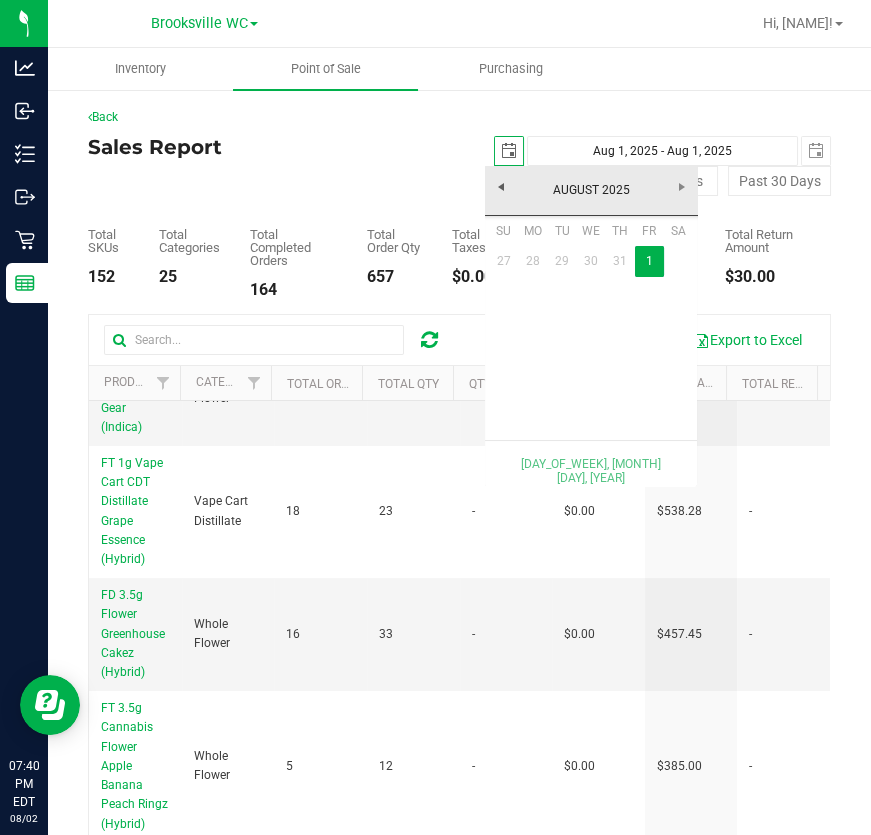 scroll, scrollTop: 0, scrollLeft: 50, axis: horizontal 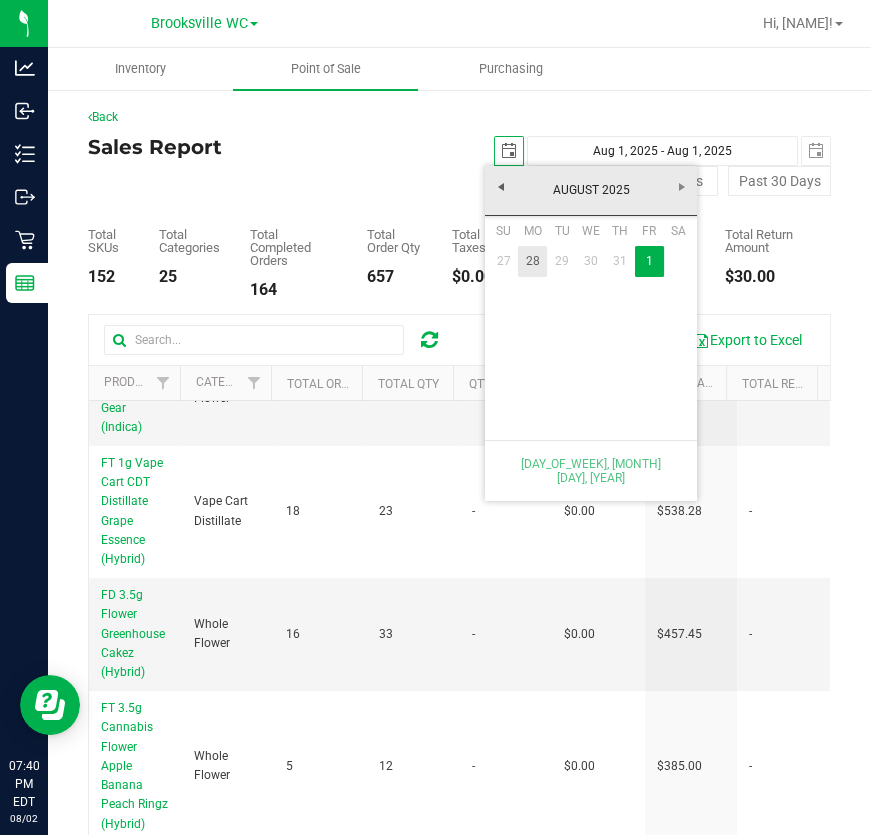 click on "28" at bounding box center (532, 261) 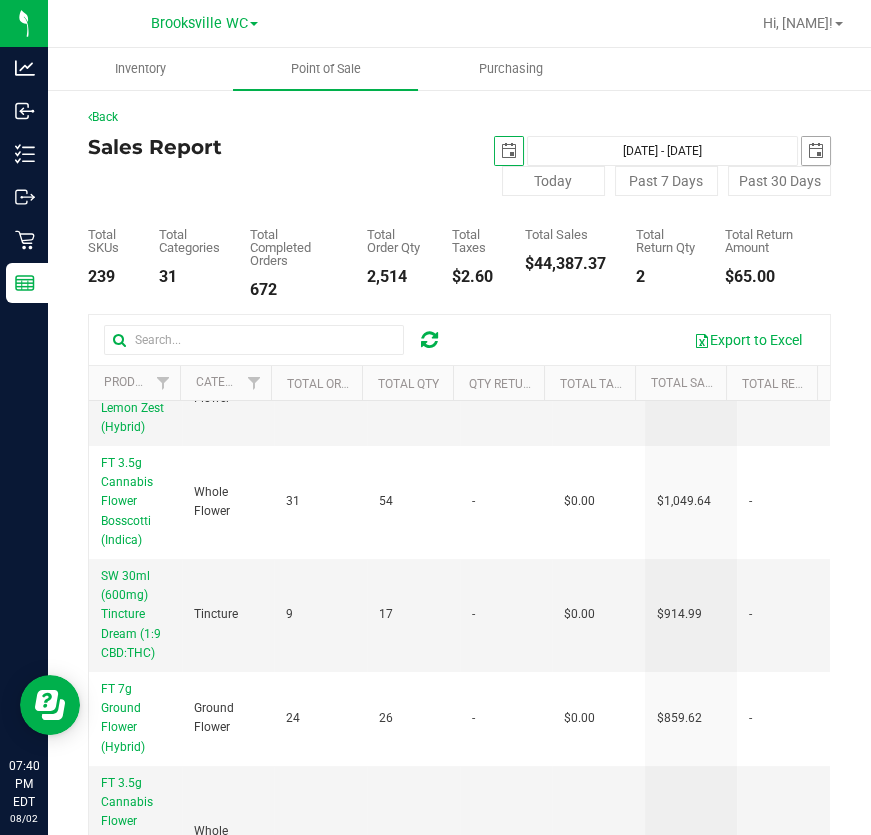 click at bounding box center [816, 151] 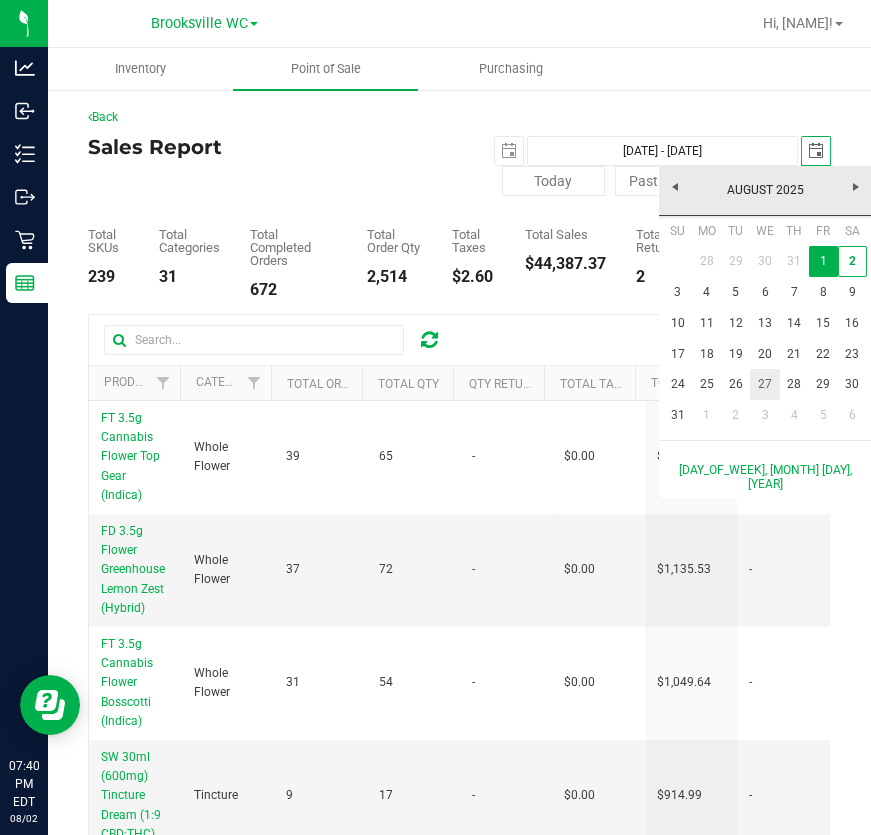 scroll, scrollTop: 0, scrollLeft: 0, axis: both 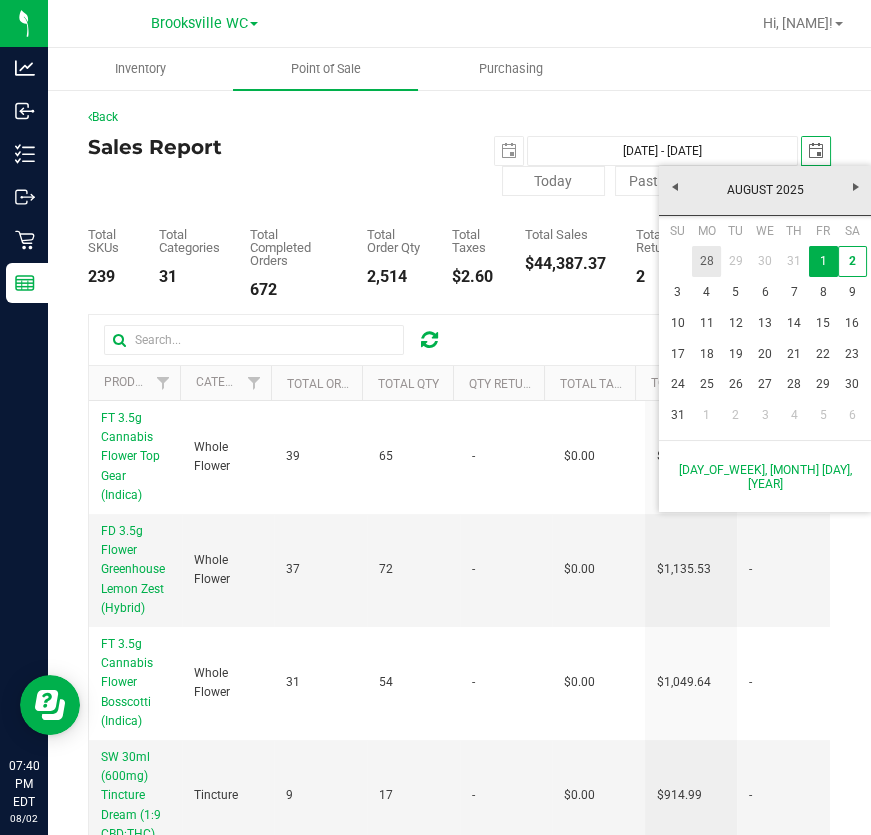 click on "28" at bounding box center (706, 261) 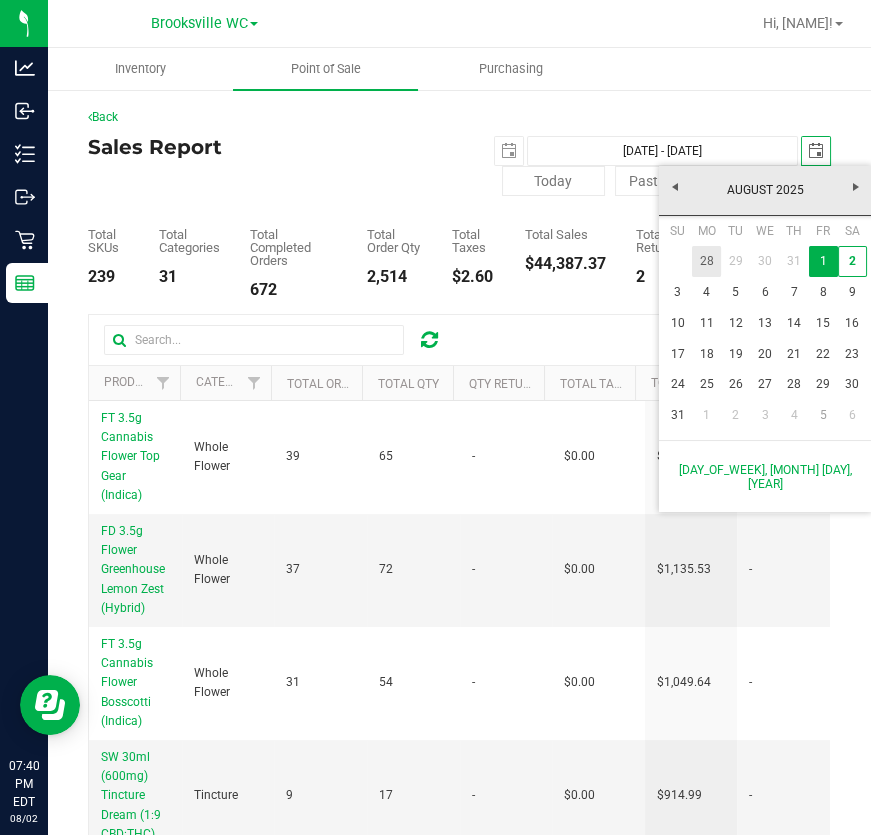 type on "[DATE] - [DATE]" 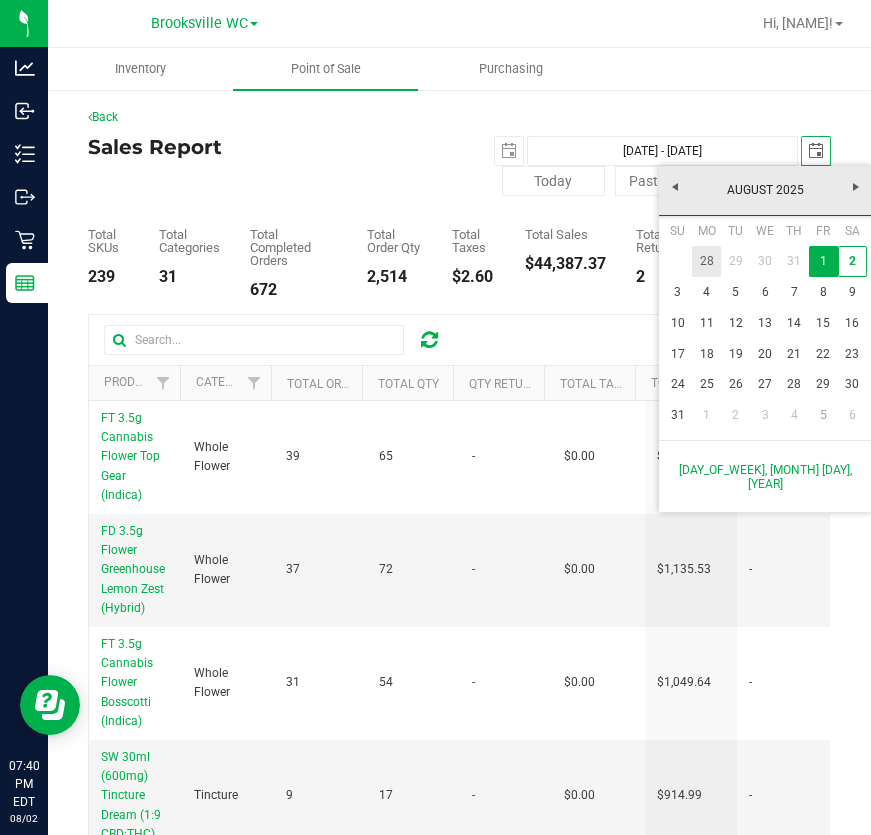 type on "[YEAR]-[MONTH]-[DAY]" 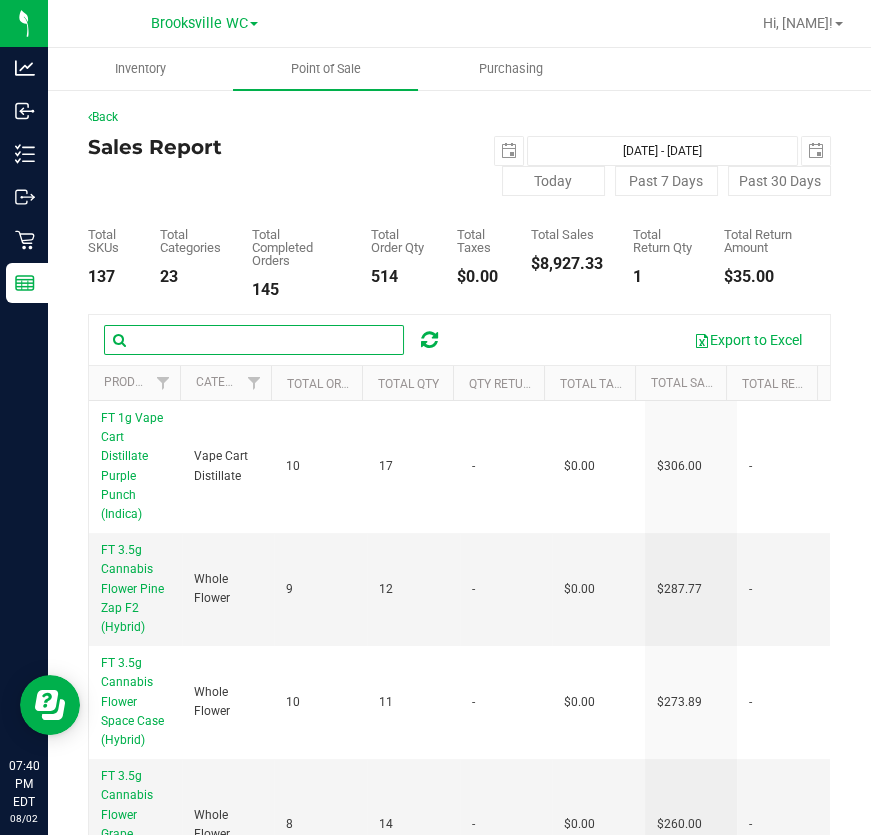 scroll, scrollTop: 0, scrollLeft: 0, axis: both 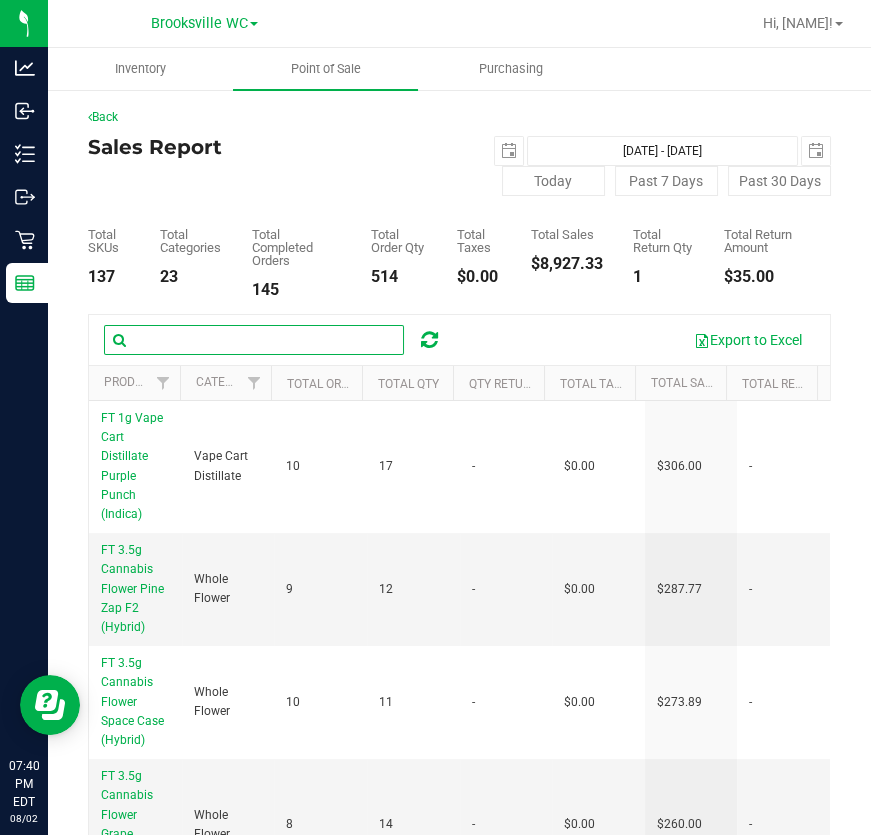 click at bounding box center (254, 340) 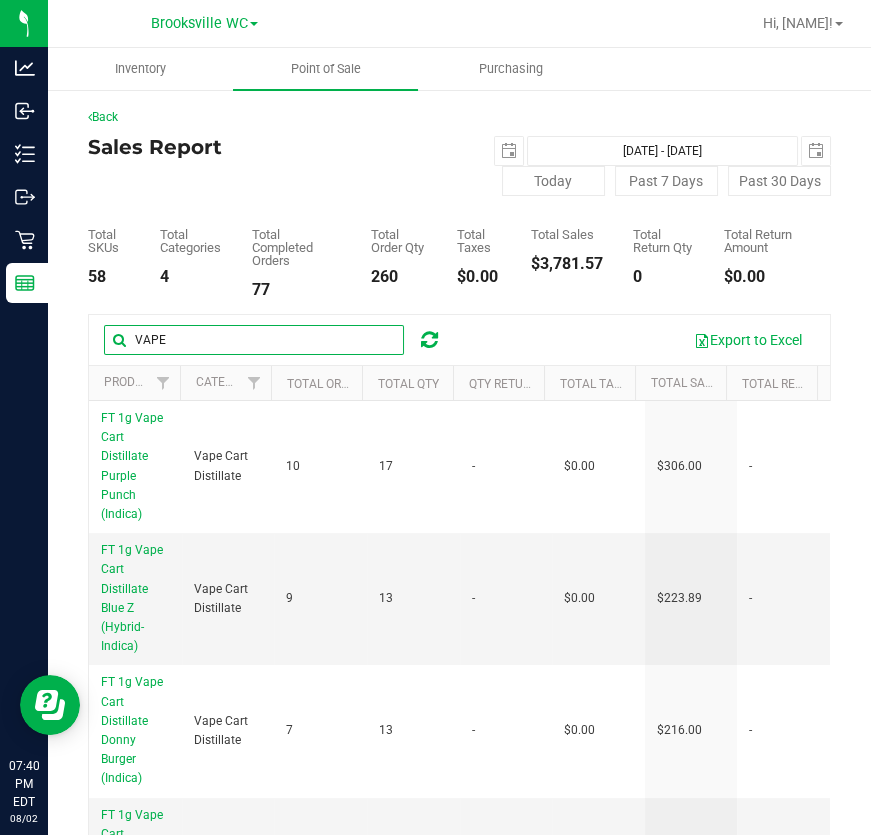 drag, startPoint x: 218, startPoint y: 346, endPoint x: -1, endPoint y: 320, distance: 220.53798 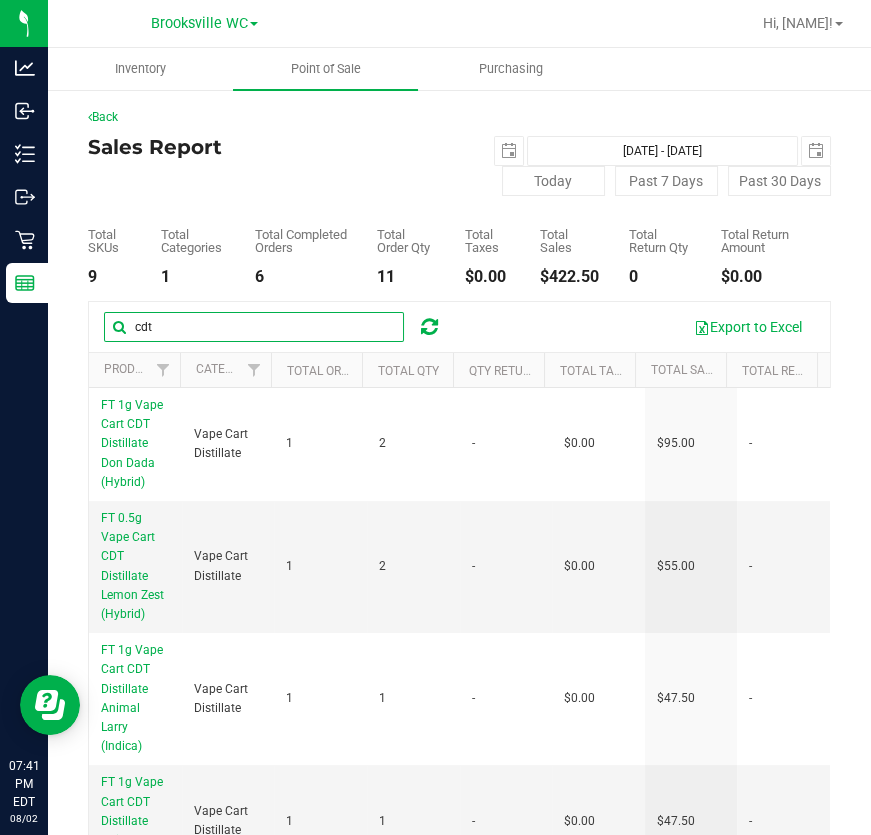 drag, startPoint x: 240, startPoint y: 335, endPoint x: -1, endPoint y: 299, distance: 243.67397 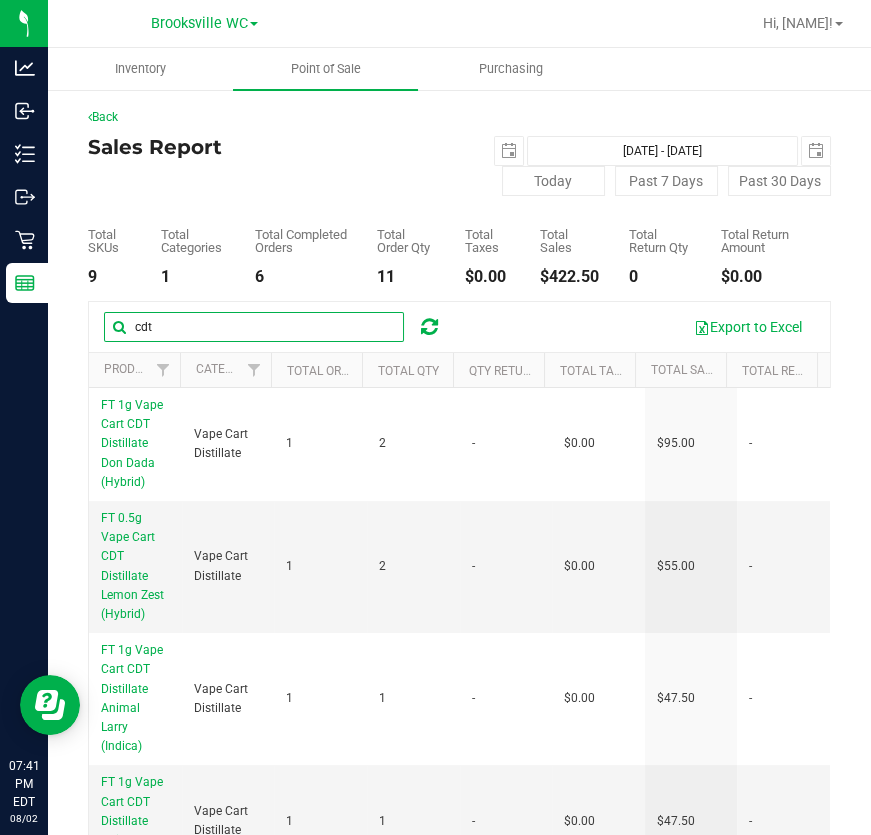 click on "Analytics Inbound Inventory Outbound Retail Reports [TIME] [DATE]  [DATE]   Brooksville WC   Hi, [NAME]!
Inventory
Point of Sale
Purchasing
Back
Sales Report
[DATE]
[DATE] - [DATE]
[DATE]
Today
Past 7 Days" at bounding box center [435, 417] 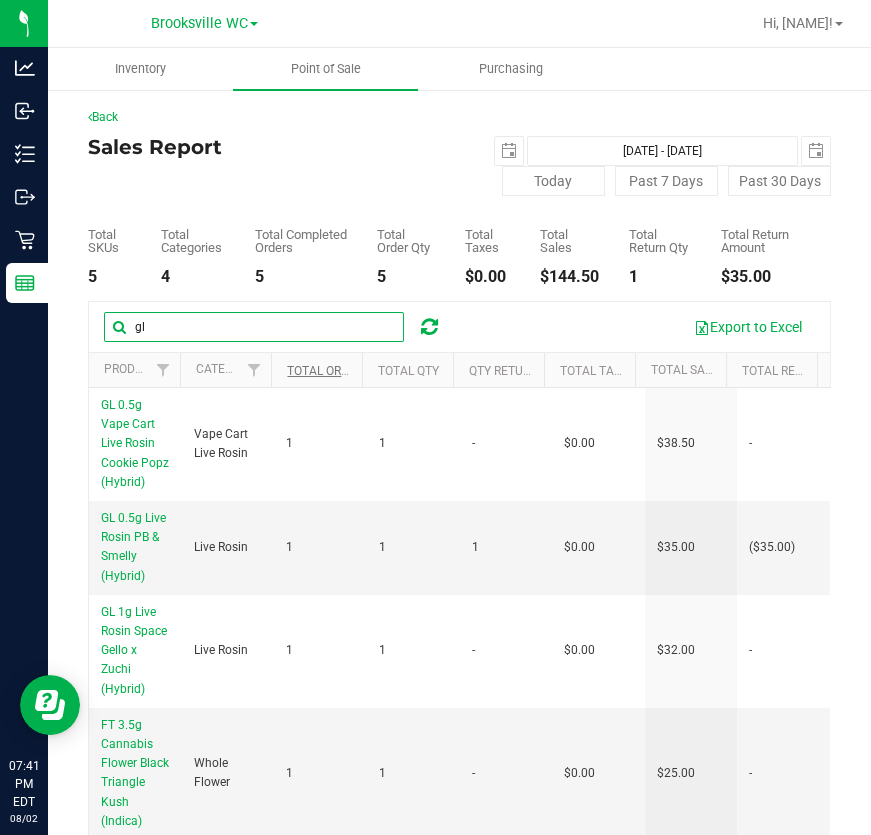 type on "g" 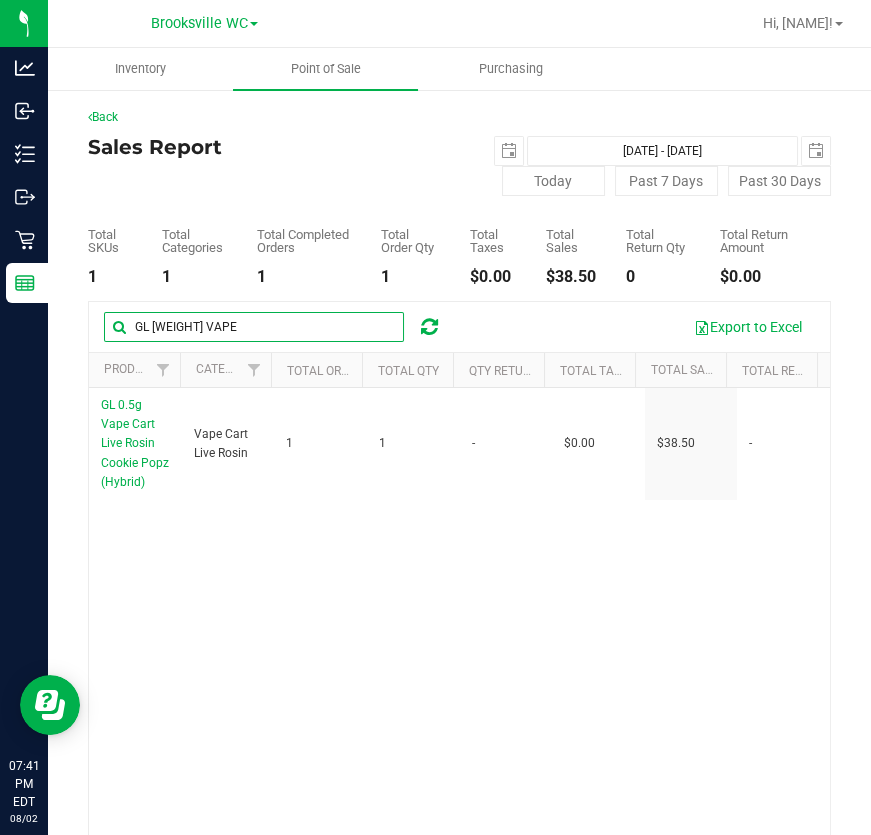 drag, startPoint x: 370, startPoint y: 333, endPoint x: 117, endPoint y: 270, distance: 260.72592 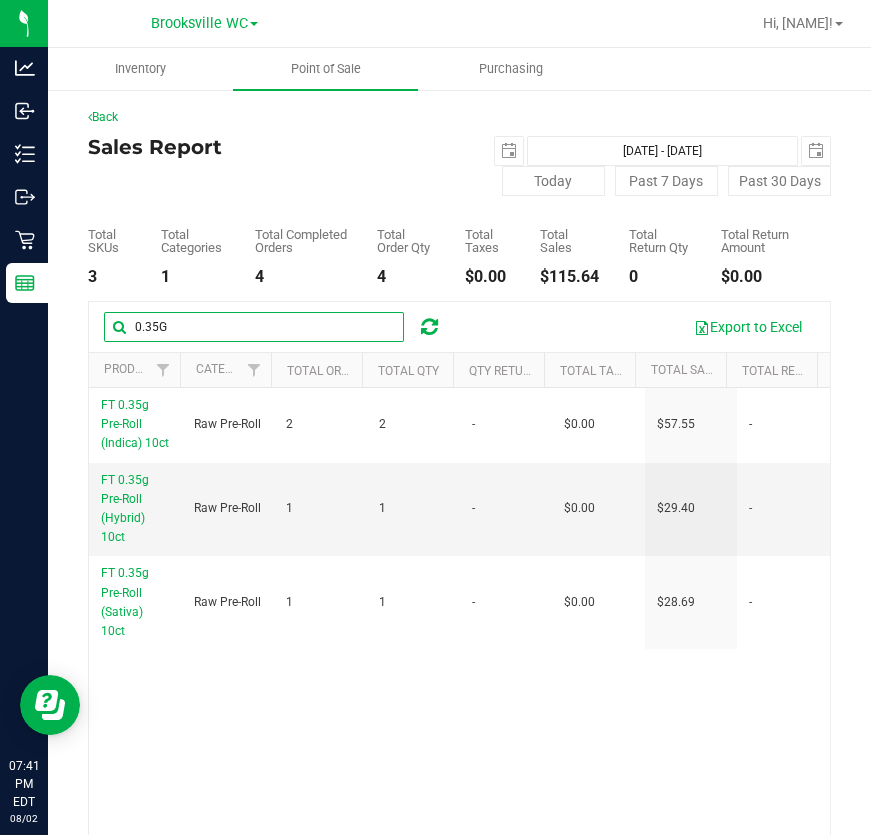 click on "0.35G" at bounding box center [254, 327] 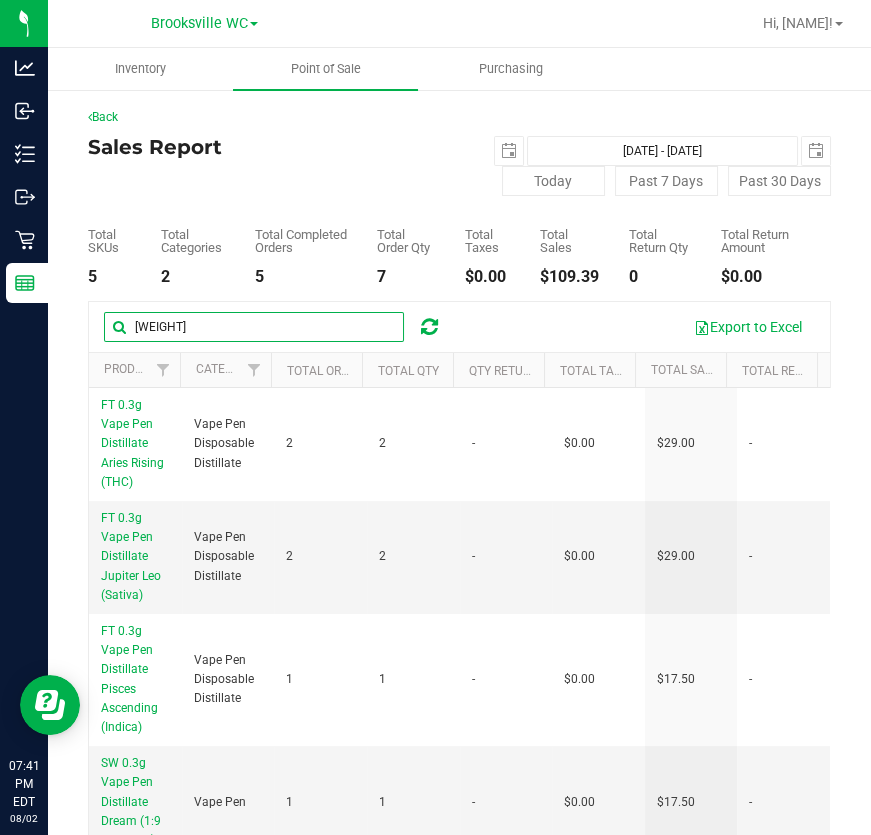 type on "[WEIGHT]" 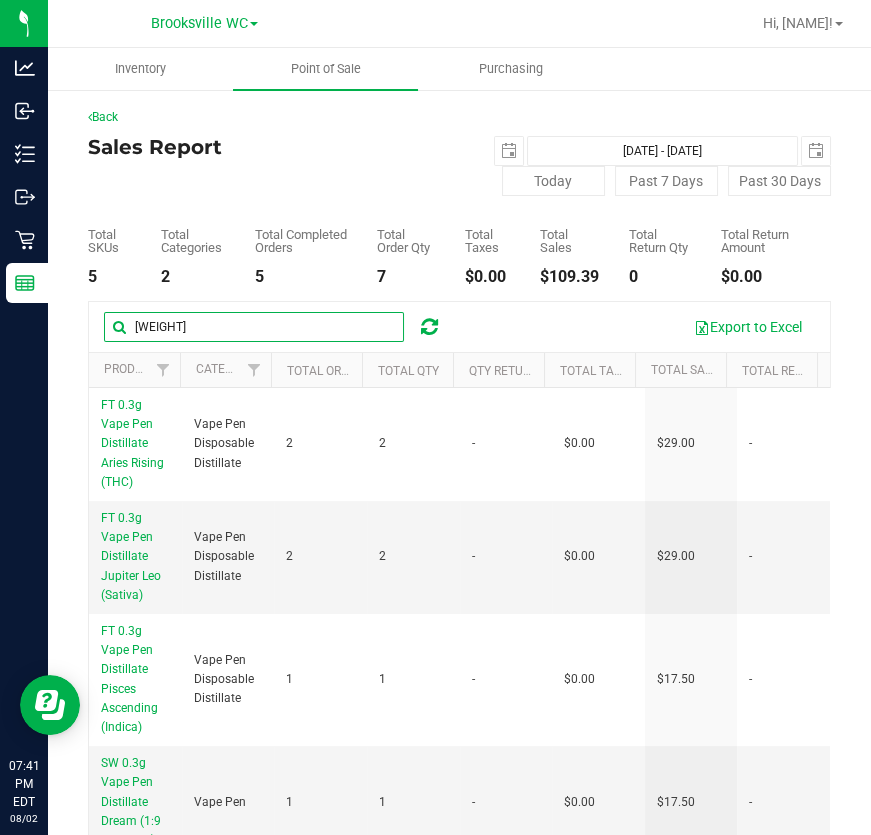 drag, startPoint x: 273, startPoint y: 334, endPoint x: -1, endPoint y: 312, distance: 274.8818 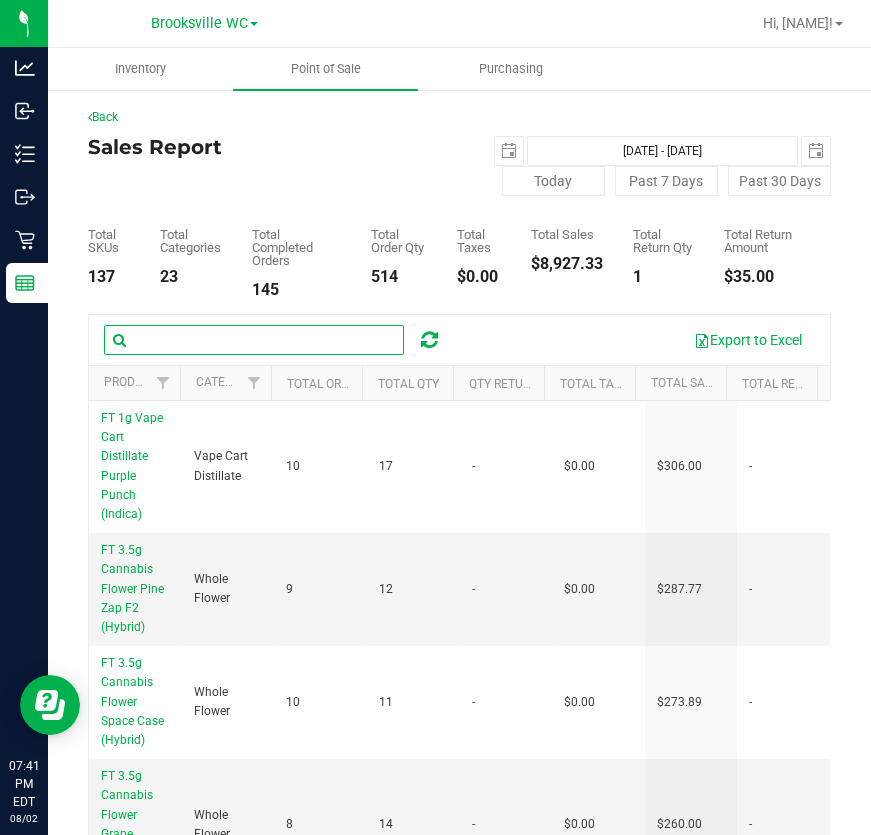 click at bounding box center [254, 340] 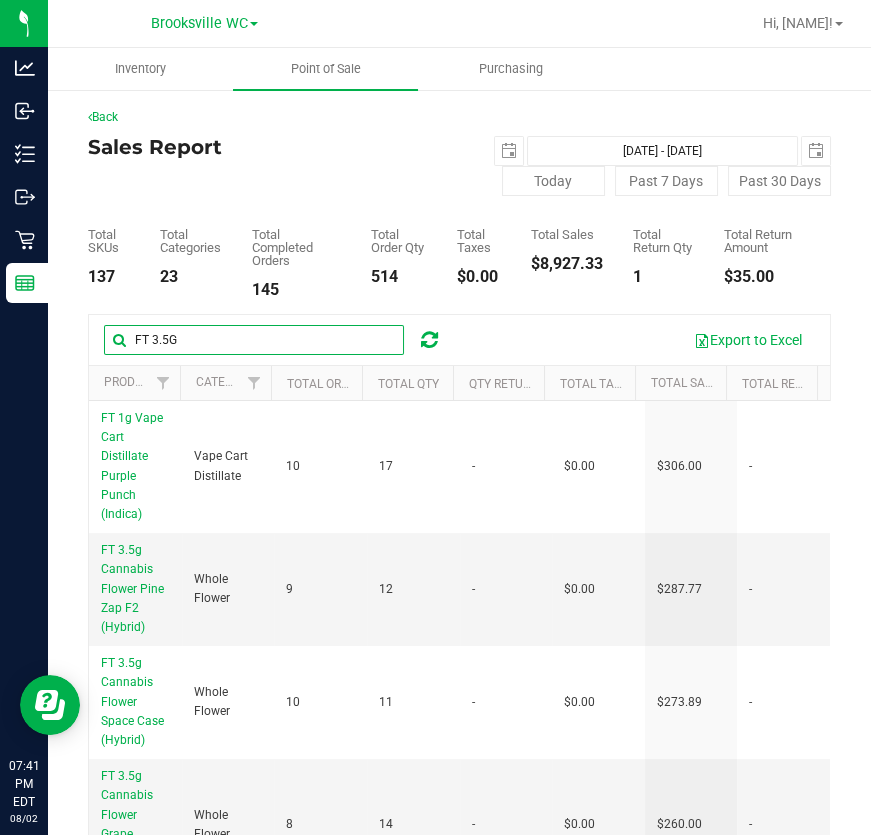 type on "FT 3.5G" 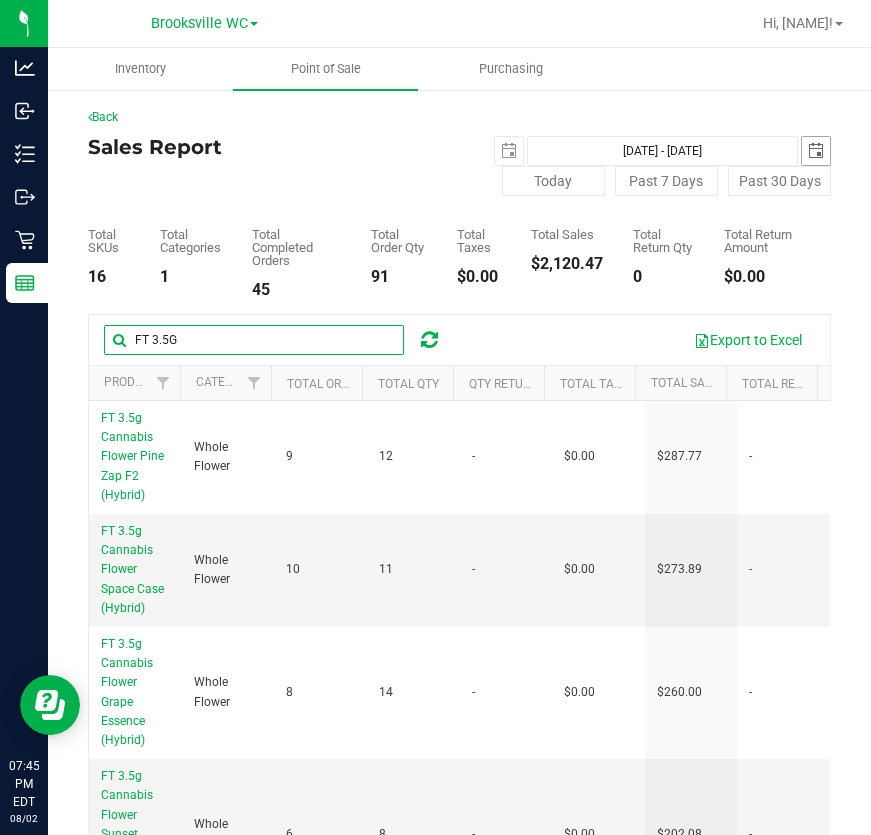 click at bounding box center [816, 151] 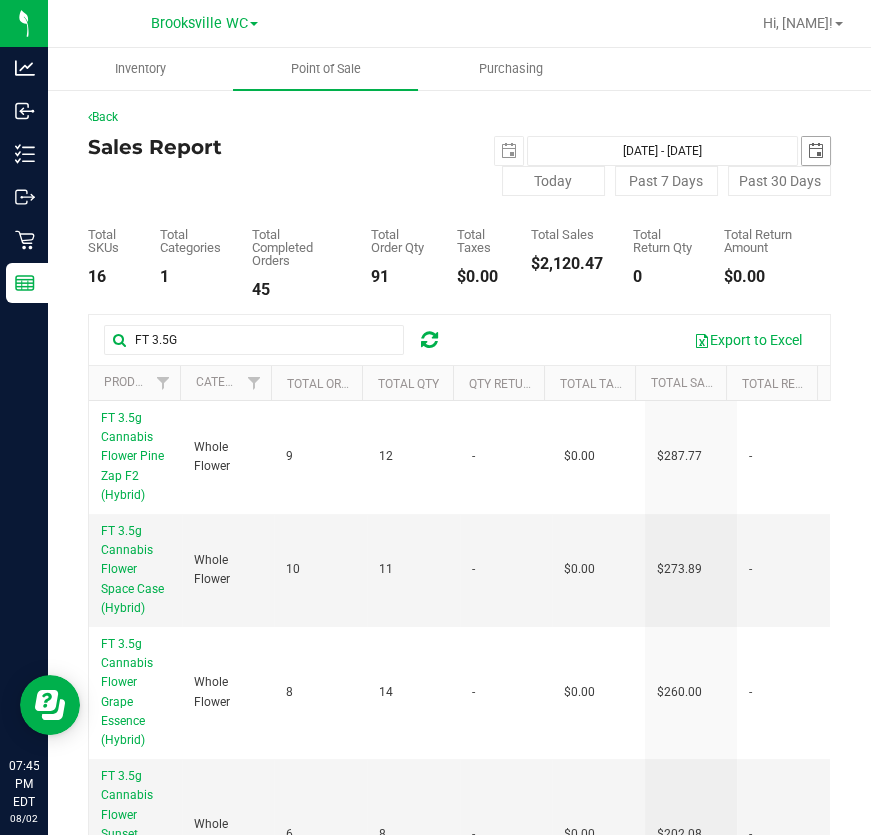 scroll, scrollTop: 0, scrollLeft: 50, axis: horizontal 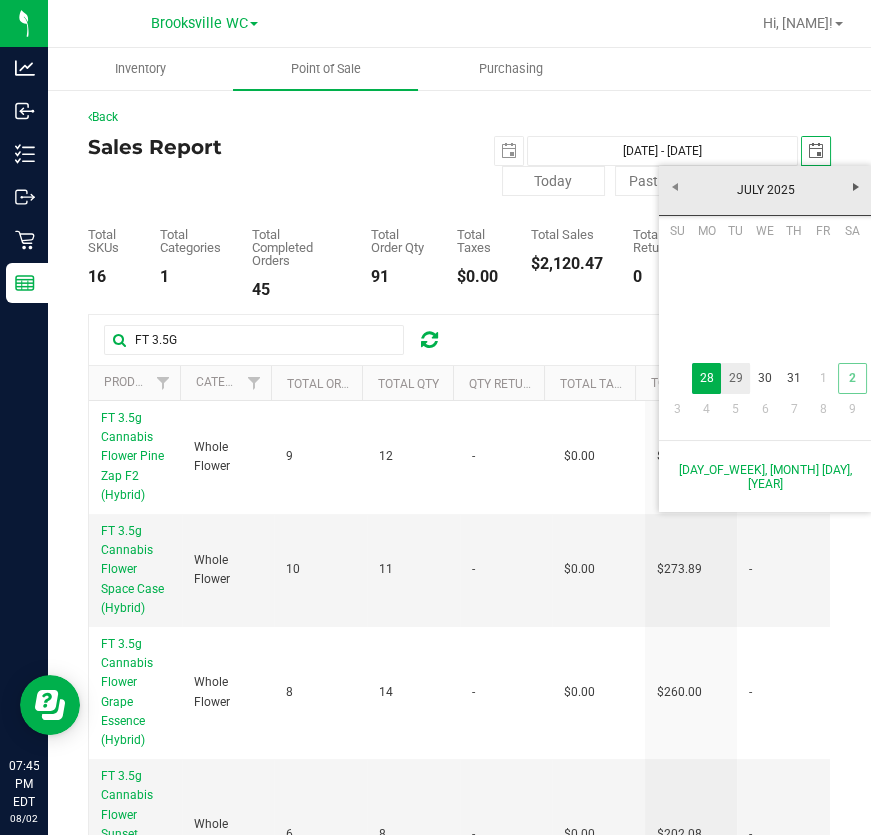 click on "29" at bounding box center [735, 378] 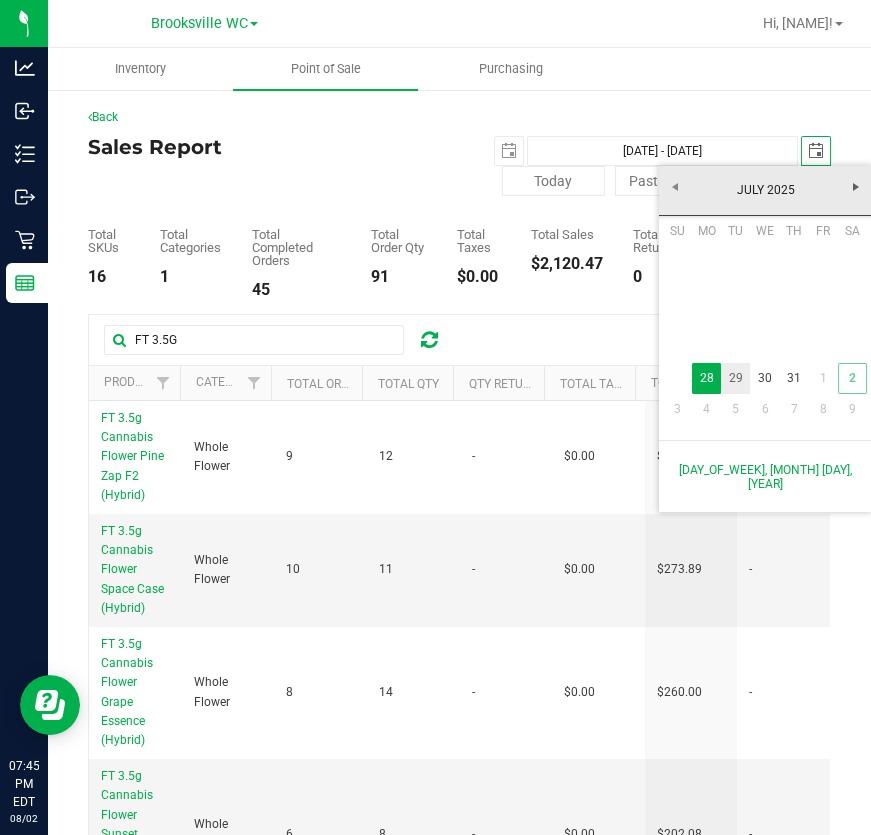 type on "[DATE]" 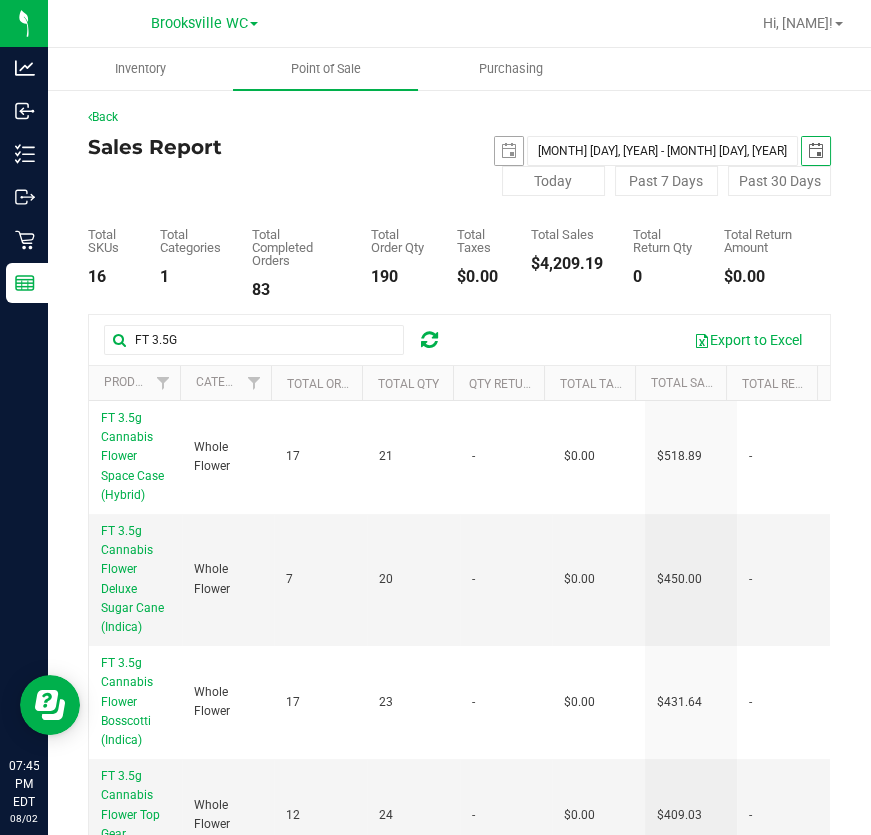 click at bounding box center (509, 151) 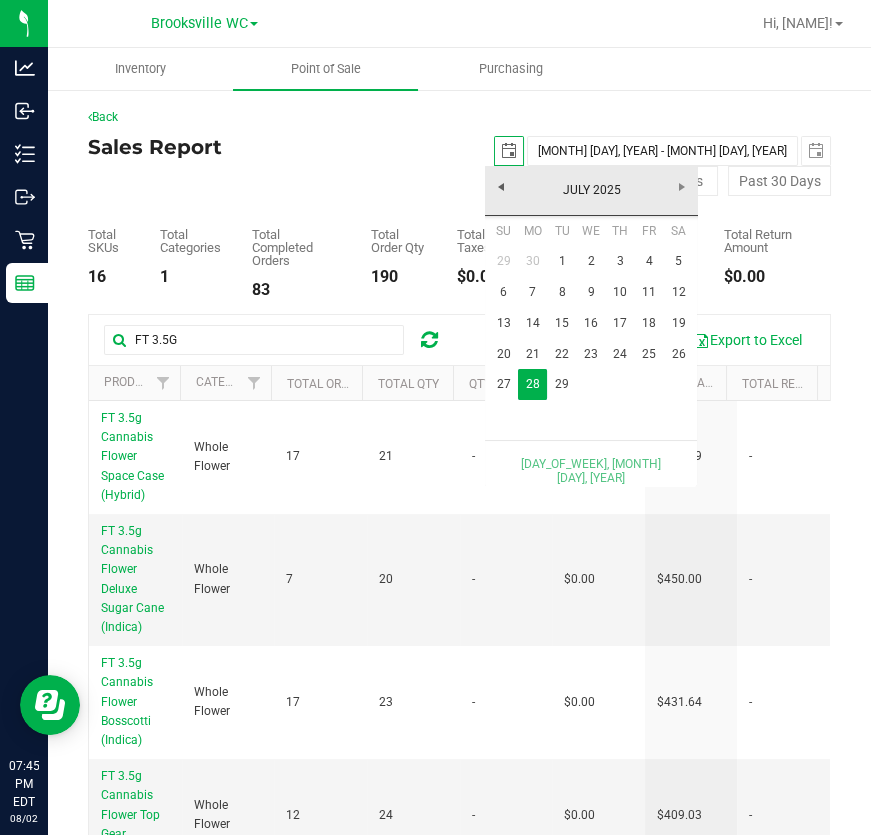 scroll, scrollTop: 0, scrollLeft: 0, axis: both 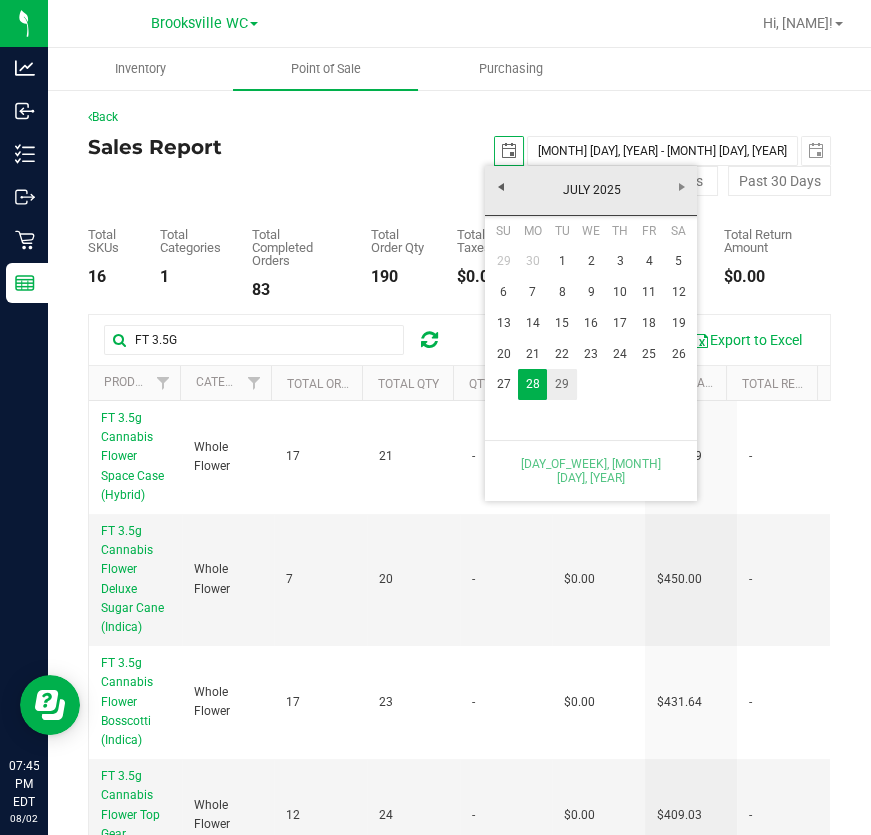 click on "29" at bounding box center [561, 384] 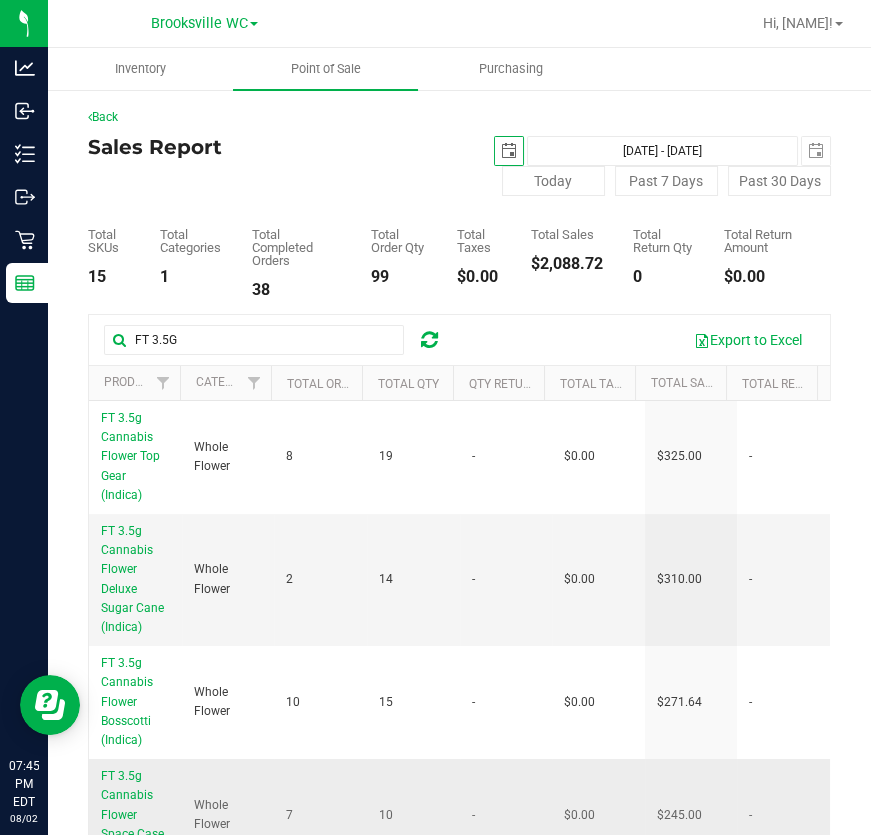scroll, scrollTop: 0, scrollLeft: 0, axis: both 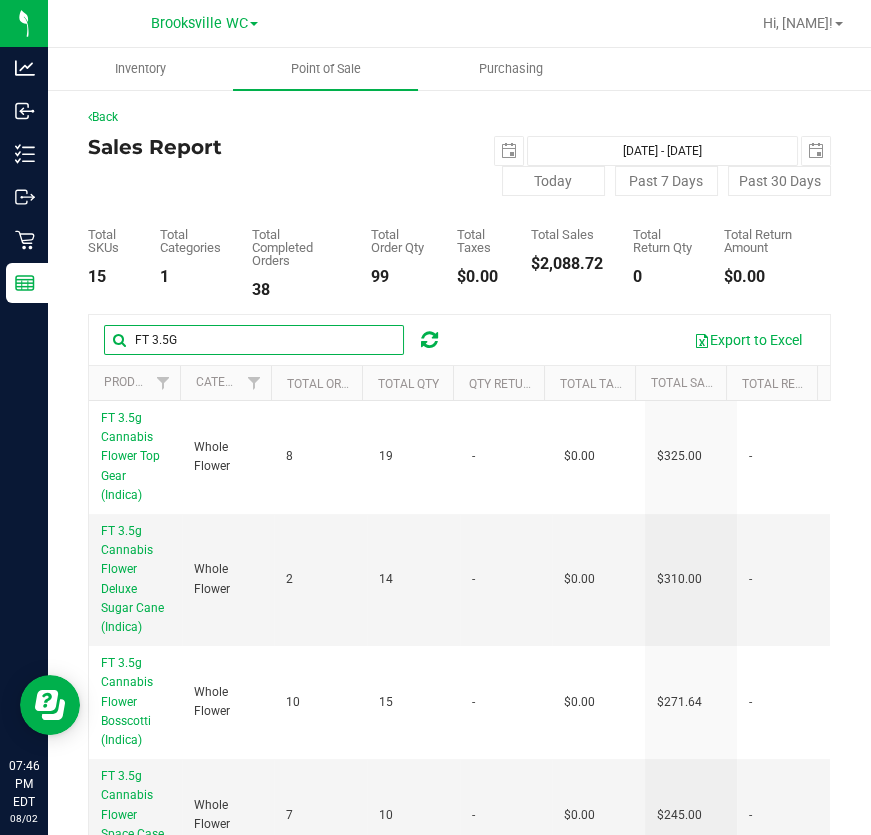 drag, startPoint x: 148, startPoint y: 283, endPoint x: -1, endPoint y: -110, distance: 420.29752 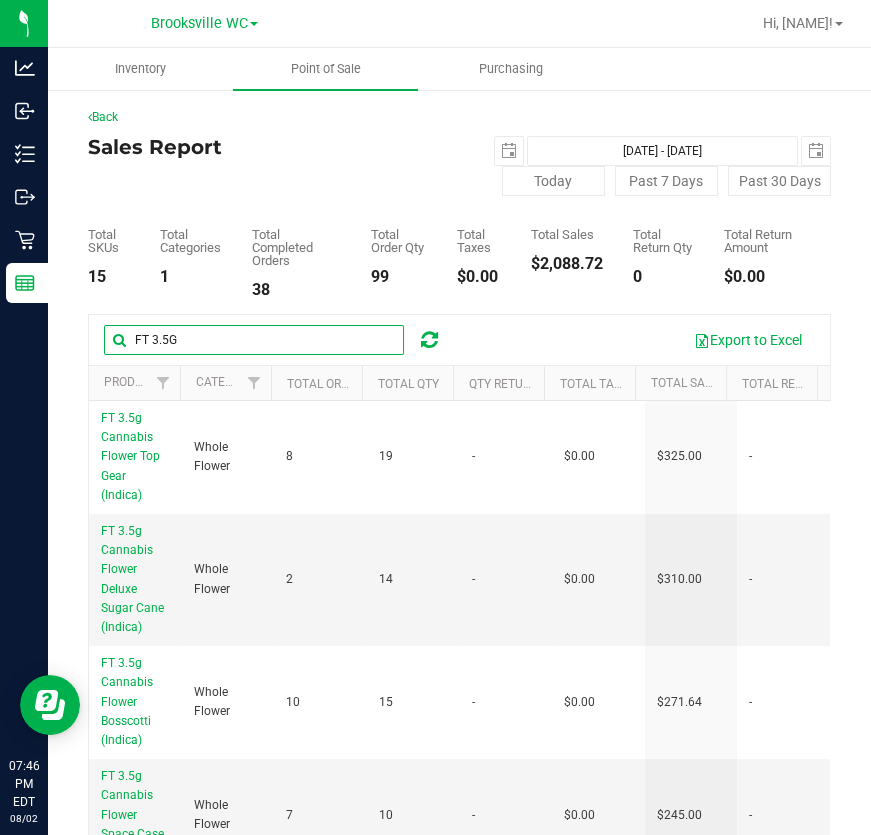 click on "Analytics Inbound Inventory Outbound Retail Reports [TIME] [TIMEZONE] [DATE] [DATE]   Brooksville WC   Hi, [NAME]!
Inventory
Point of Sale
Purchasing
Back
Sales Report
[YEAR]-[MONTH]-[DAY]
[MONTH] [DAY], [YEAR] - [MONTH] [DAY], [YEAR]
[YEAR]-[MONTH]-[DAY]
Today
Past 7 Days" at bounding box center [435, 417] 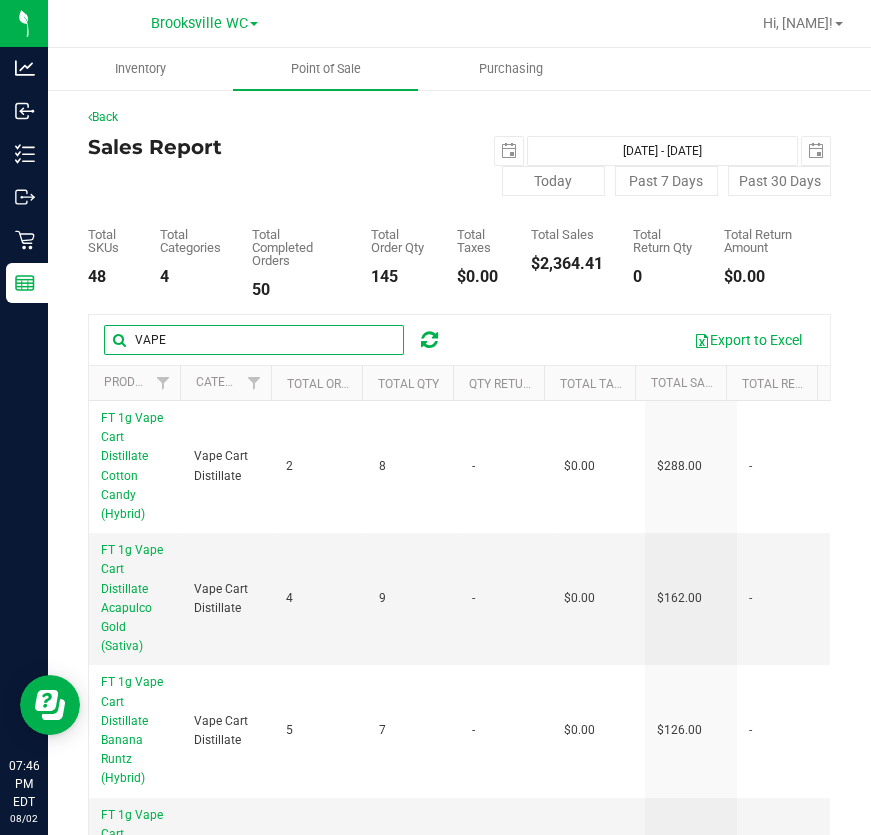 drag, startPoint x: 260, startPoint y: 329, endPoint x: -1, endPoint y: 316, distance: 261.32355 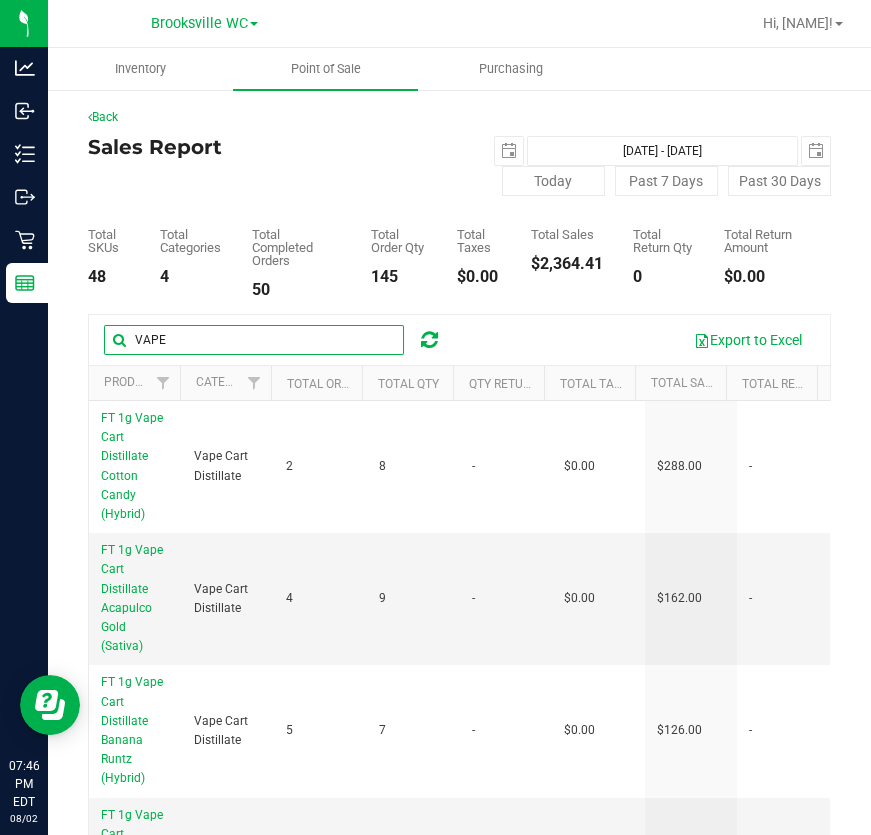 click on "Analytics Inbound Inventory Outbound Retail Reports [TIME] [TIMEZONE] [DATE] [DATE]   Brooksville WC   Hi, [NAME]!
Inventory
Point of Sale
Purchasing
Back
Sales Report
[YEAR]-[MONTH]-[DAY]
[MONTH] [DAY], [YEAR] - [MONTH] [DAY], [YEAR]
[YEAR]-[MONTH]-[DAY]
Today
Past 7 Days" at bounding box center [435, 417] 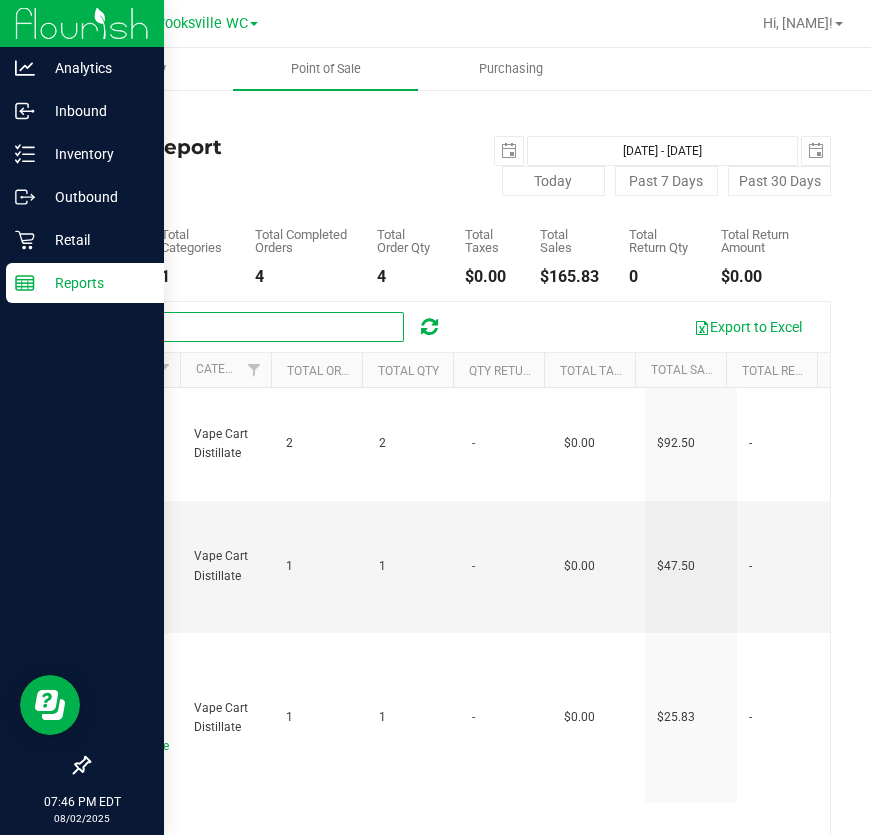 click on "Analytics Inbound Inventory Outbound Retail Reports [TIME] [TIMEZONE] [DATE] [DATE]   Brooksville WC   Hi, [NAME]!
Inventory
Point of Sale
Purchasing
Back
Sales Report
[YEAR]-[MONTH]-[DAY]
[MONTH] [DAY], [YEAR] - [MONTH] [DAY], [YEAR]
[YEAR]-[MONTH]-[DAY]
Today
Past 7 Days" at bounding box center [435, 417] 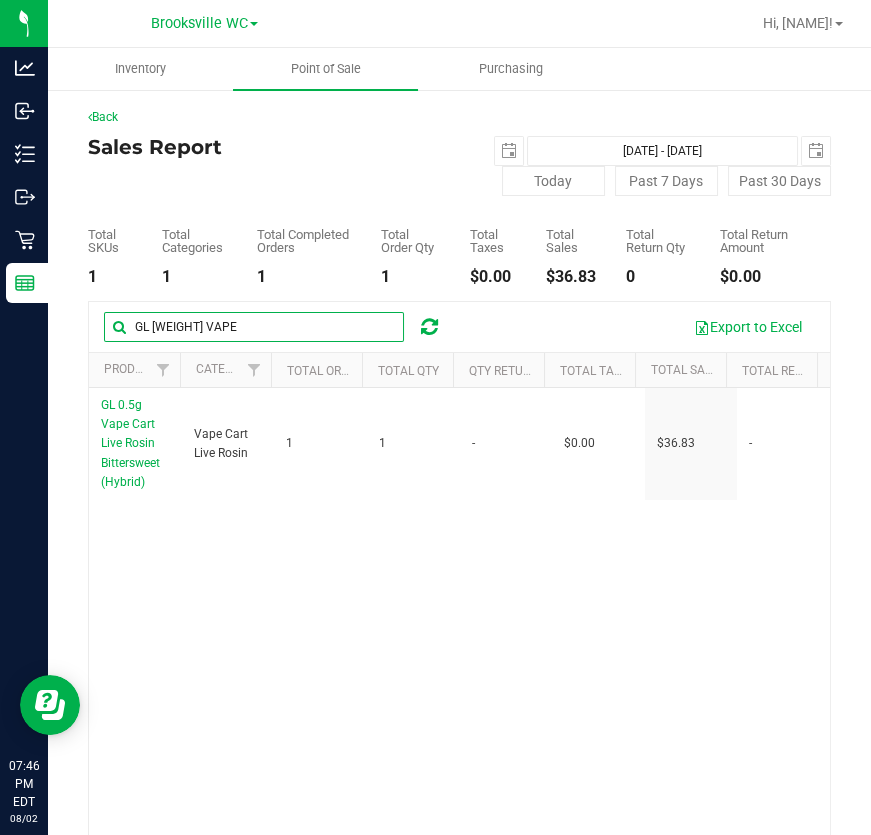 drag, startPoint x: -1, startPoint y: 191, endPoint x: -1, endPoint y: 10, distance: 181 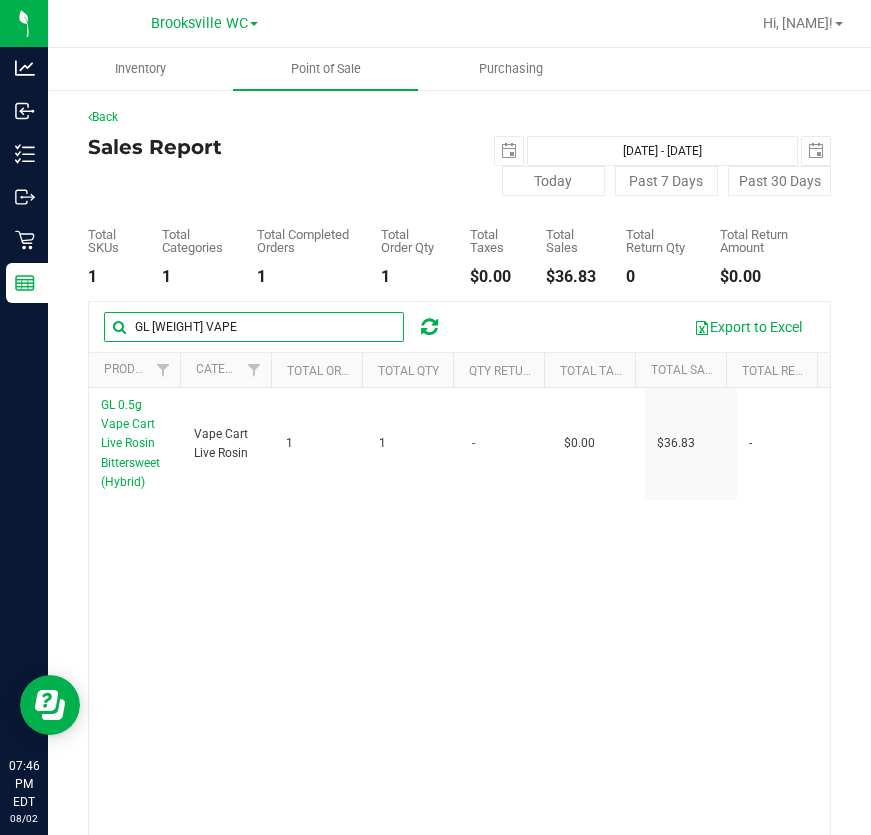 click on "Analytics Inbound Inventory Outbound Retail Reports [TIME] [TIMEZONE] [DATE] [DATE]   Brooksville WC   Hi, [NAME]!
Inventory
Point of Sale
Purchasing
Back
Sales Report
[YEAR]-[MONTH]-[DAY]
[MONTH] [DAY], [YEAR] - [MONTH] [DAY], [YEAR]
[YEAR]-[MONTH]-[DAY]
Today
Past 7 Days" at bounding box center [435, 417] 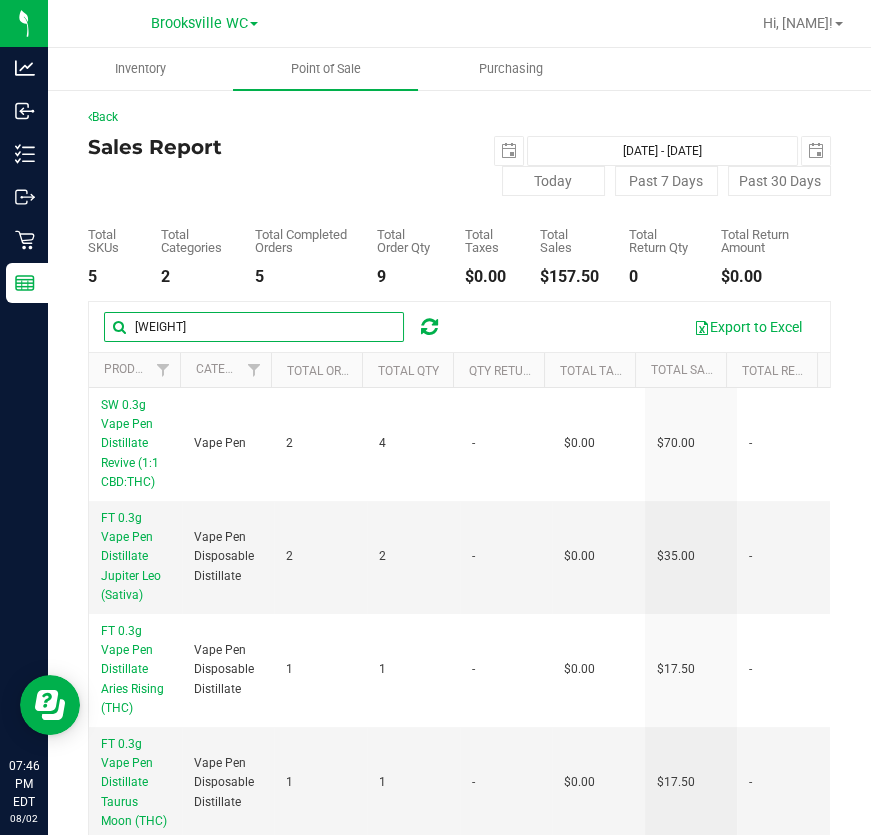 type on "[WEIGHT]" 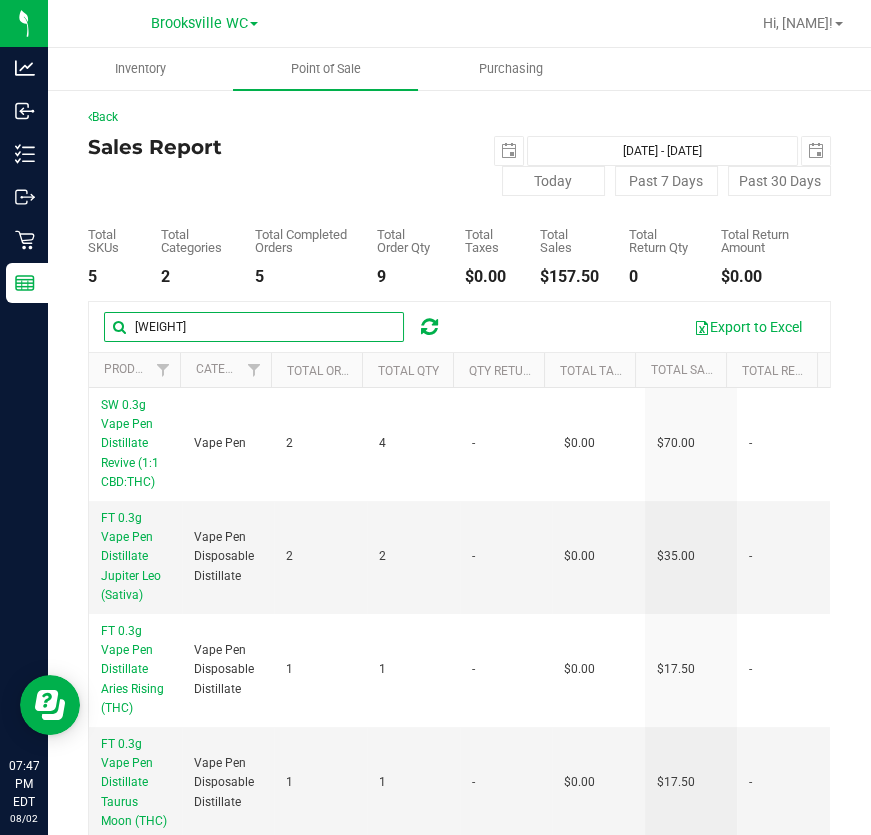 drag, startPoint x: 329, startPoint y: 338, endPoint x: -1, endPoint y: 315, distance: 330.80054 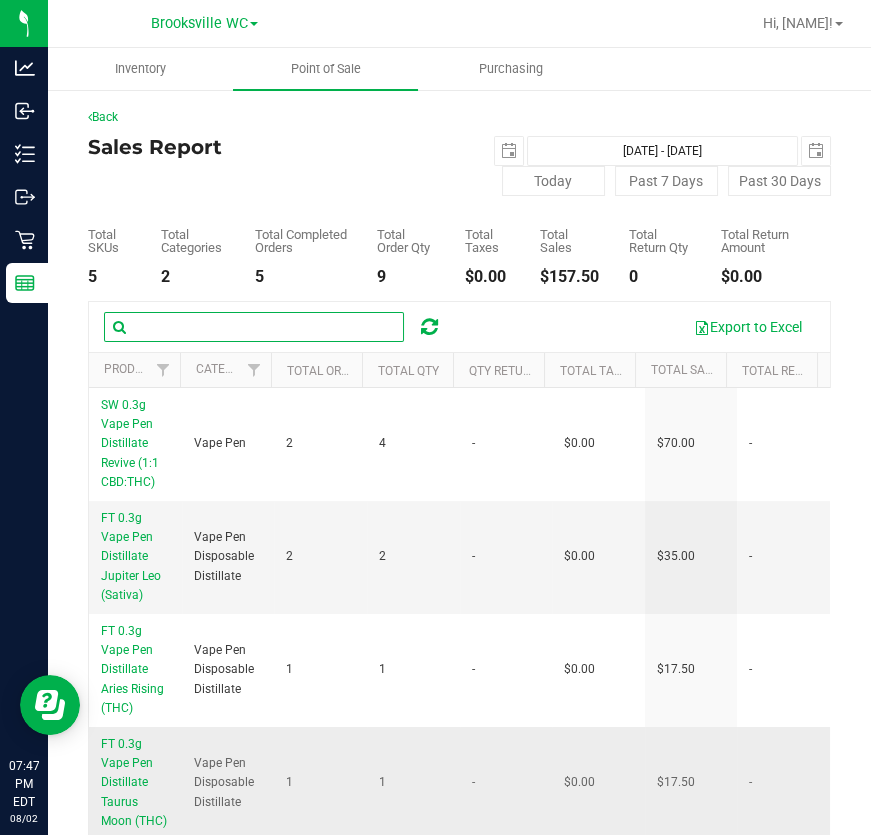 type 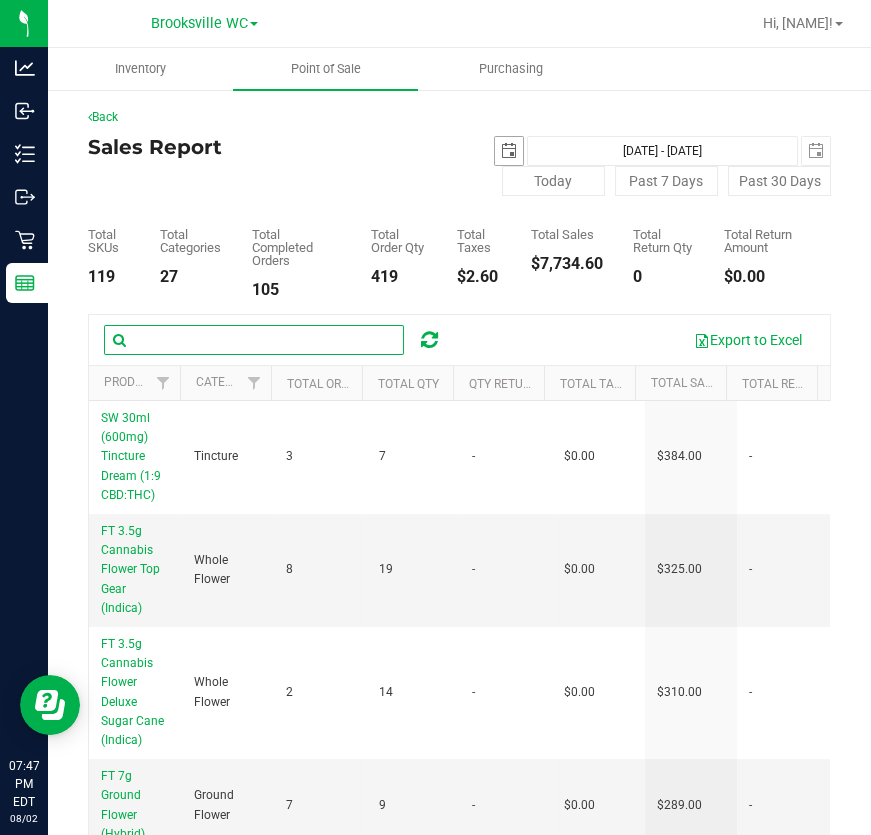 drag, startPoint x: 506, startPoint y: 159, endPoint x: 629, endPoint y: 306, distance: 191.6716 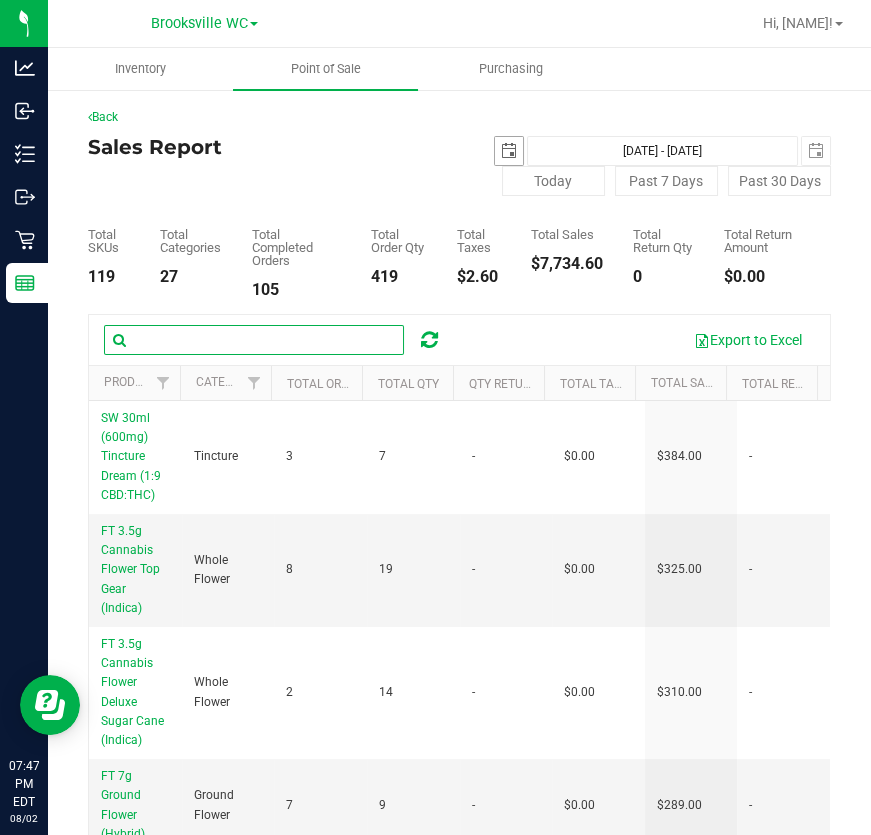 click at bounding box center [509, 151] 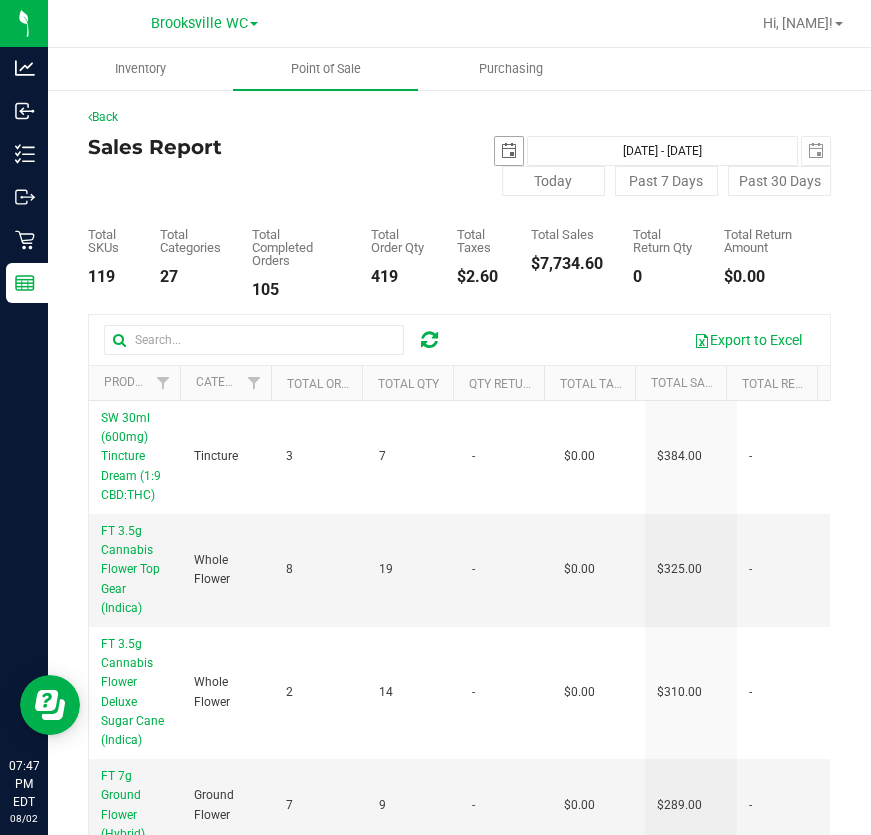 scroll, scrollTop: 0, scrollLeft: 50, axis: horizontal 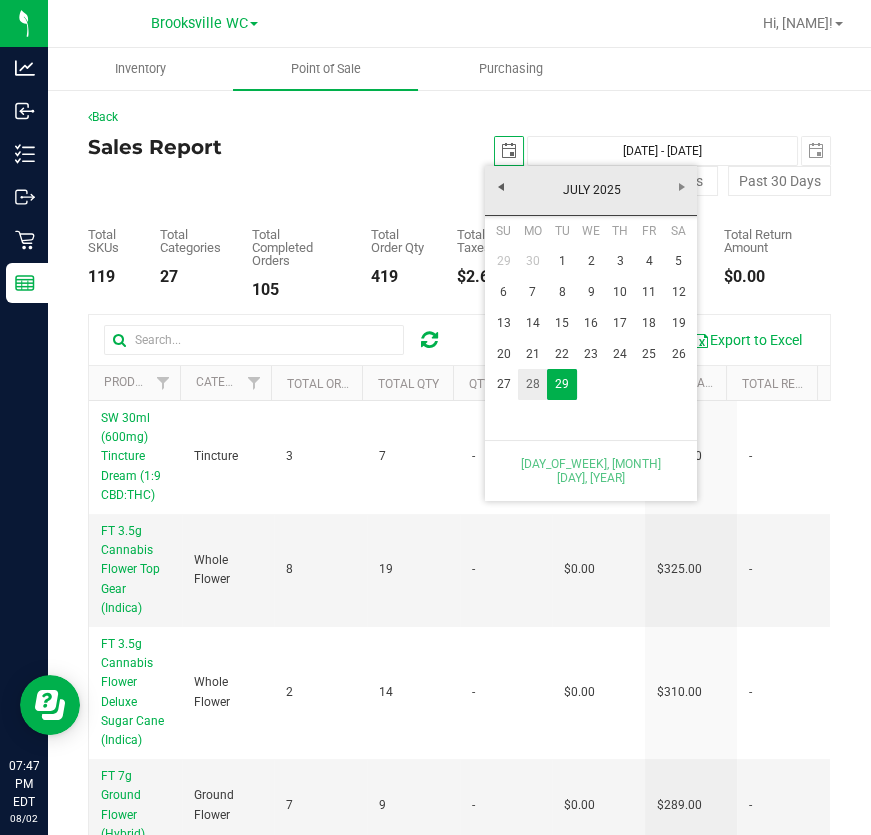 click on "28" at bounding box center [532, 384] 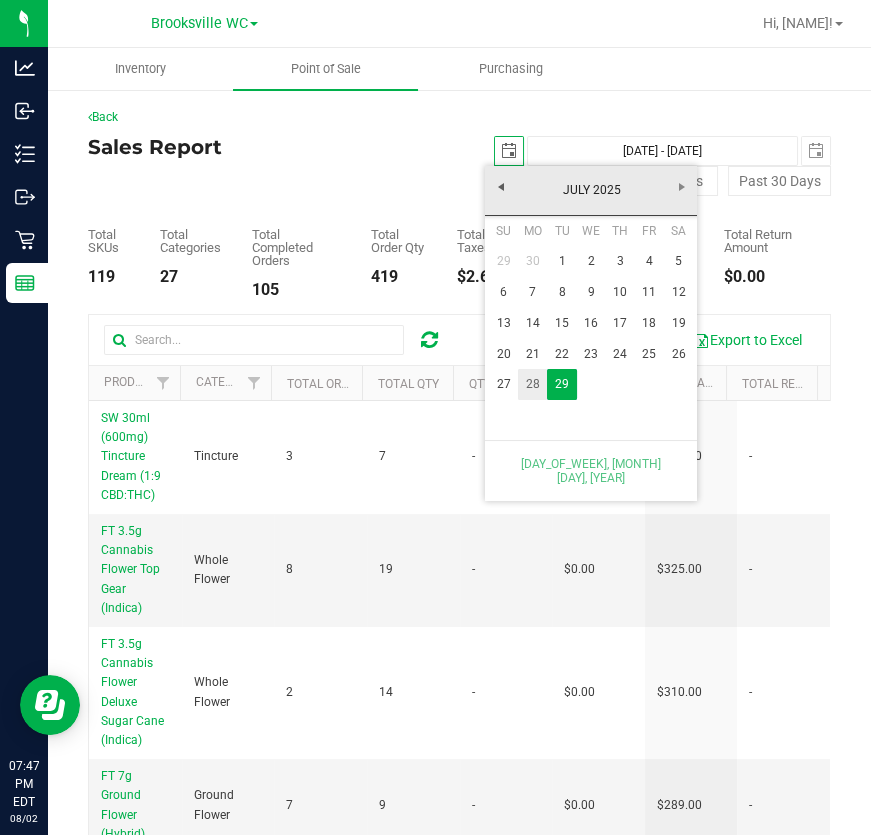 type on "[YEAR]-[MONTH]-[DAY]" 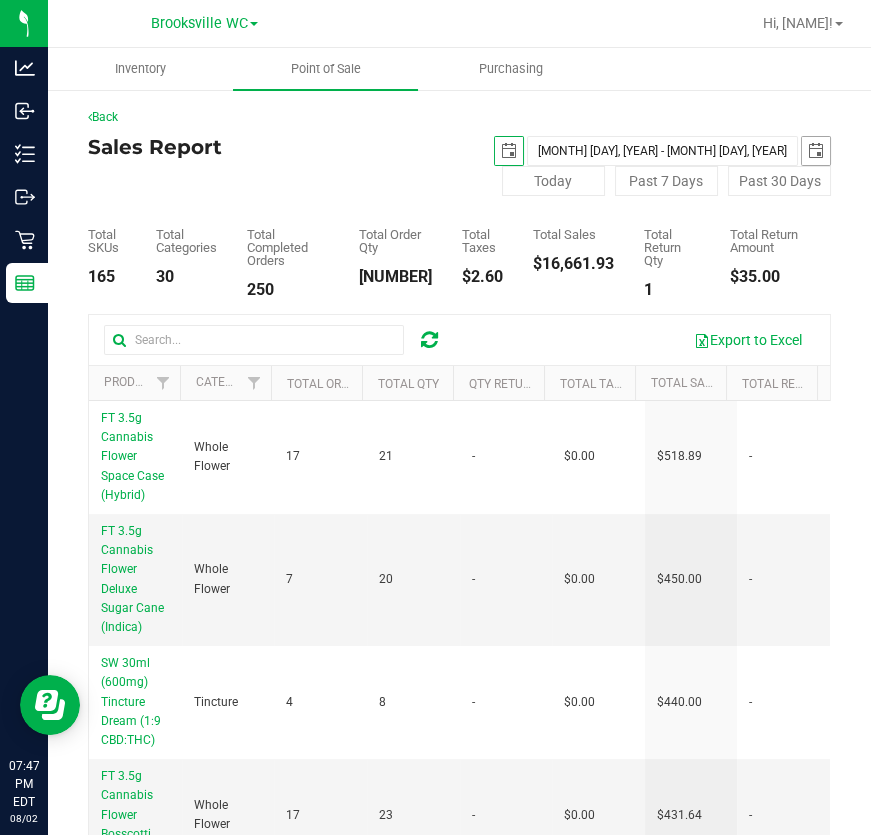 click at bounding box center (816, 151) 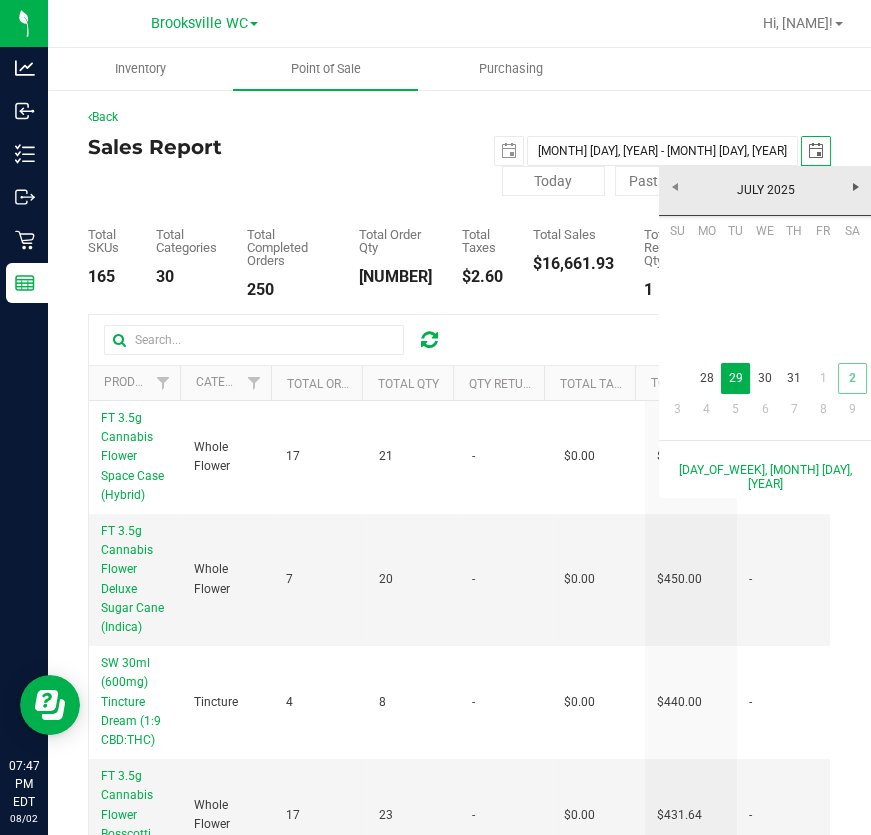 scroll, scrollTop: 0, scrollLeft: 0, axis: both 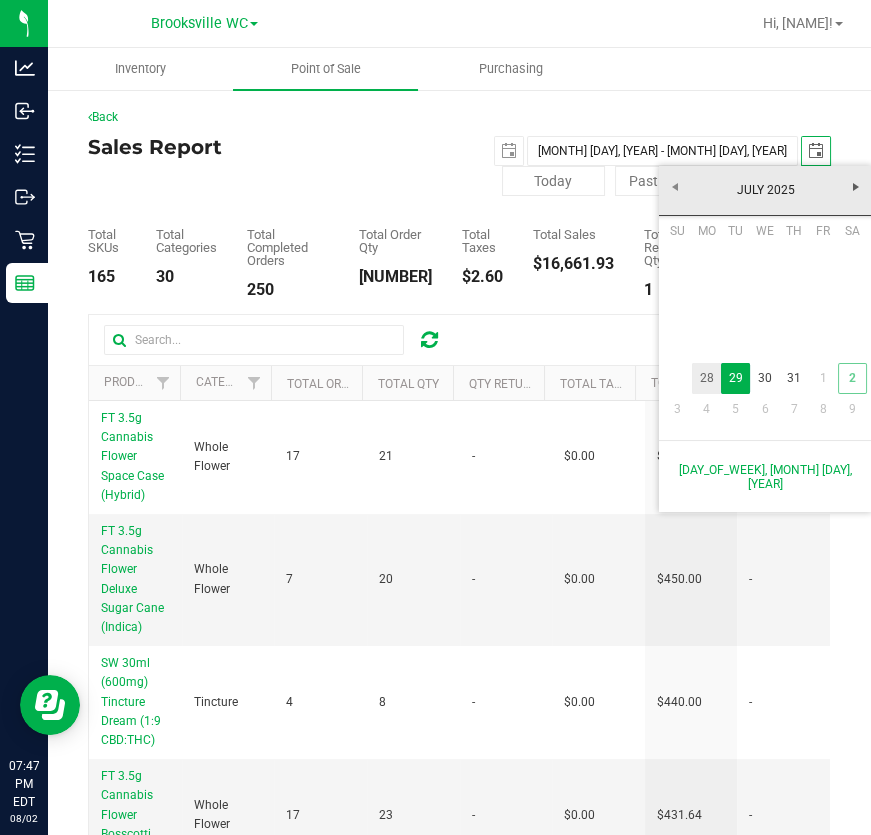 click on "28" at bounding box center [706, 378] 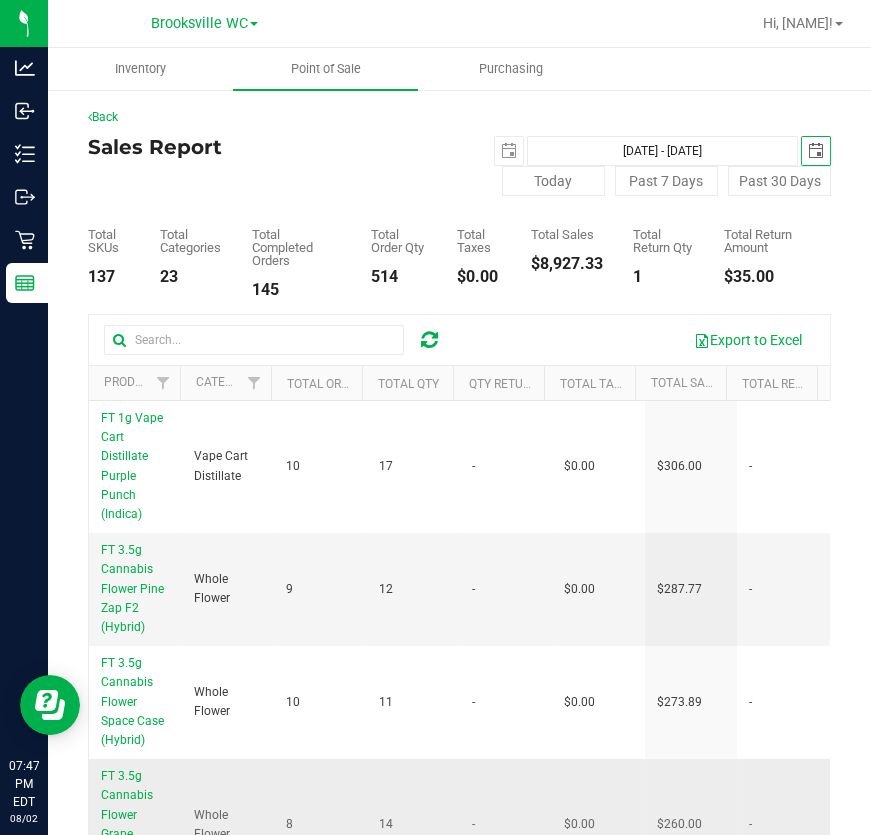scroll, scrollTop: 0, scrollLeft: 0, axis: both 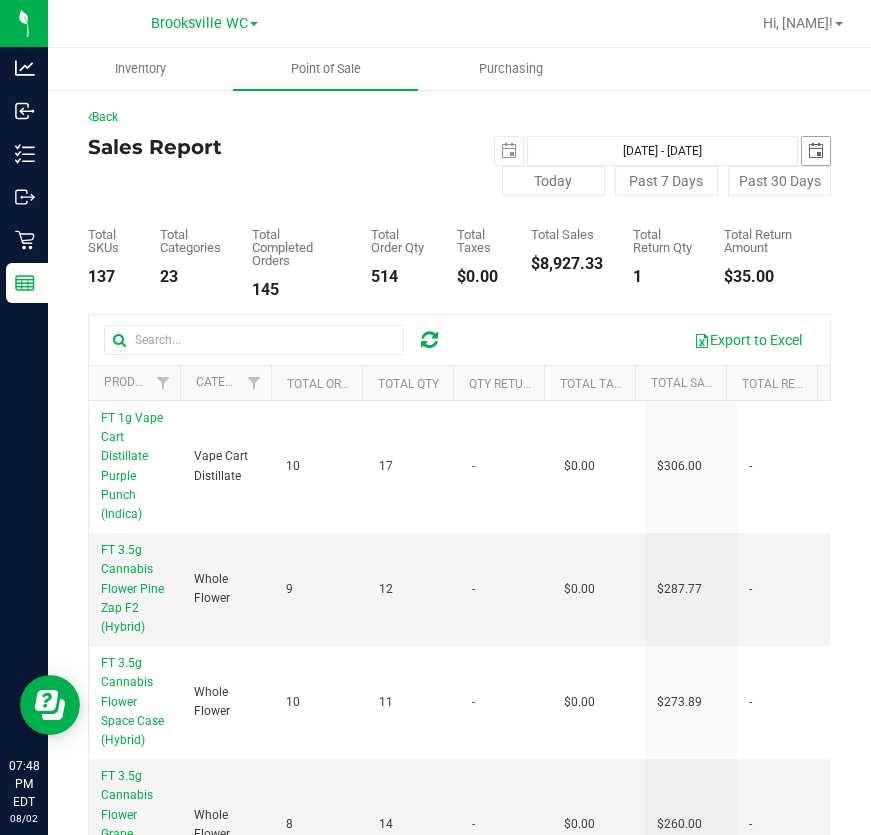 click at bounding box center (816, 151) 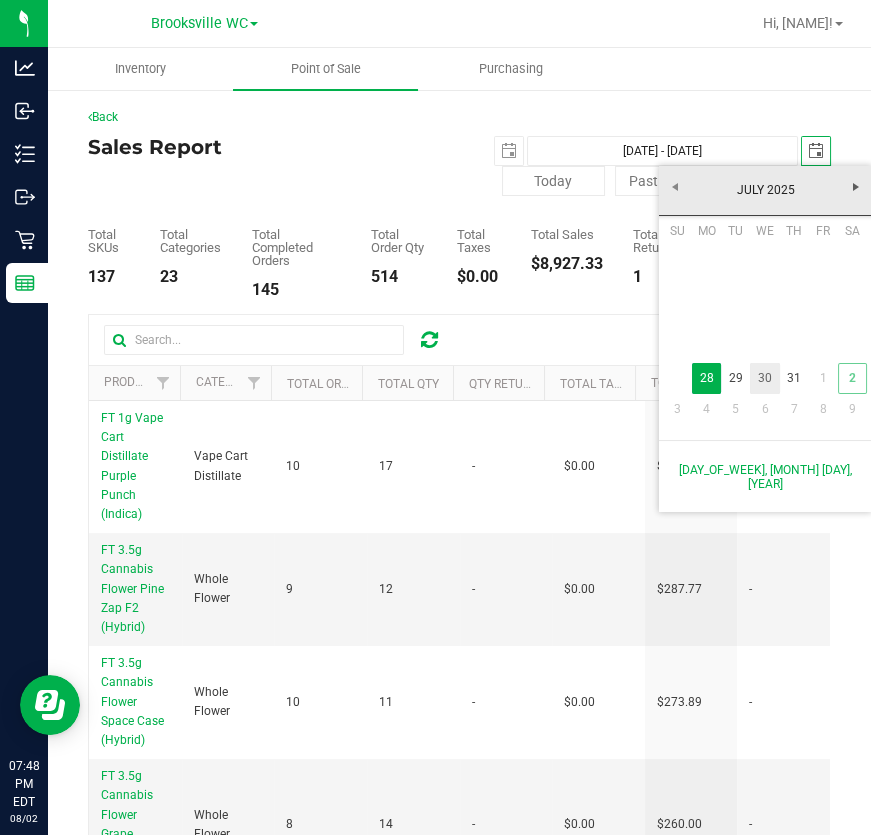 click on "30" at bounding box center [764, 378] 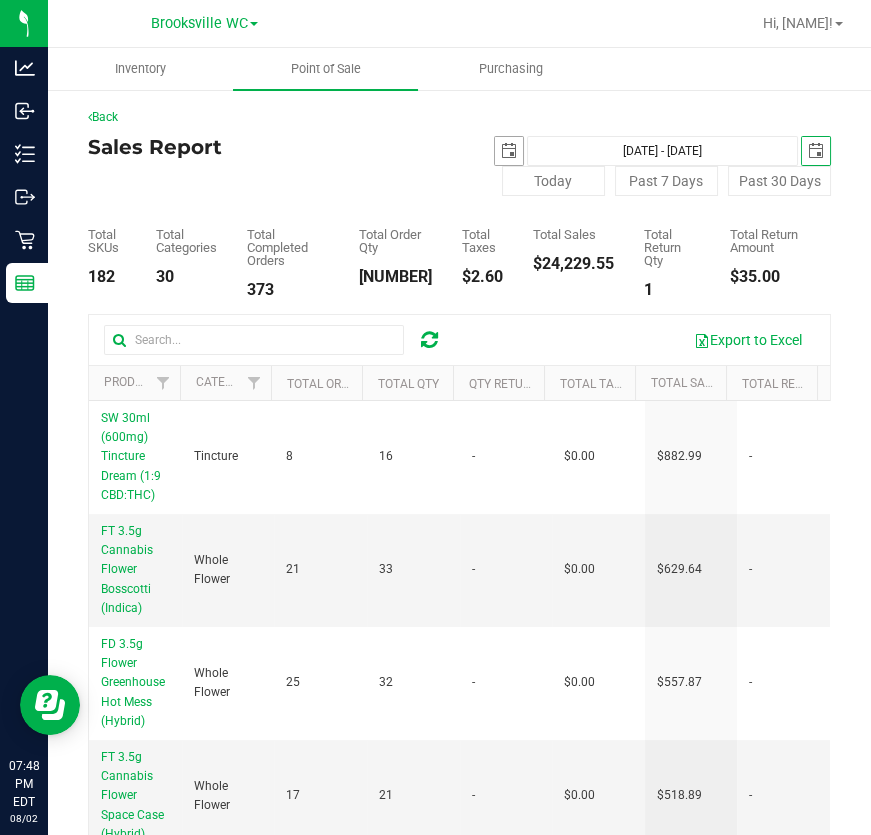 click at bounding box center [509, 151] 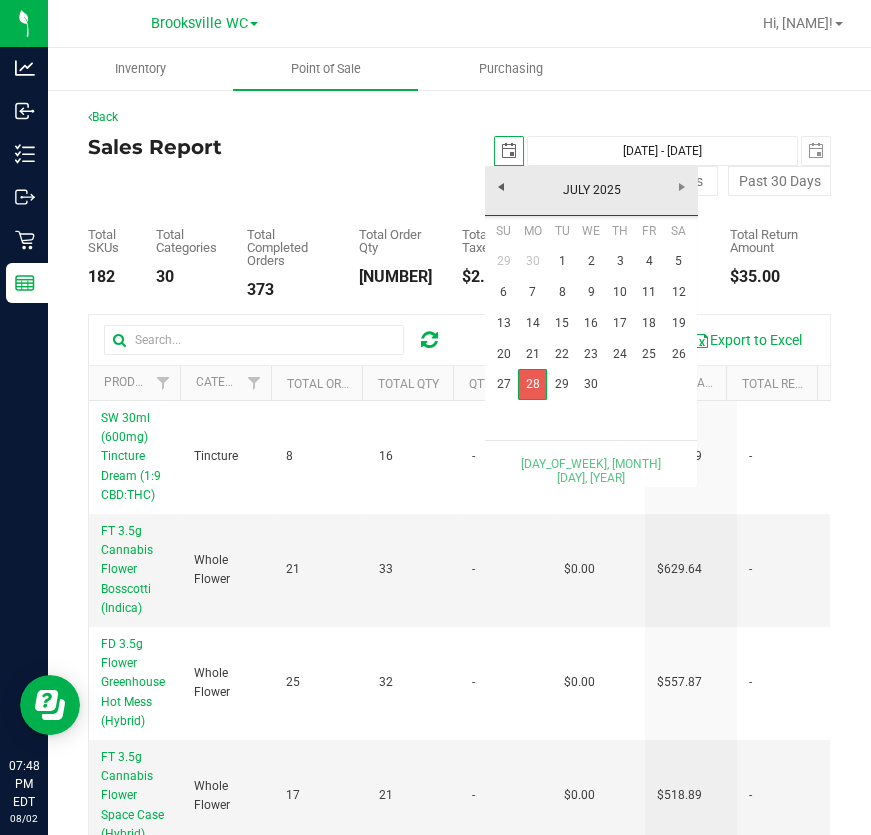 scroll, scrollTop: 0, scrollLeft: 50, axis: horizontal 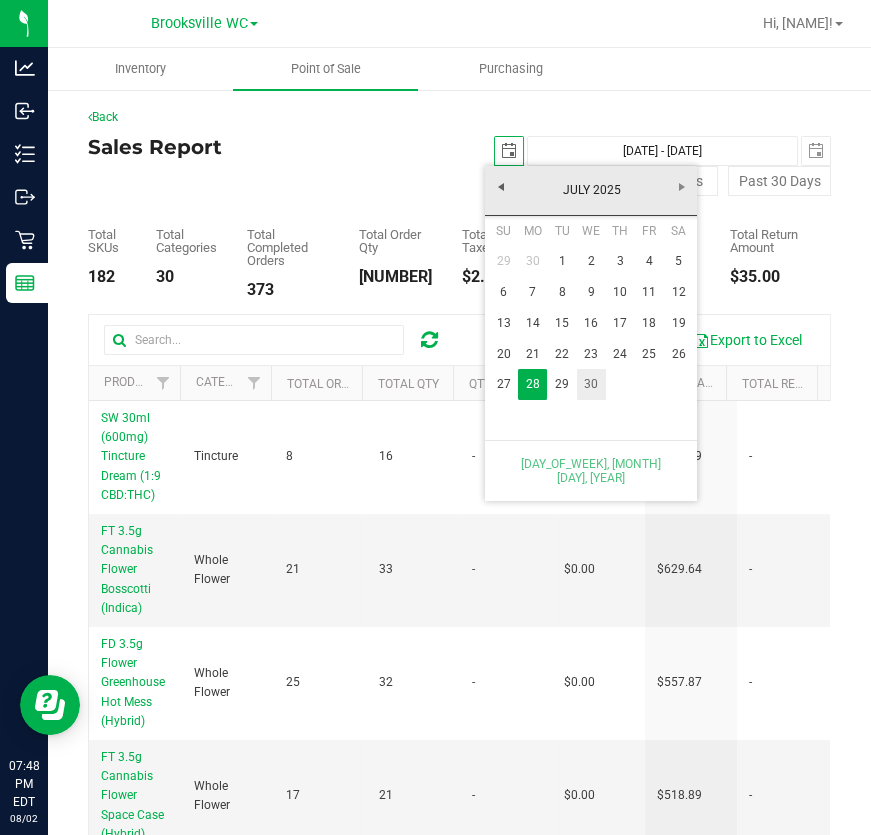 click on "30" at bounding box center [591, 384] 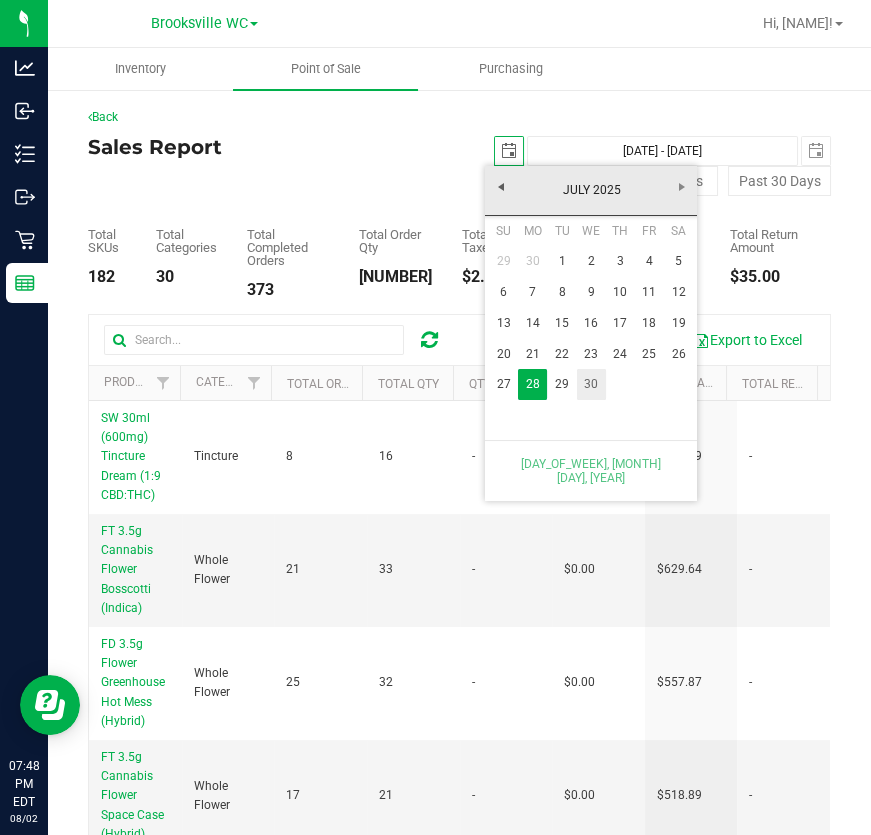 type on "[YEAR]-[MONTH]-[DAY]" 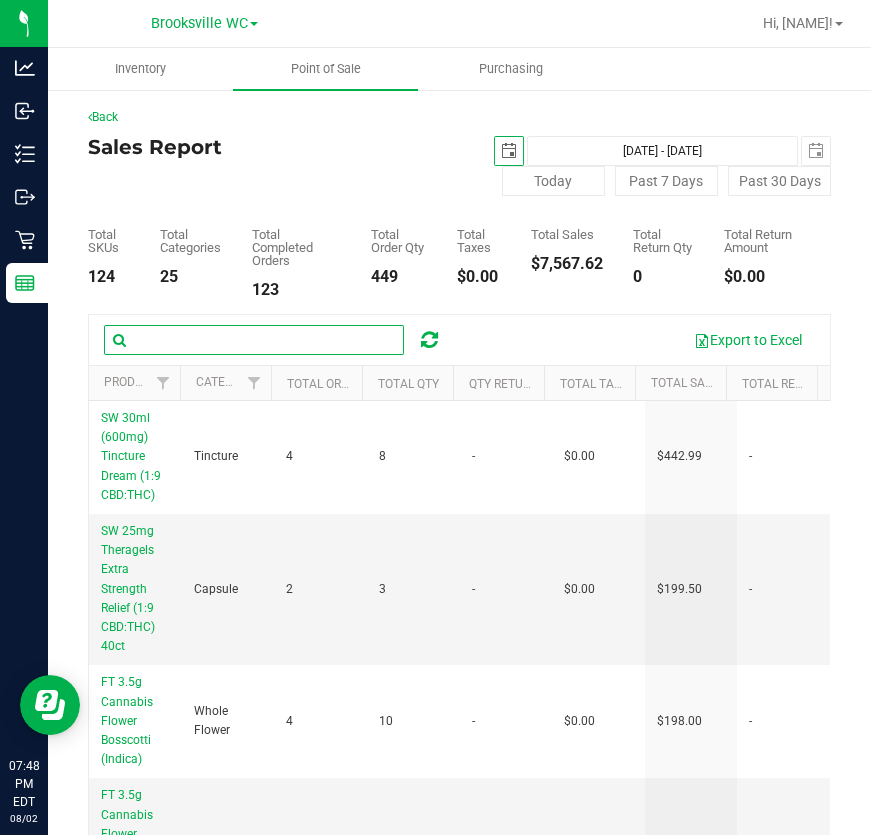 click at bounding box center [254, 340] 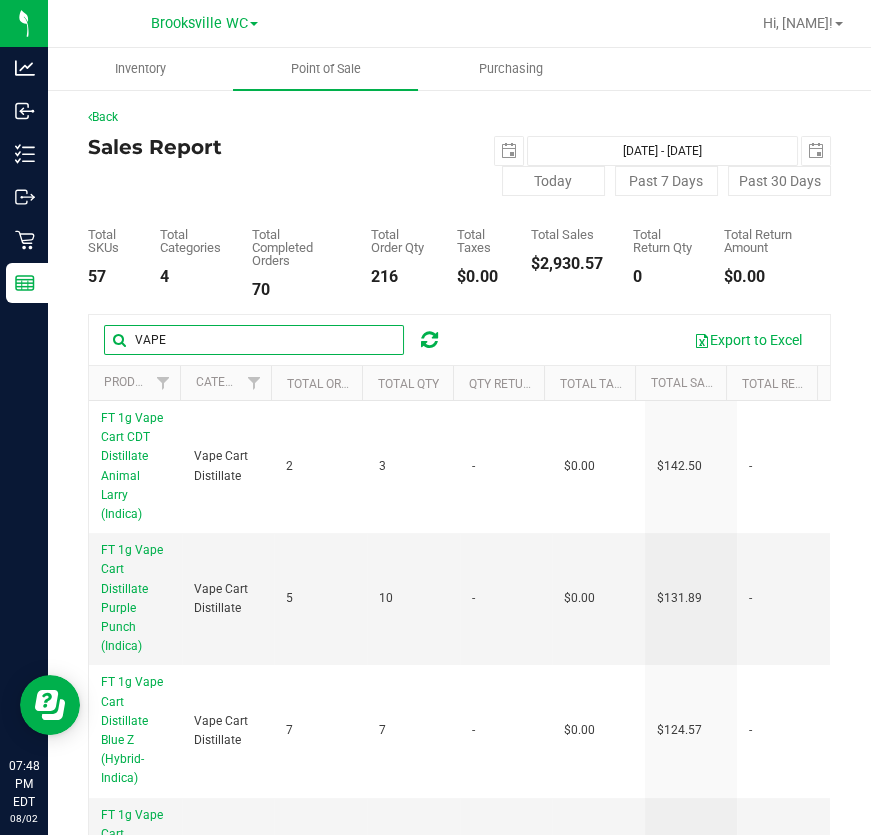 drag, startPoint x: 211, startPoint y: 343, endPoint x: -1, endPoint y: 218, distance: 246.1077 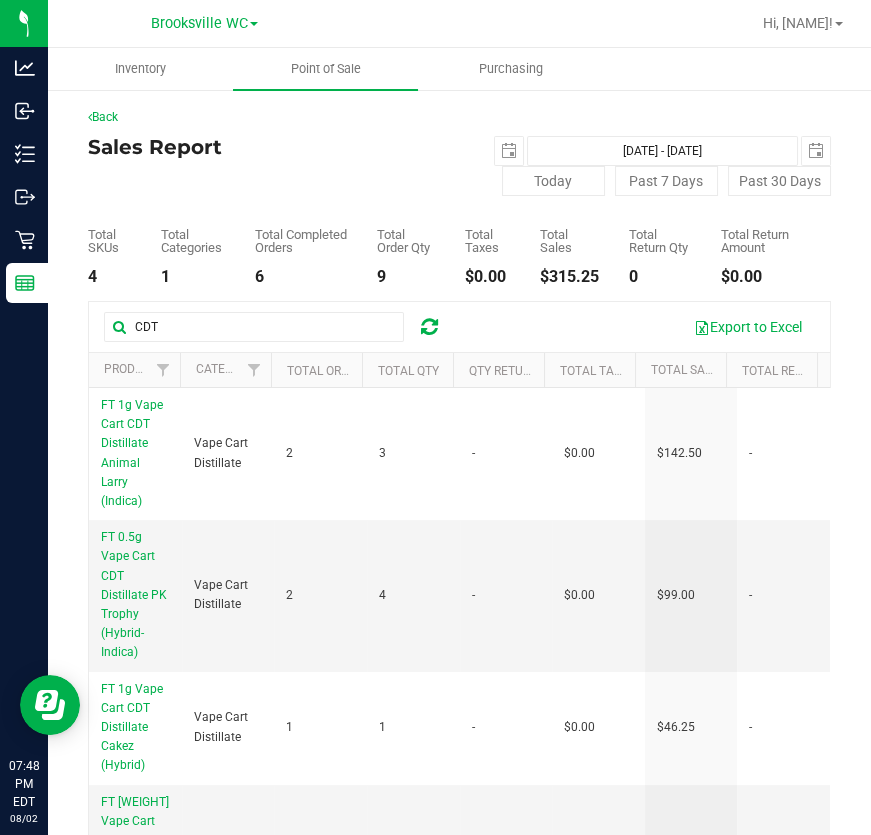 drag, startPoint x: -1, startPoint y: 274, endPoint x: -1, endPoint y: 258, distance: 16 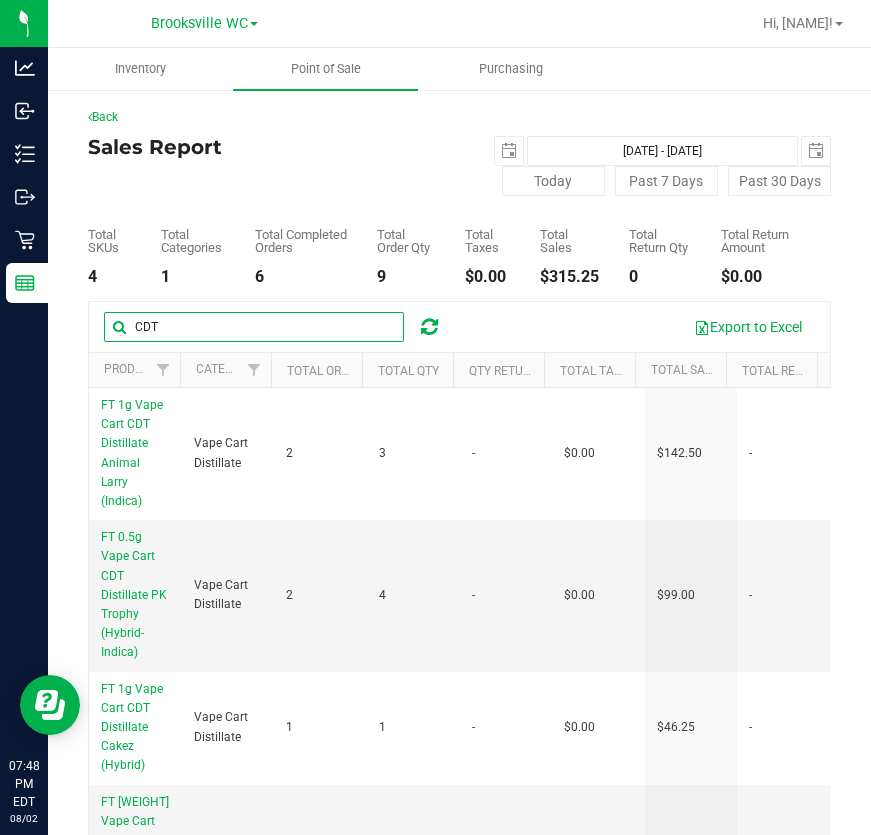 drag, startPoint x: -1, startPoint y: 258, endPoint x: 386, endPoint y: 343, distance: 396.22467 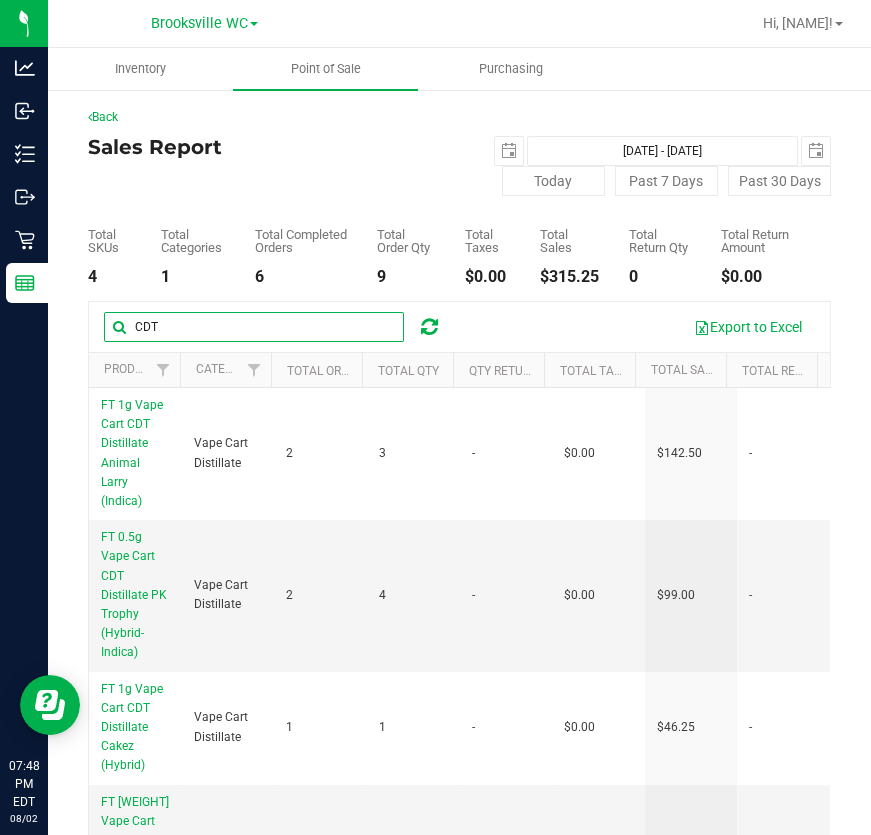 click on "CDT" at bounding box center [254, 327] 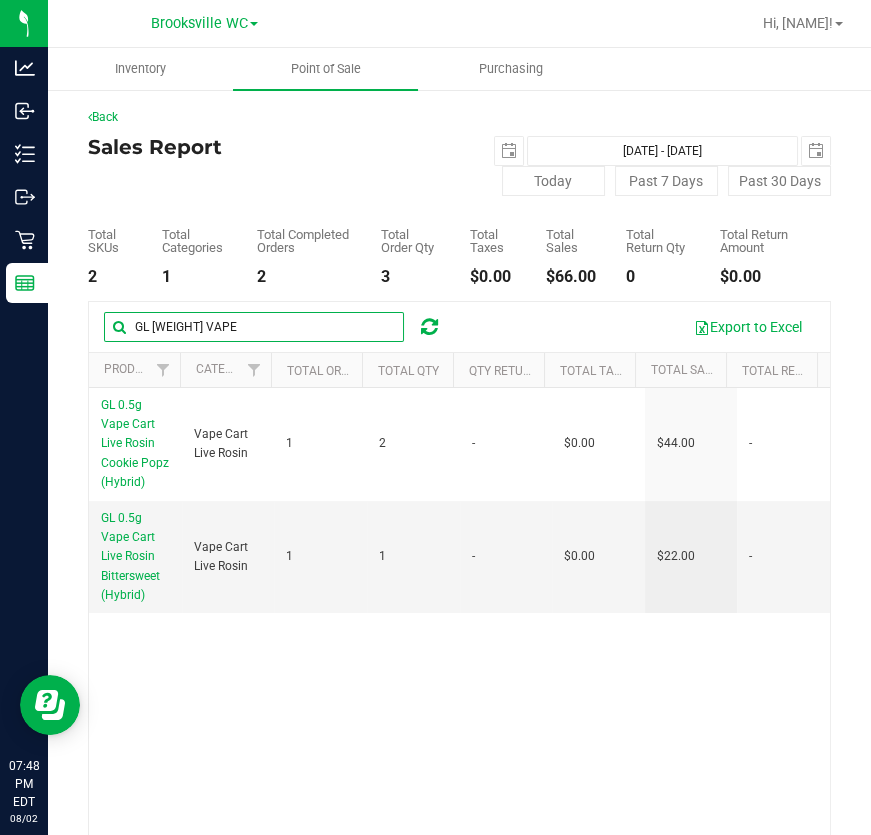type on "GL [WEIGHT] VAPE" 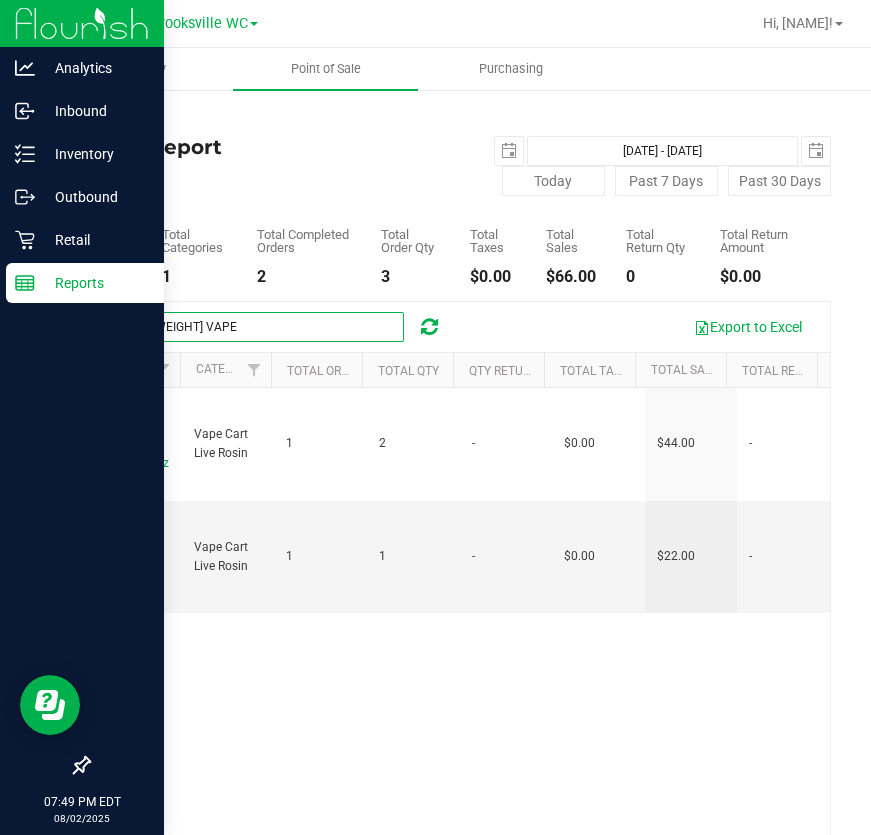 drag, startPoint x: 215, startPoint y: 348, endPoint x: 31, endPoint y: 268, distance: 200.63898 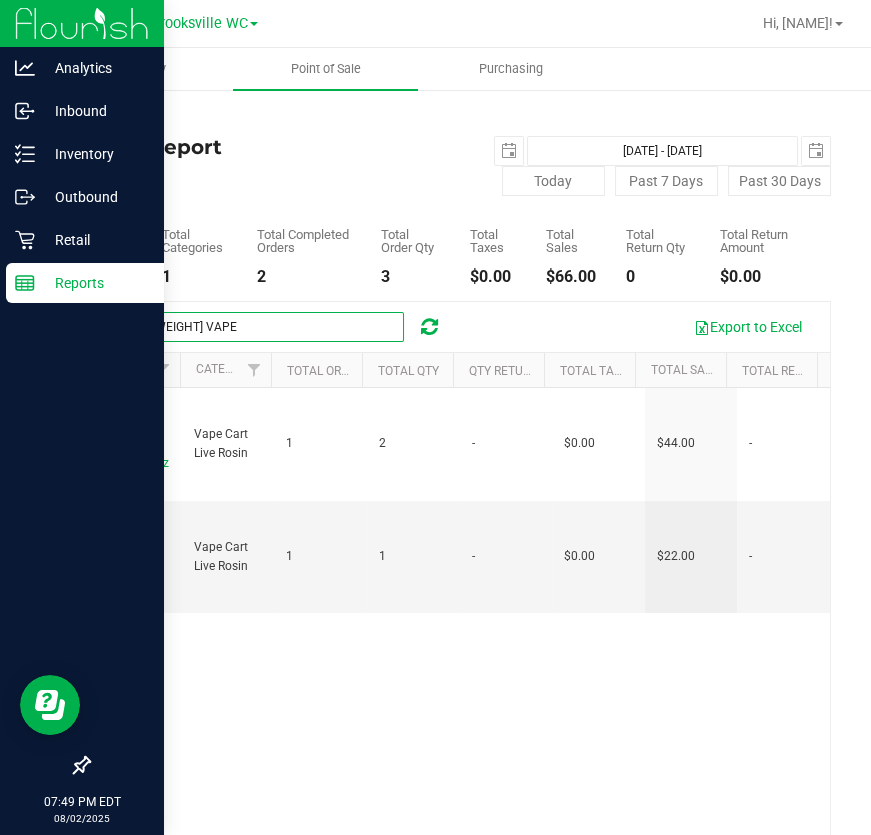 click on "Analytics Inbound Inventory Outbound Retail Reports [TIME] [TIMEZONE] 08/02/2025  08/02   Brooksville WC   Hi, [NAME]!
Inventory
Point of Sale
Purchasing
Back
Sales Report
2025-07-30
Jul 30, 2025 - Jul 30, 2025
2025-07-30
Today
Past 7 Days
Past 30 Days" at bounding box center [435, 417] 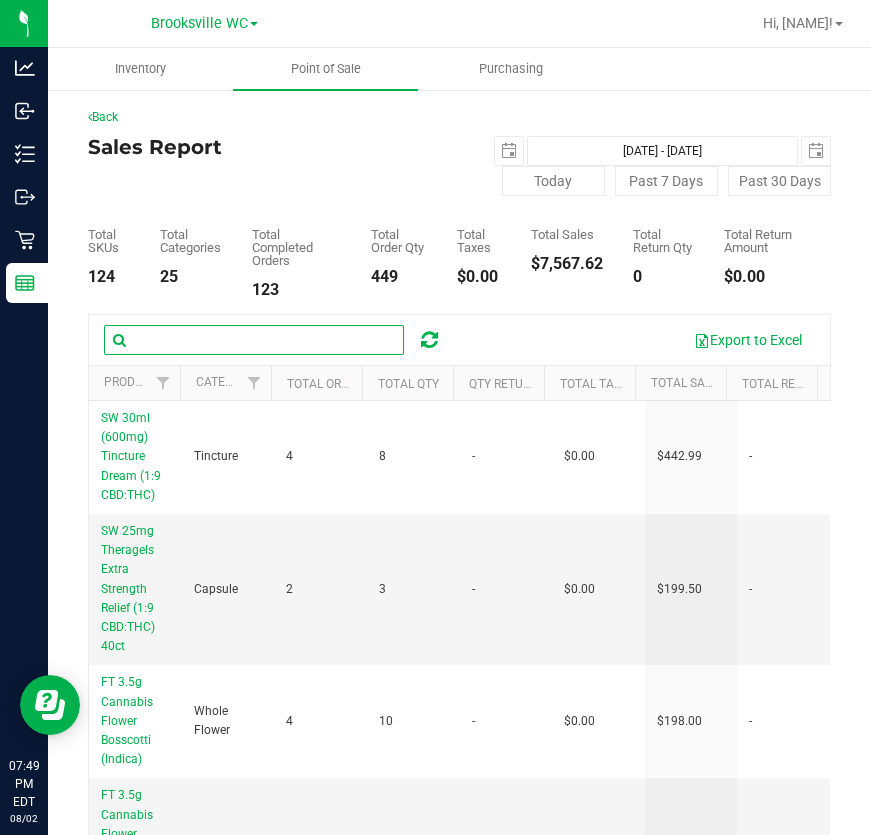 click at bounding box center (254, 340) 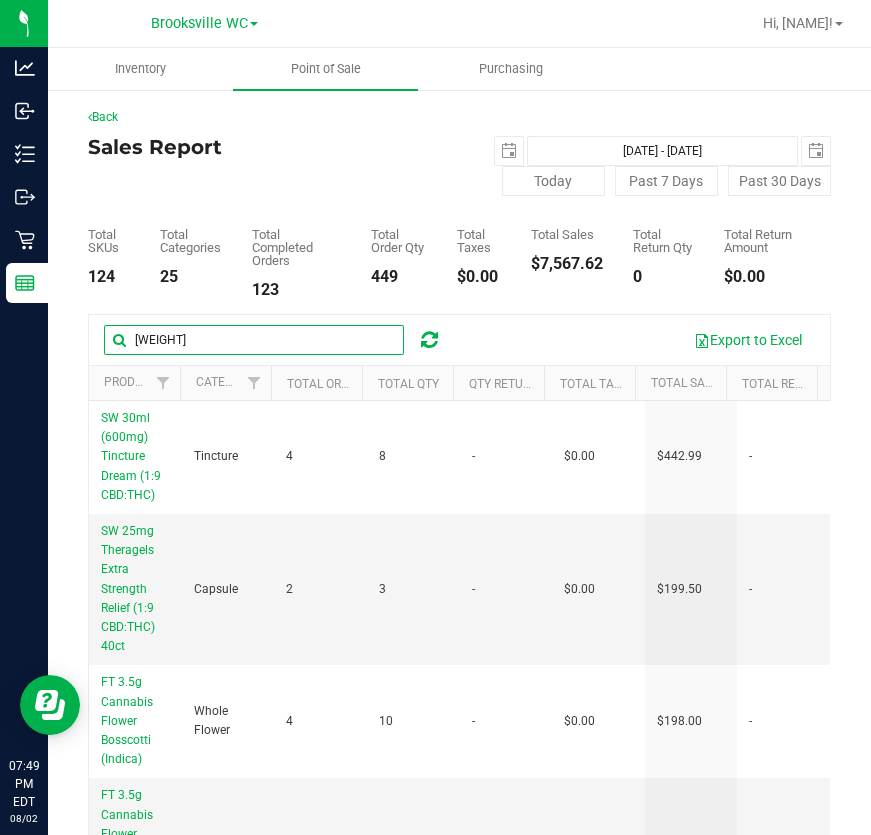 type on "[WEIGHT]" 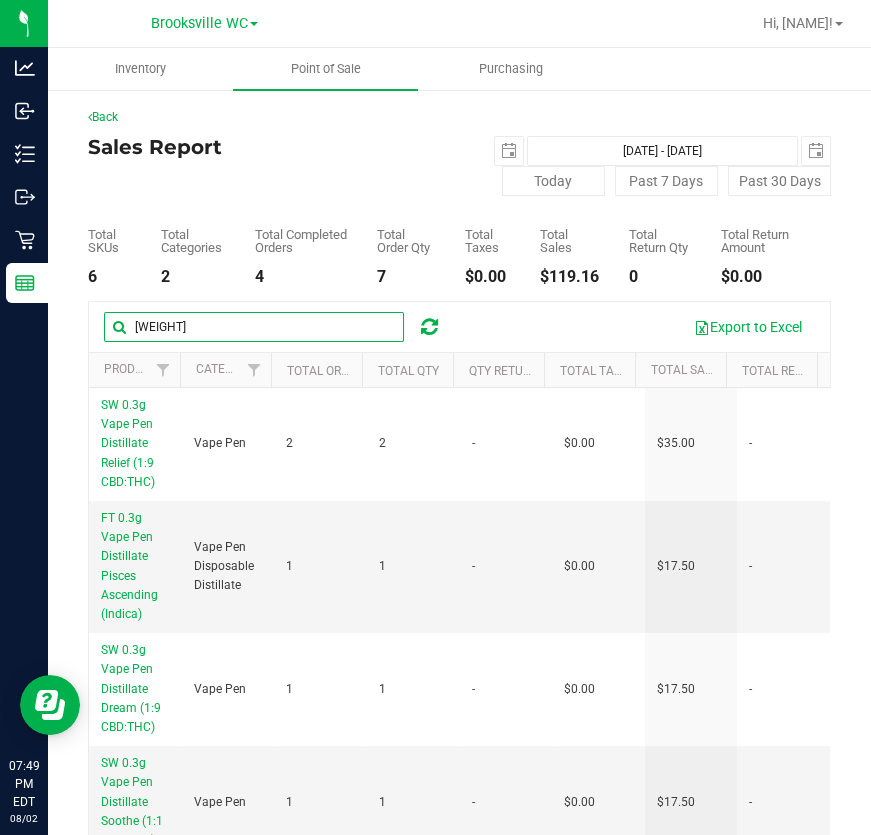 drag, startPoint x: 283, startPoint y: 340, endPoint x: -1, endPoint y: 221, distance: 307.9237 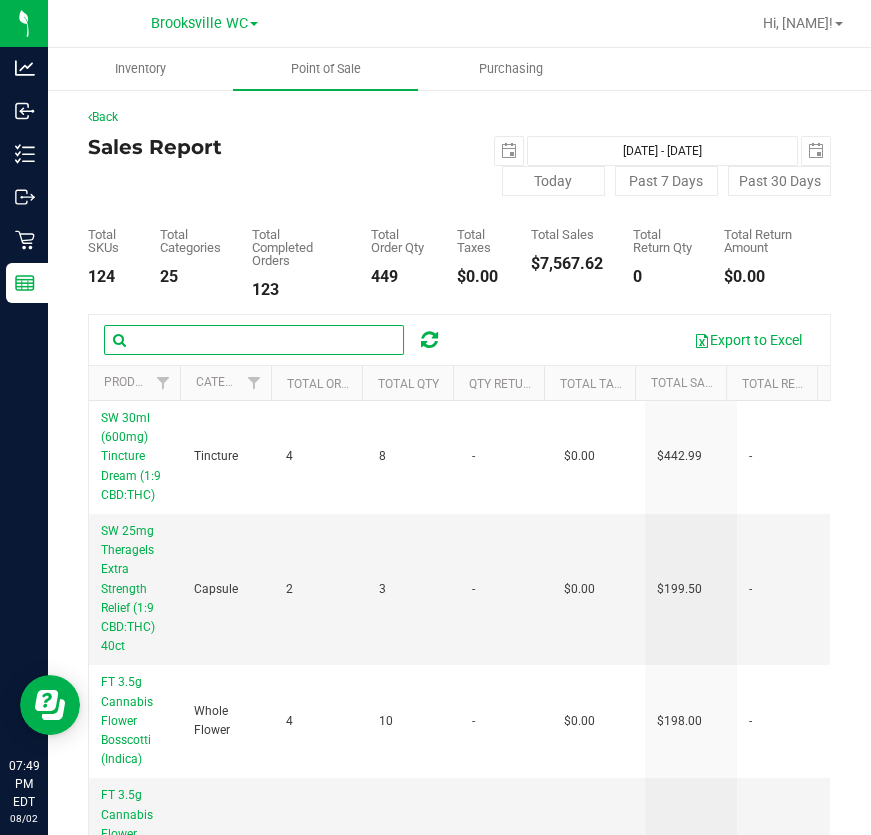drag, startPoint x: 360, startPoint y: 342, endPoint x: 299, endPoint y: 363, distance: 64.513565 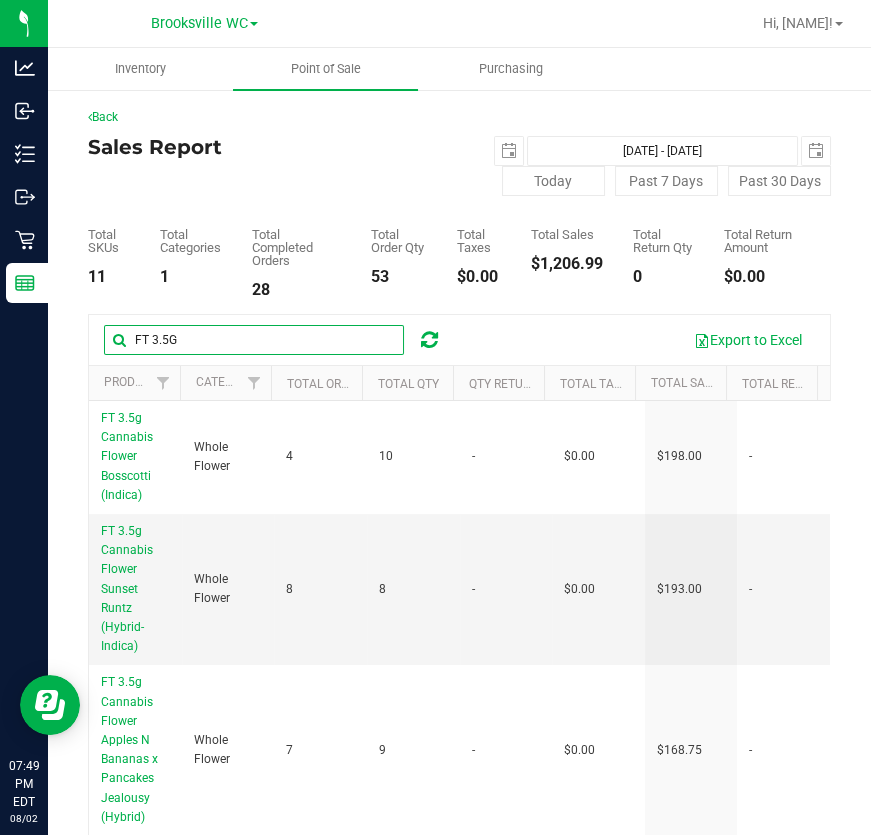 type on "FT 3.5G" 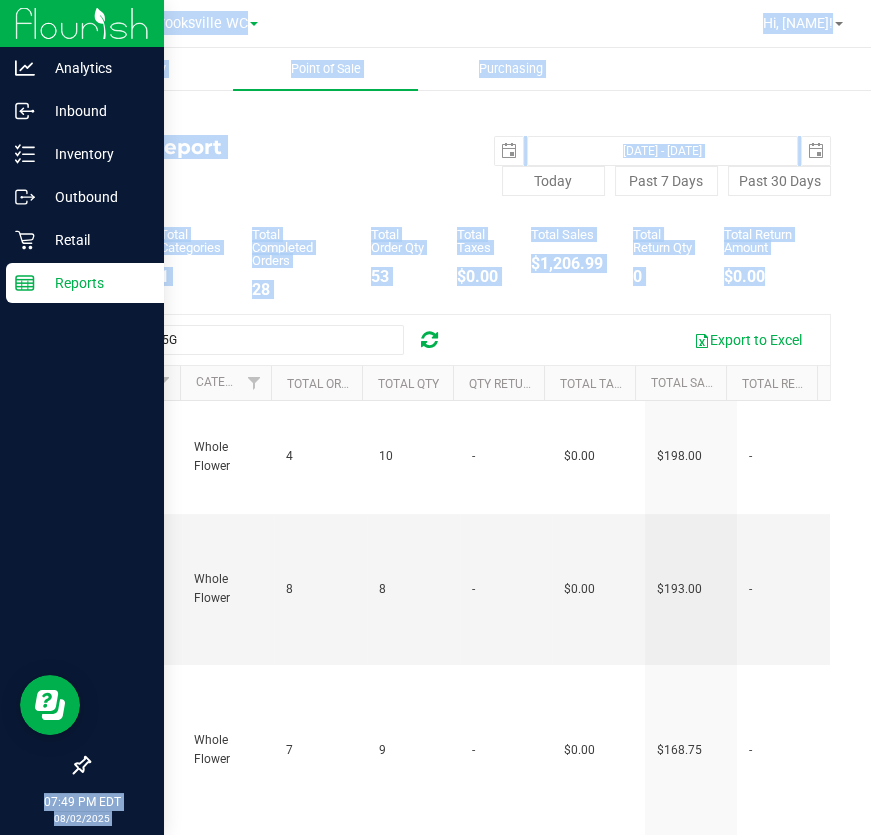 drag, startPoint x: 236, startPoint y: 323, endPoint x: 31, endPoint y: 328, distance: 205.06097 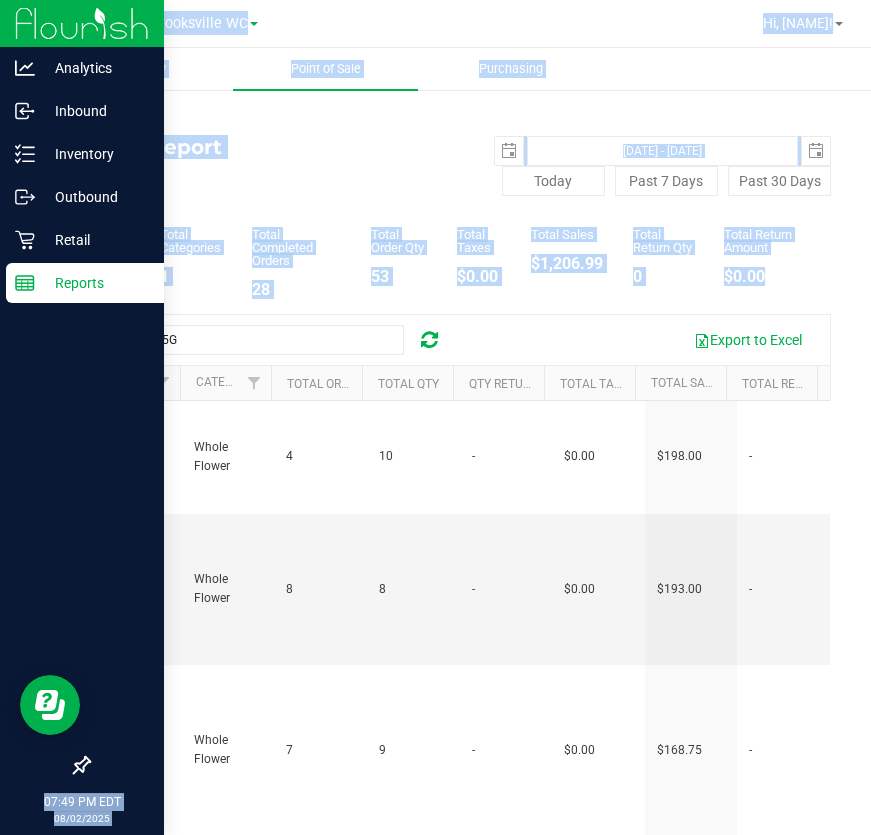 click on "Analytics Inbound Inventory Outbound Retail Reports [TIME] [TIMEZONE] 08/02/2025  08/02   Brooksville WC   Hi, [NAME]!
Inventory
Point of Sale
Purchasing
Back
Sales Report
2025-07-30
Jul 30, 2025 - Jul 30, 2025
2025-07-30
Today
Past 7 Days
Past 30 Days" at bounding box center [435, 417] 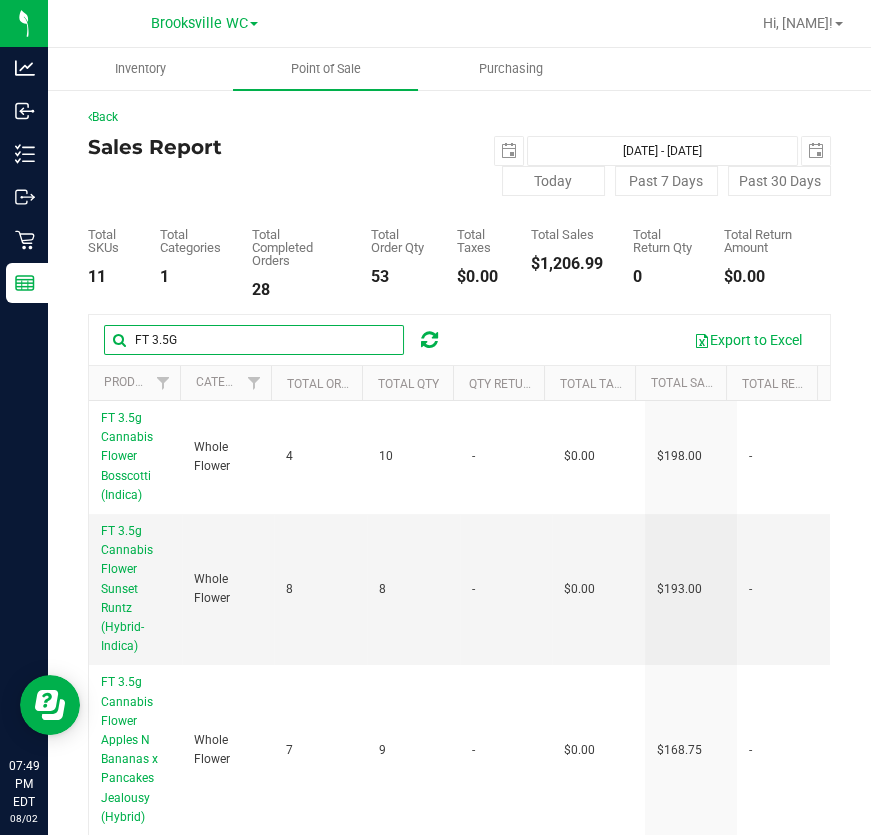 drag, startPoint x: 226, startPoint y: 332, endPoint x: -1, endPoint y: 332, distance: 227 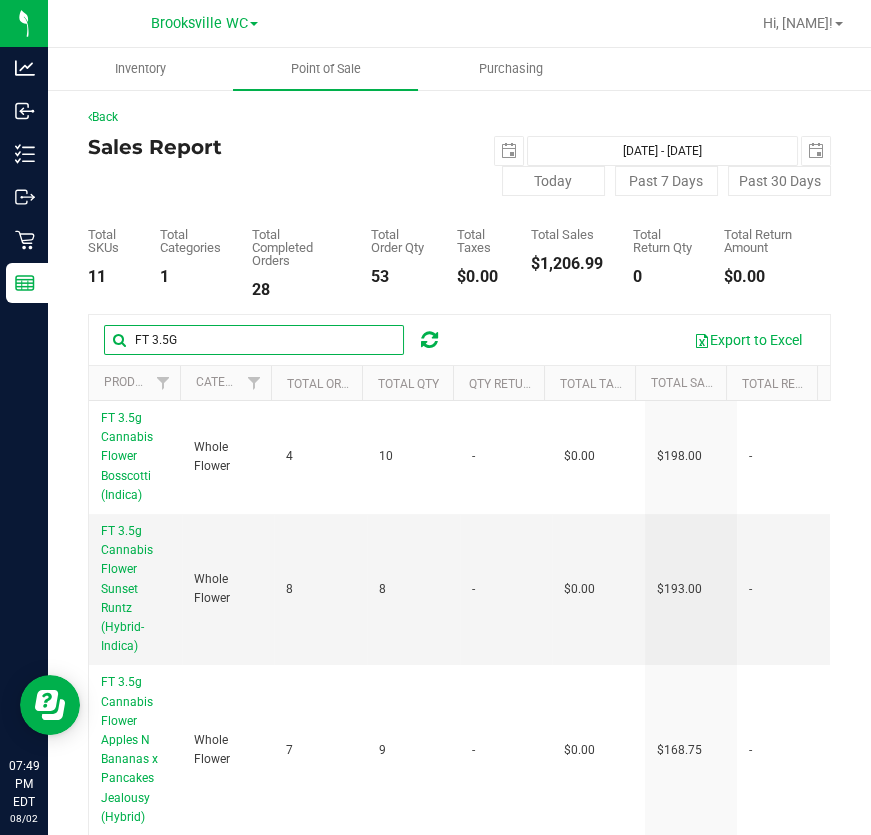 click on "Analytics Inbound Inventory Outbound Retail Reports [TIME] [TIMEZONE] [DATE] [DATE]   Brooksville WC   Hi, [NAME]!
Inventory
Point of Sale
Purchasing
Back
Sales Report
[YEAR]-[MONTH]-[DAY]
[MONTH] [DAY], [YEAR] - [MONTH] [DAY], [YEAR]
[YEAR]-[MONTH]-[DAY]
Today
Past 7 Days" at bounding box center [435, 417] 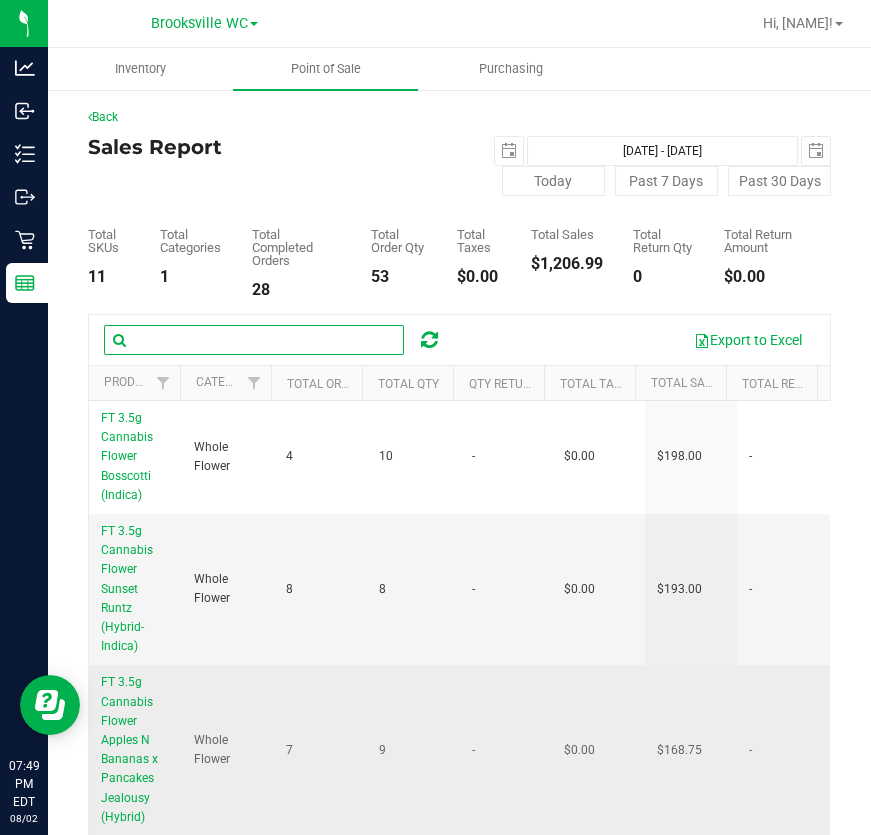 type 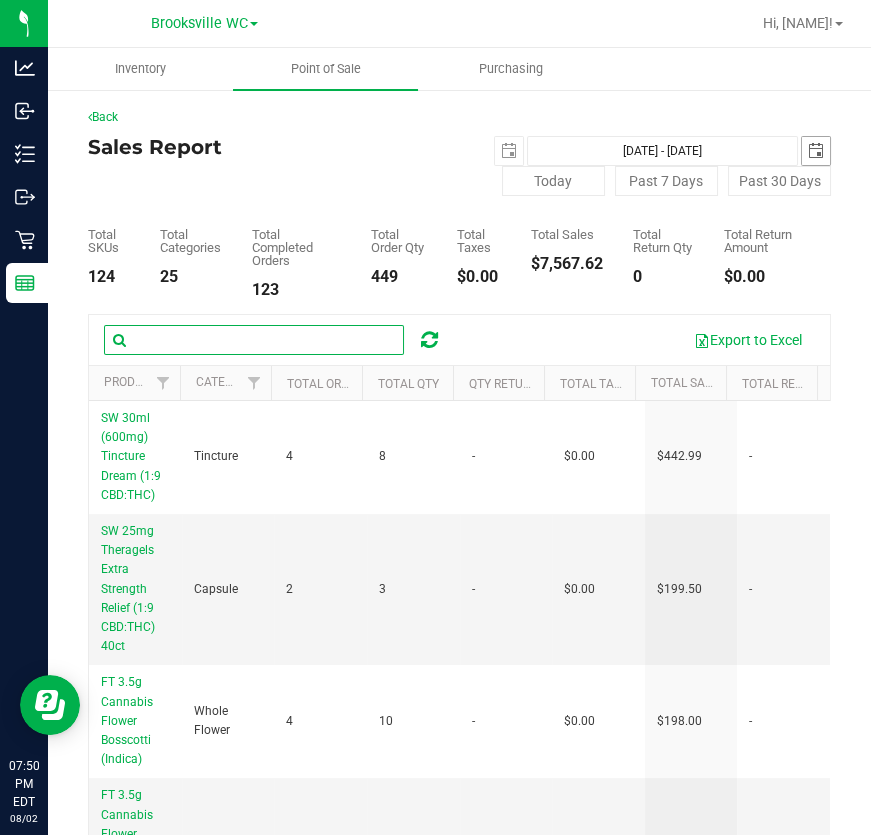 click at bounding box center [816, 151] 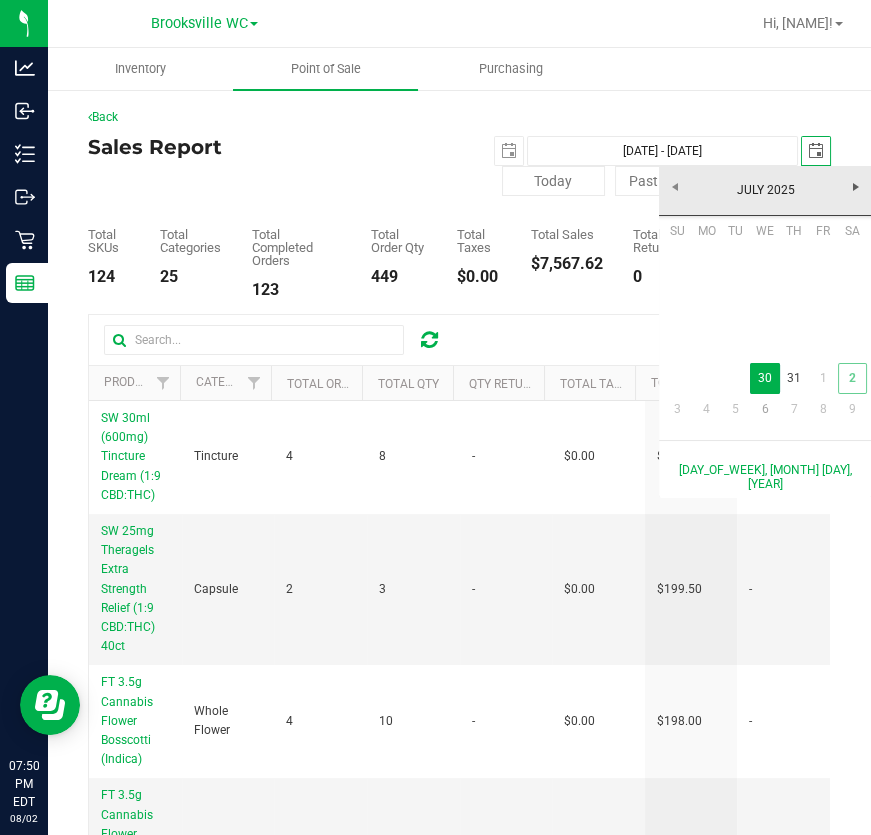 scroll, scrollTop: 0, scrollLeft: 50, axis: horizontal 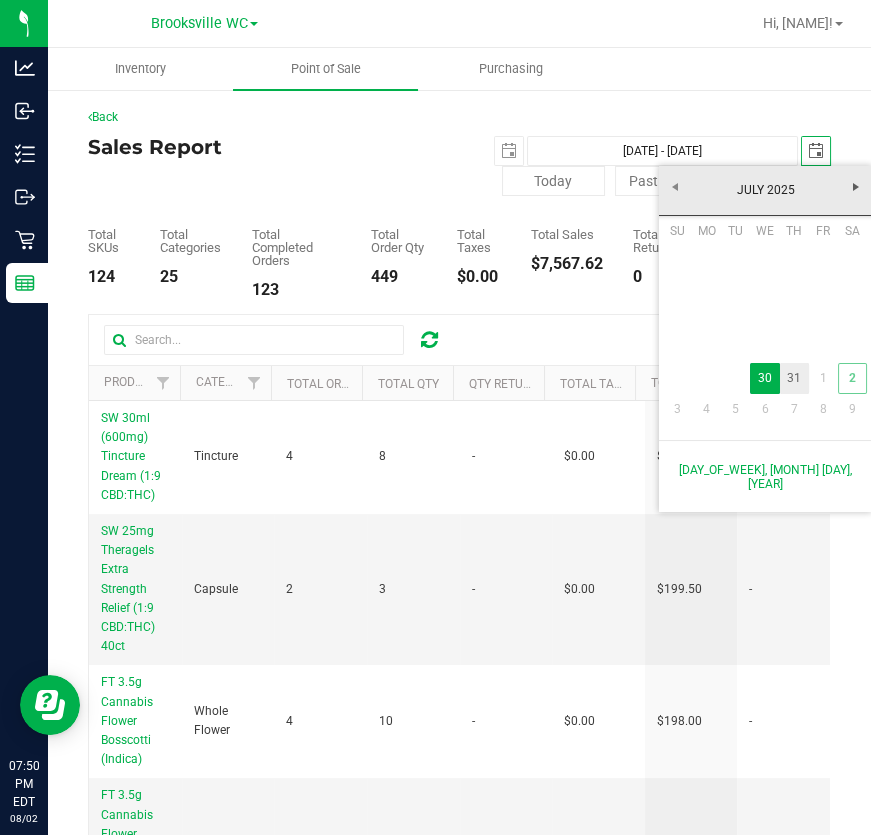 click on "31" at bounding box center [794, 378] 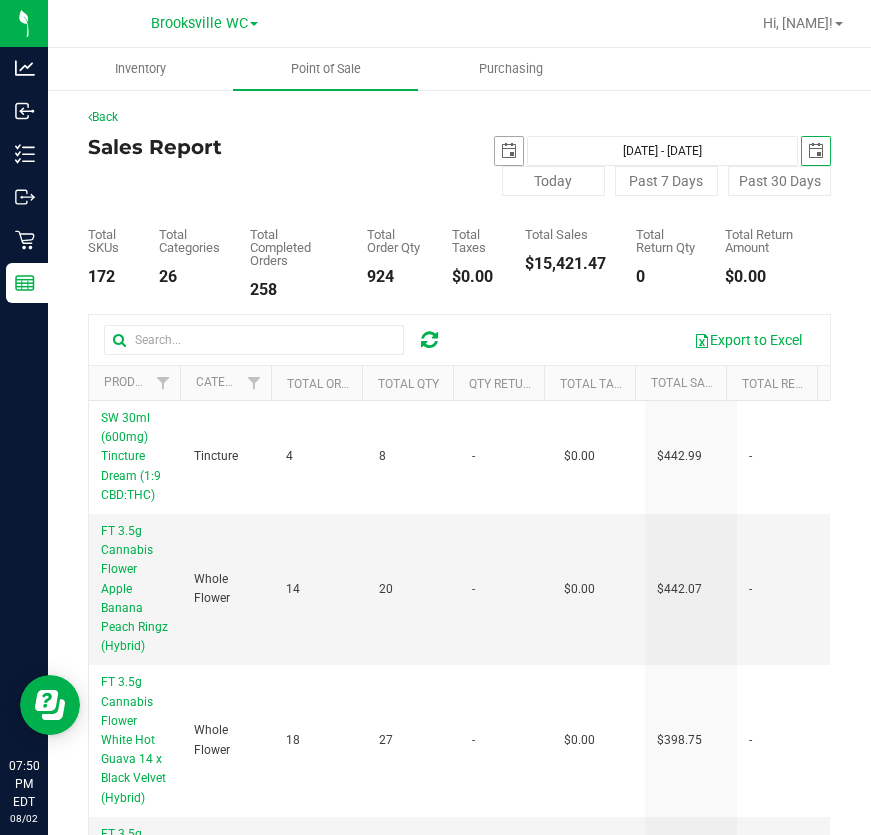 click at bounding box center (509, 151) 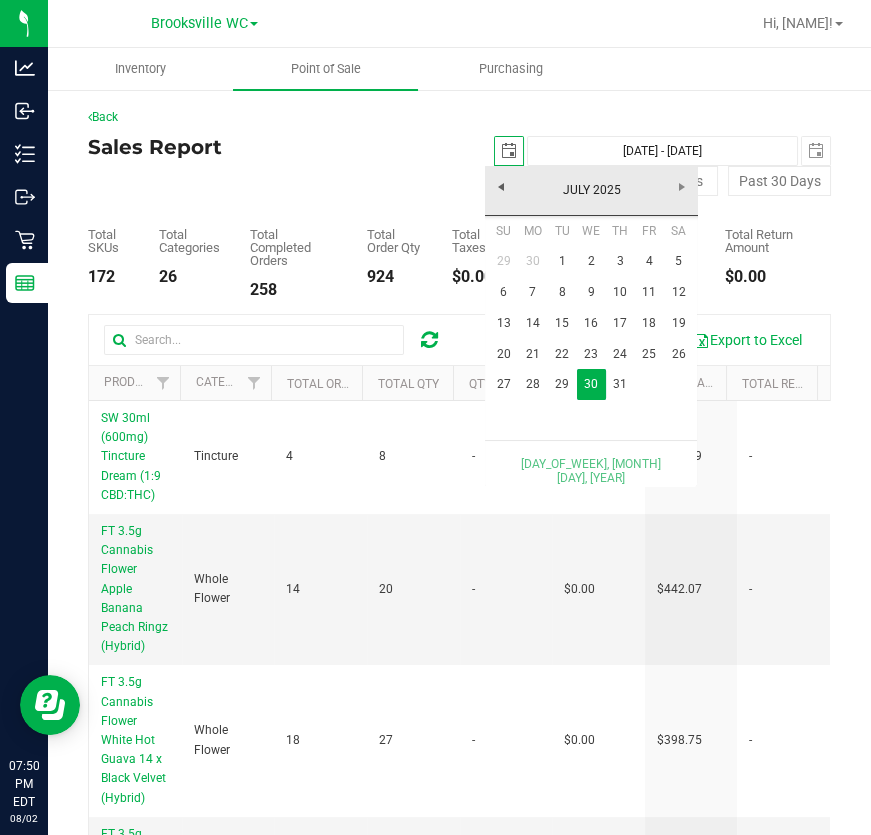 scroll, scrollTop: 0, scrollLeft: 0, axis: both 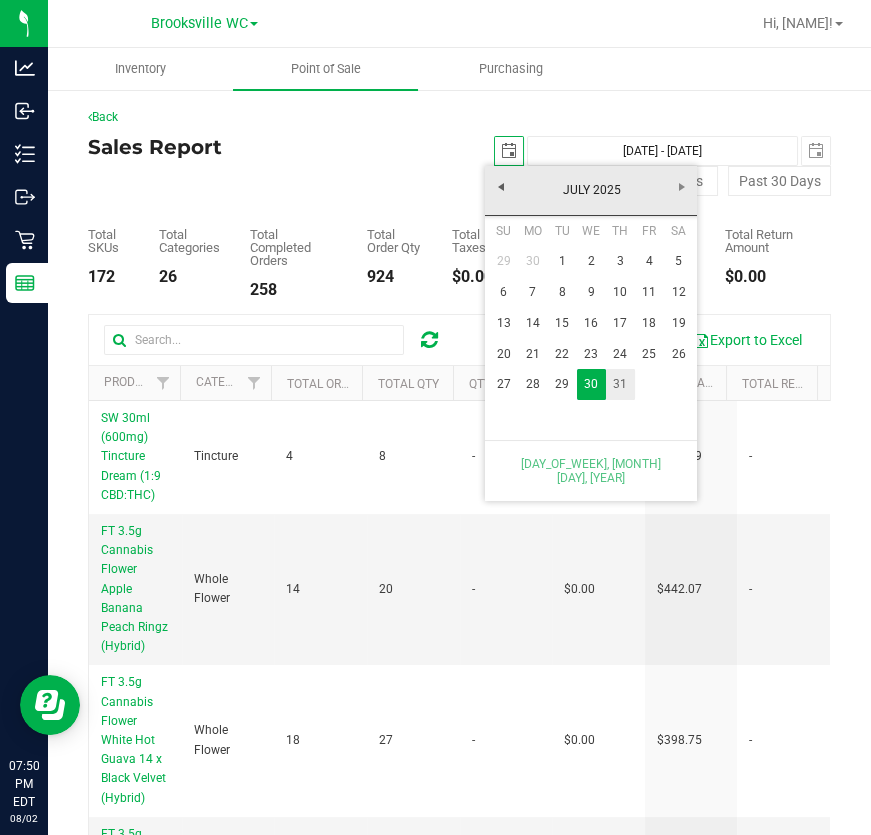 click on "31" at bounding box center (620, 384) 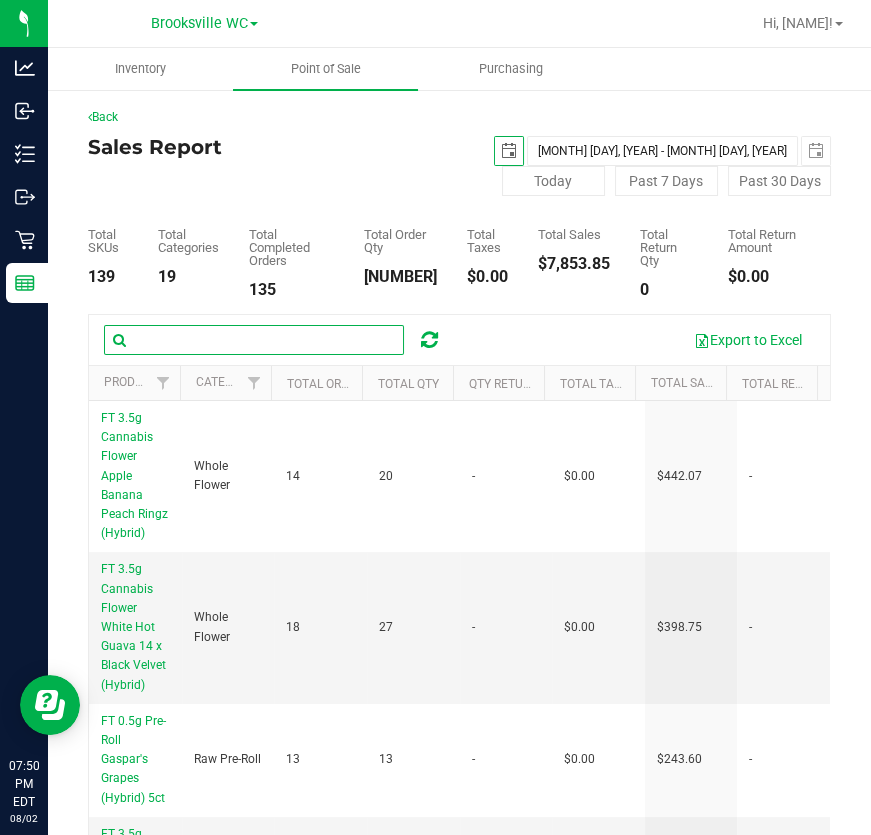 scroll, scrollTop: 0, scrollLeft: 0, axis: both 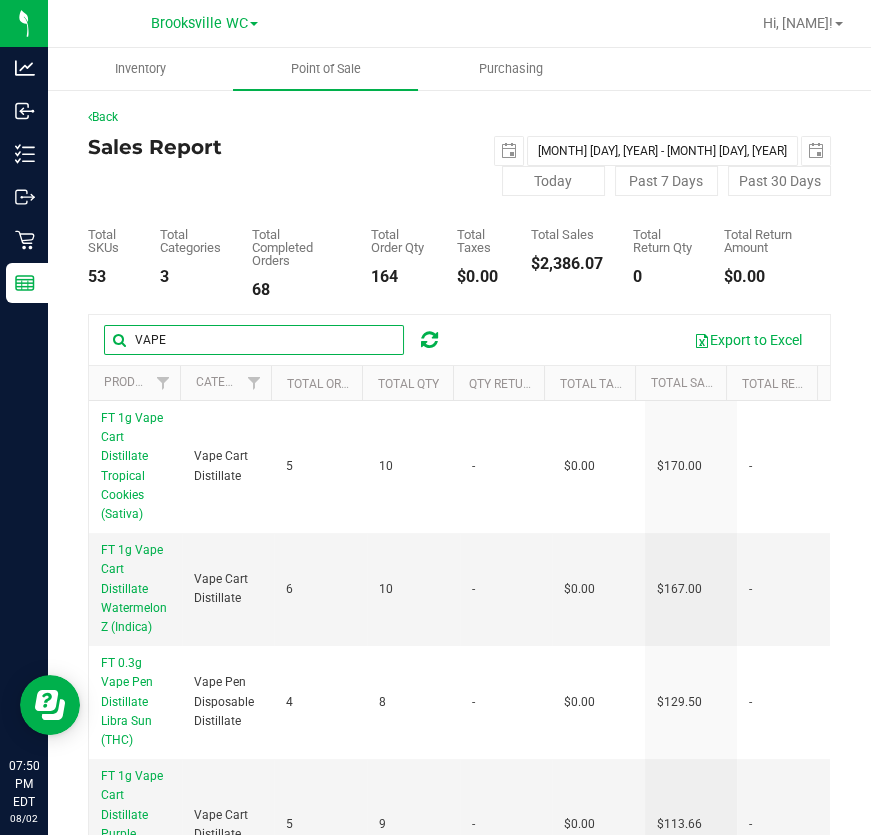 drag, startPoint x: 189, startPoint y: 349, endPoint x: -1, endPoint y: 303, distance: 195.48914 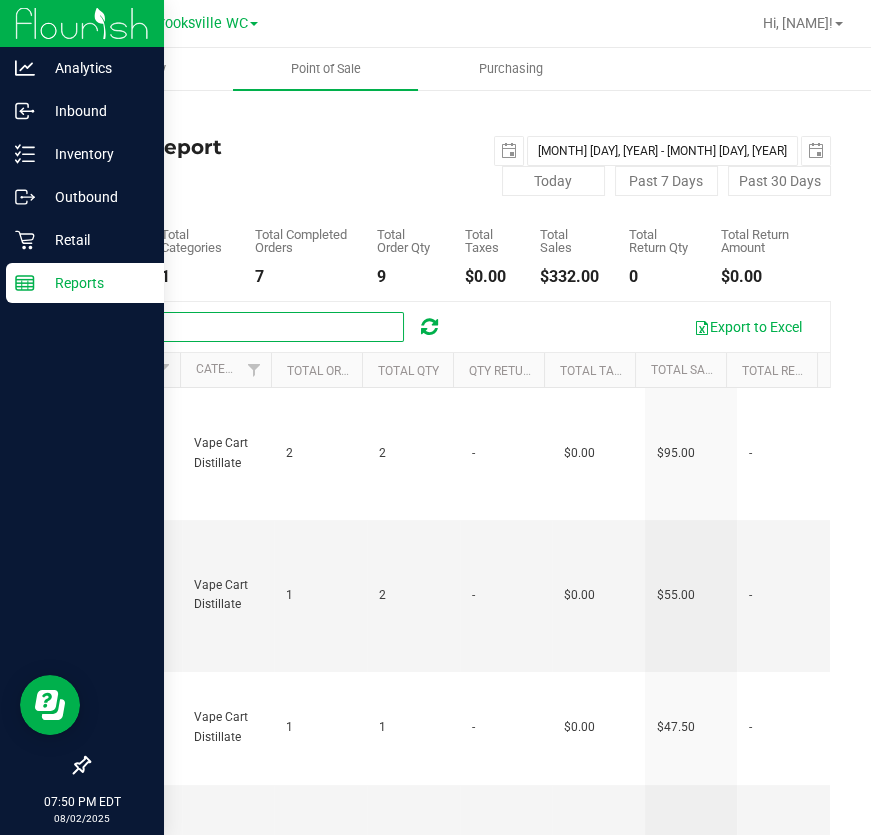 drag, startPoint x: 224, startPoint y: 336, endPoint x: 5, endPoint y: 271, distance: 228.44255 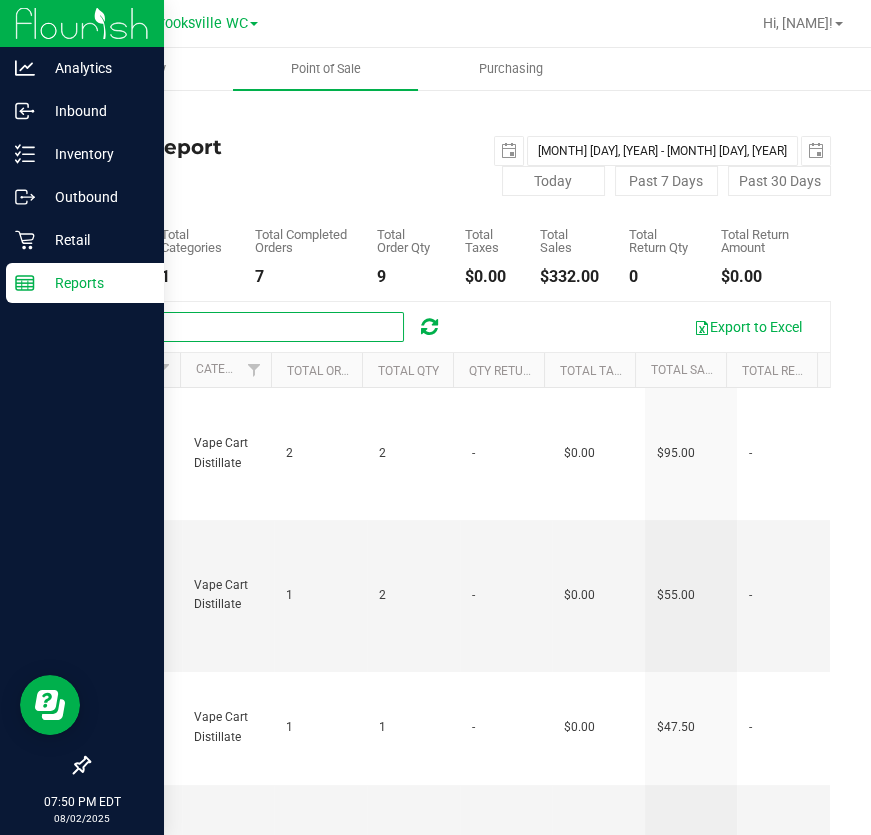 click on "Analytics Inbound Inventory Outbound Retail Reports [TIME] [TIMEZONE] [DATE] [DATE]   Brooksville WC   Hi, [NAME]!
Inventory
Point of Sale
Purchasing
Back
Sales Report
[YEAR]-[MONTH]-[DAY]
[MONTH] [DAY], [YEAR] - [MONTH] [DAY], [YEAR]
[YEAR]-[MONTH]-[DAY]
Today
Past 7 Days
Past 30 Days" at bounding box center (435, 417) 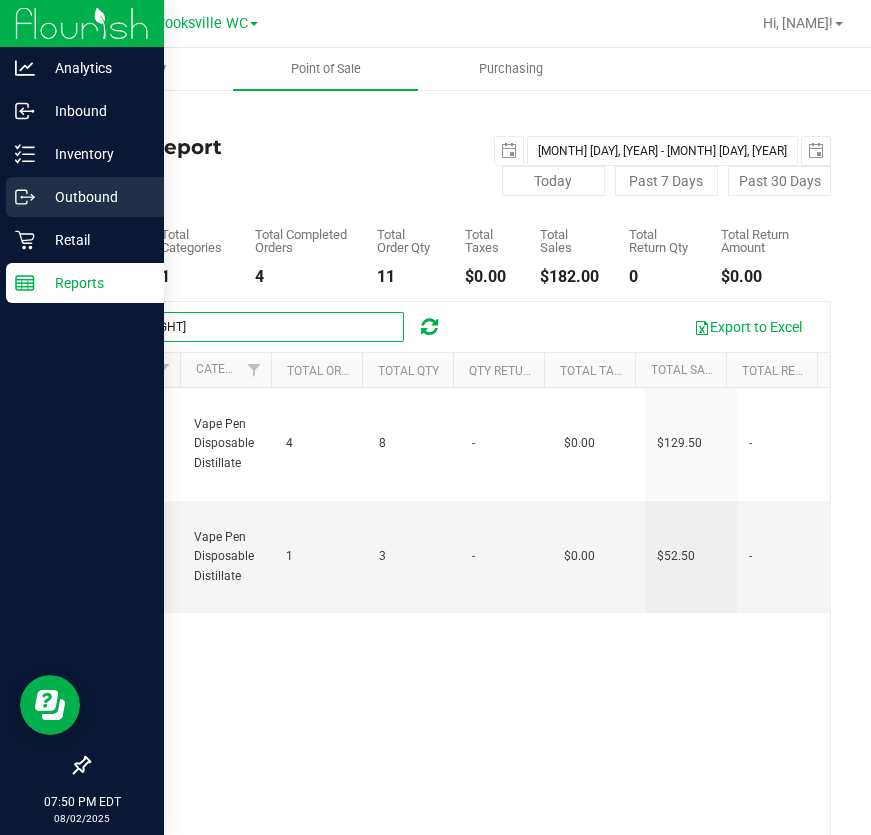 drag, startPoint x: 239, startPoint y: 352, endPoint x: 47, endPoint y: 191, distance: 250.56935 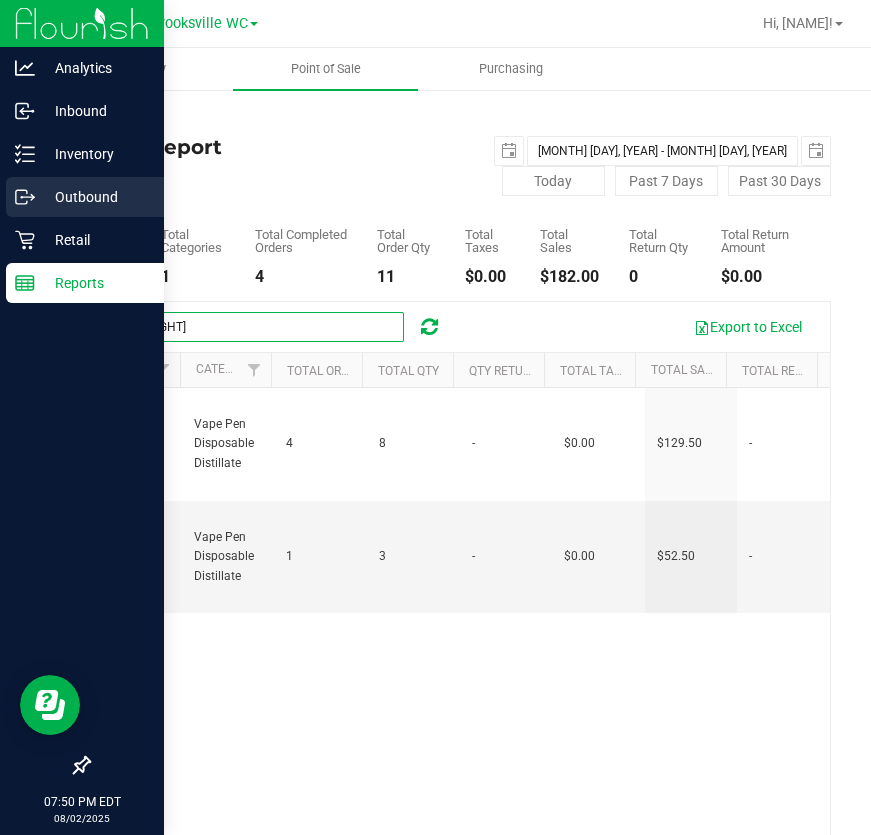 click on "Analytics Inbound Inventory Outbound Retail Reports [TIME] [DATE]  [DATE]   Brooksville WC   Hi, [NAME]!
Inventory
Point of Sale
Purchasing
Back
Sales Report
[DATE]
[DATE] - [DATE]
[DATE]
Today
Past 7 Days" at bounding box center [435, 417] 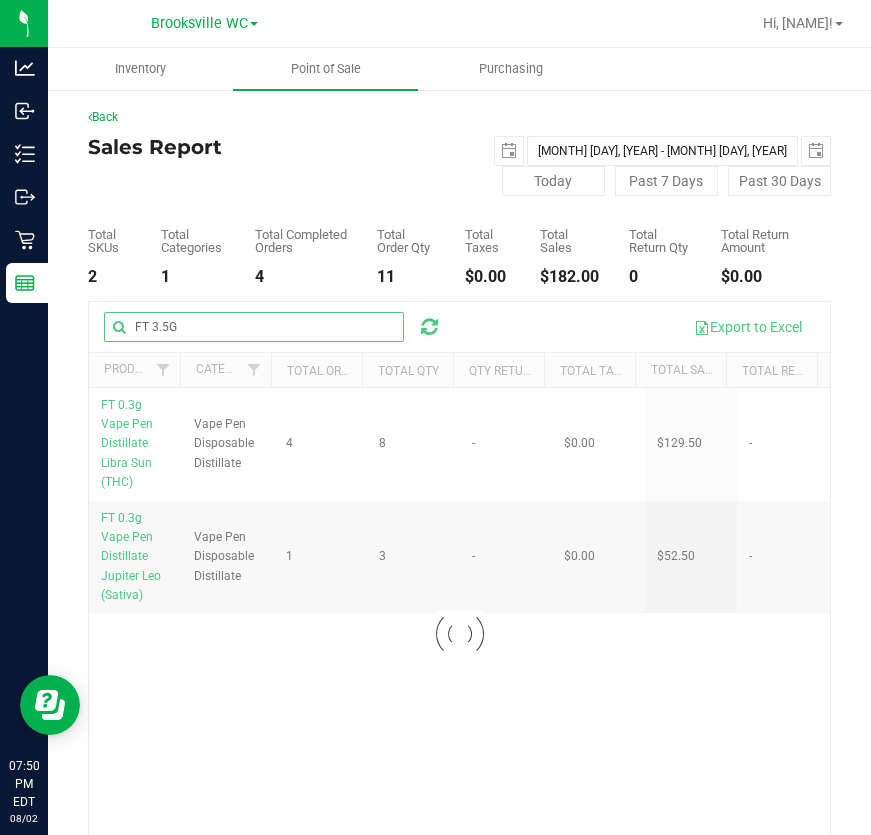 type on "FT 3.5G" 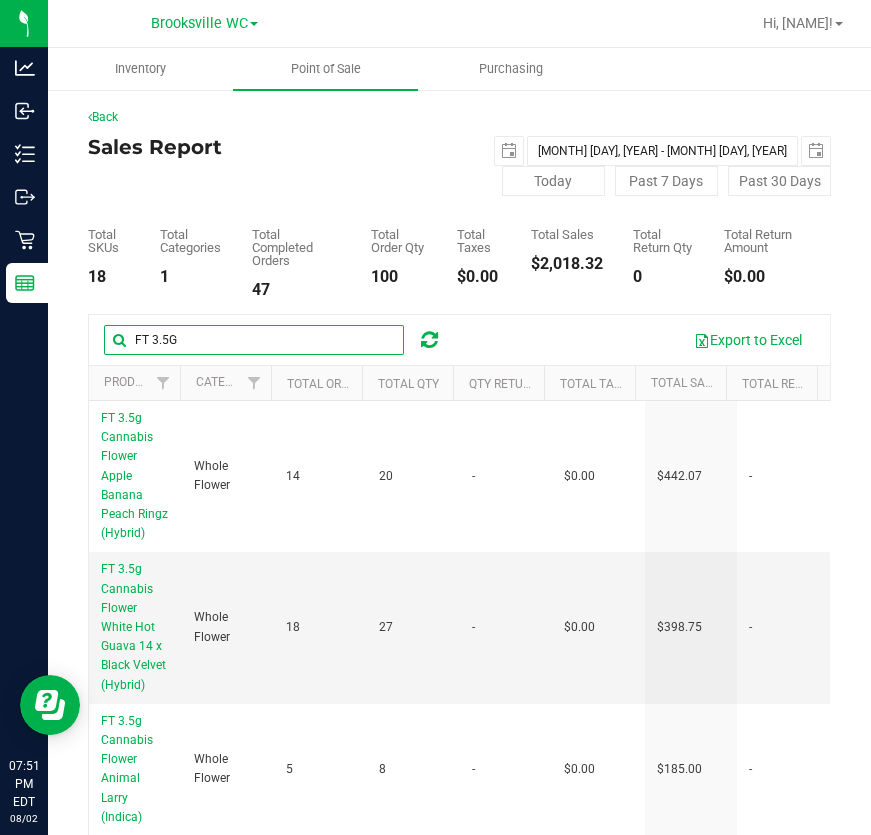 drag, startPoint x: 364, startPoint y: 337, endPoint x: -1, endPoint y: 302, distance: 366.67426 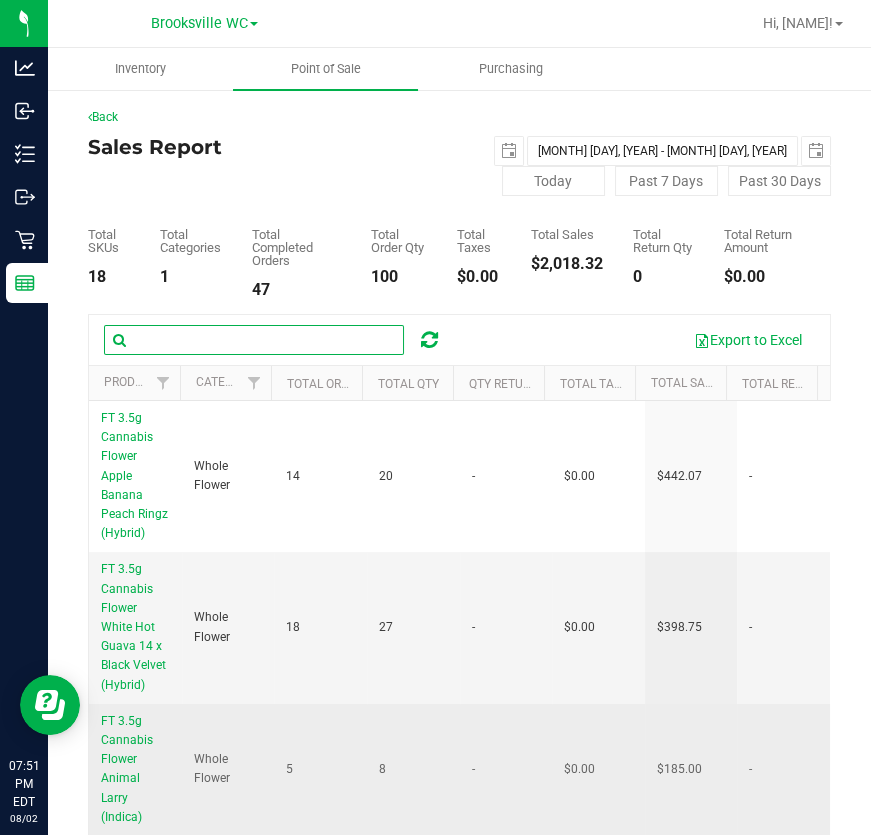 type 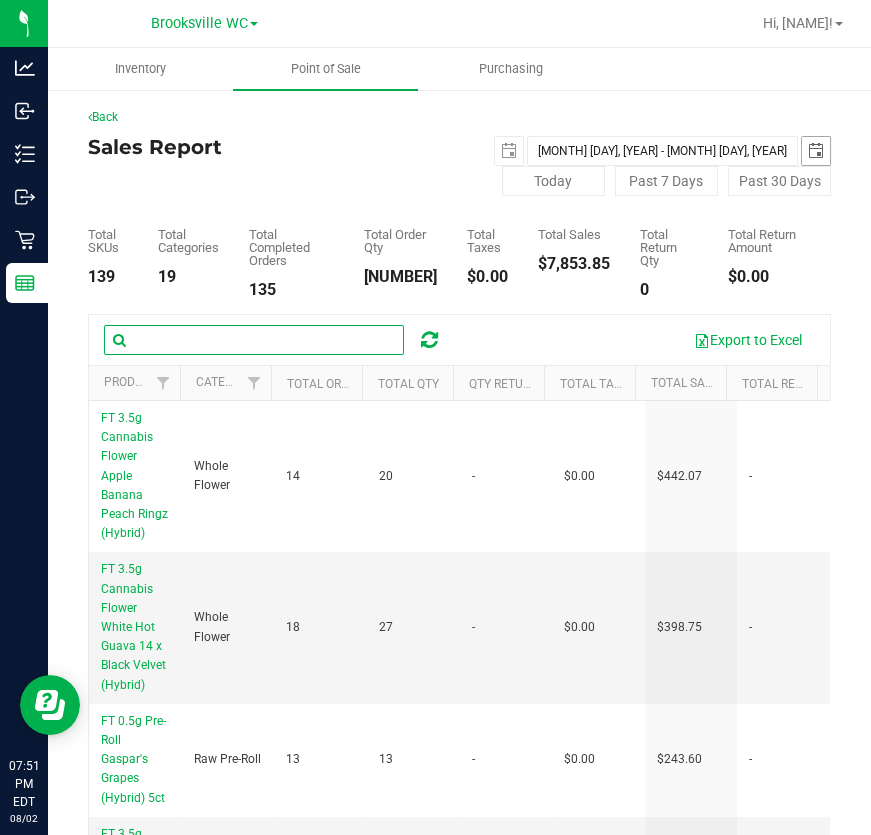 click at bounding box center [816, 151] 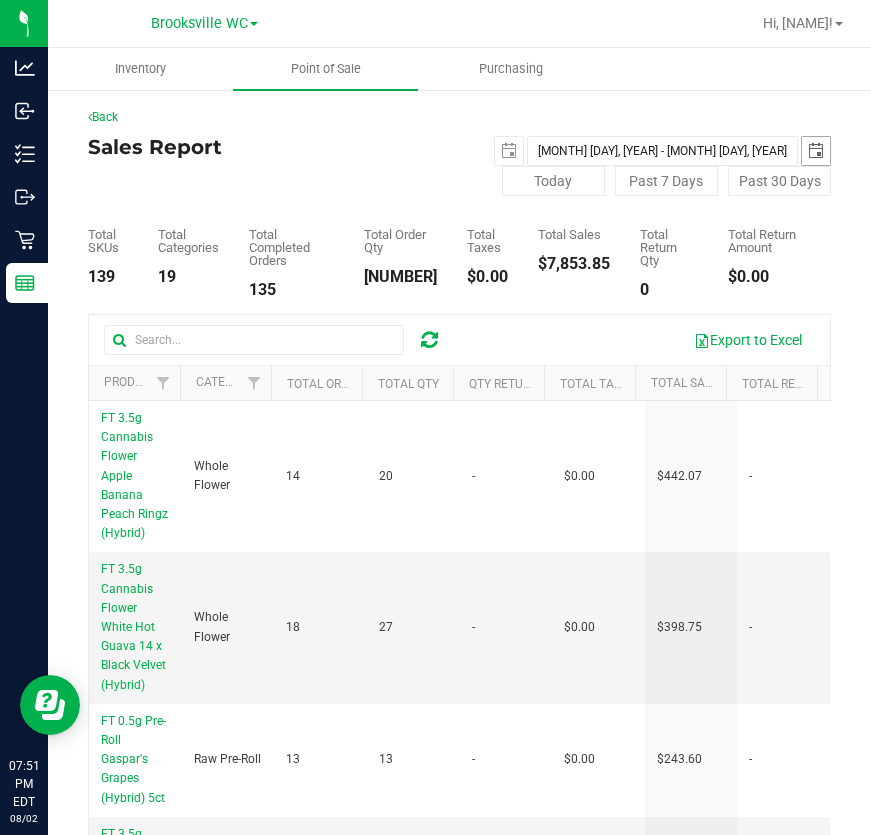 scroll, scrollTop: 0, scrollLeft: 50, axis: horizontal 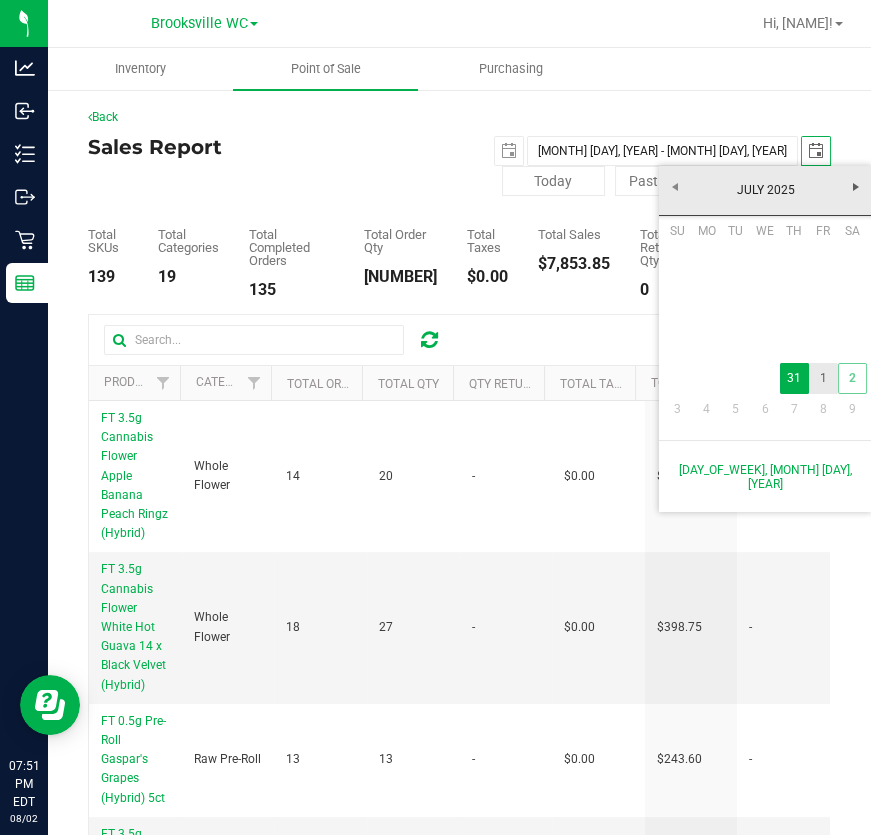 click on "1" at bounding box center [823, 378] 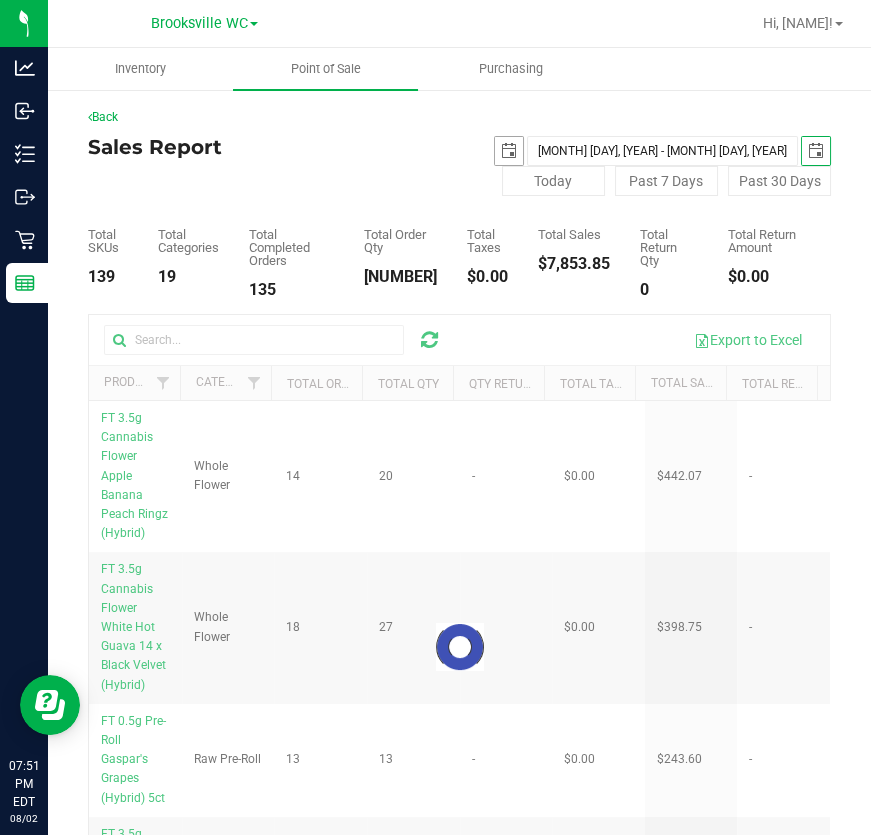 click at bounding box center (509, 151) 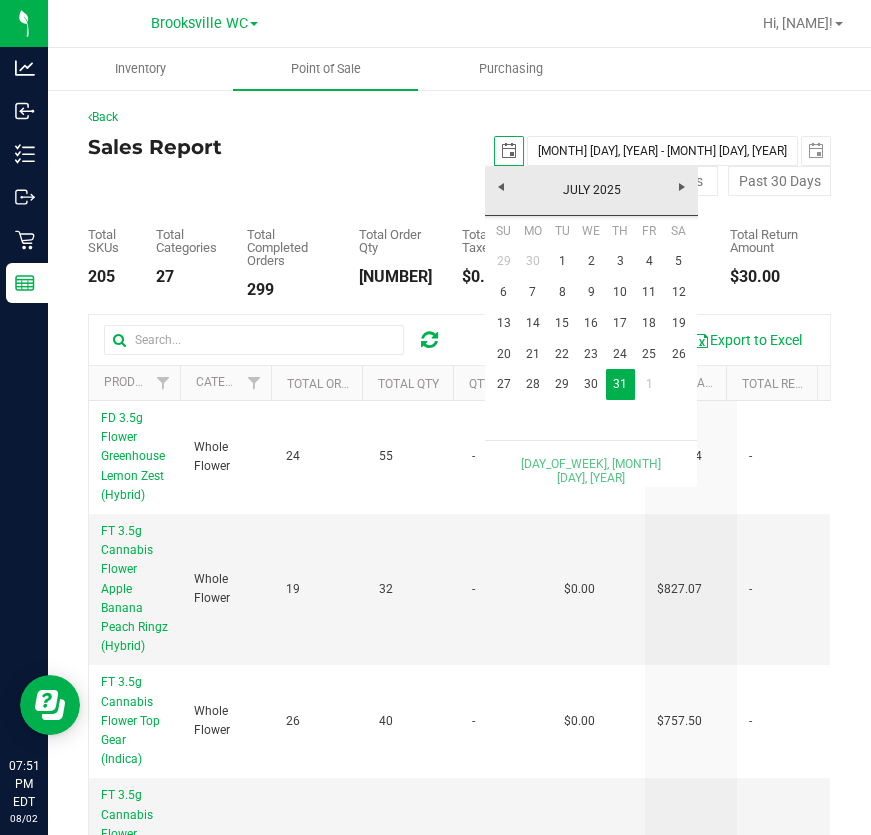 scroll, scrollTop: 0, scrollLeft: 0, axis: both 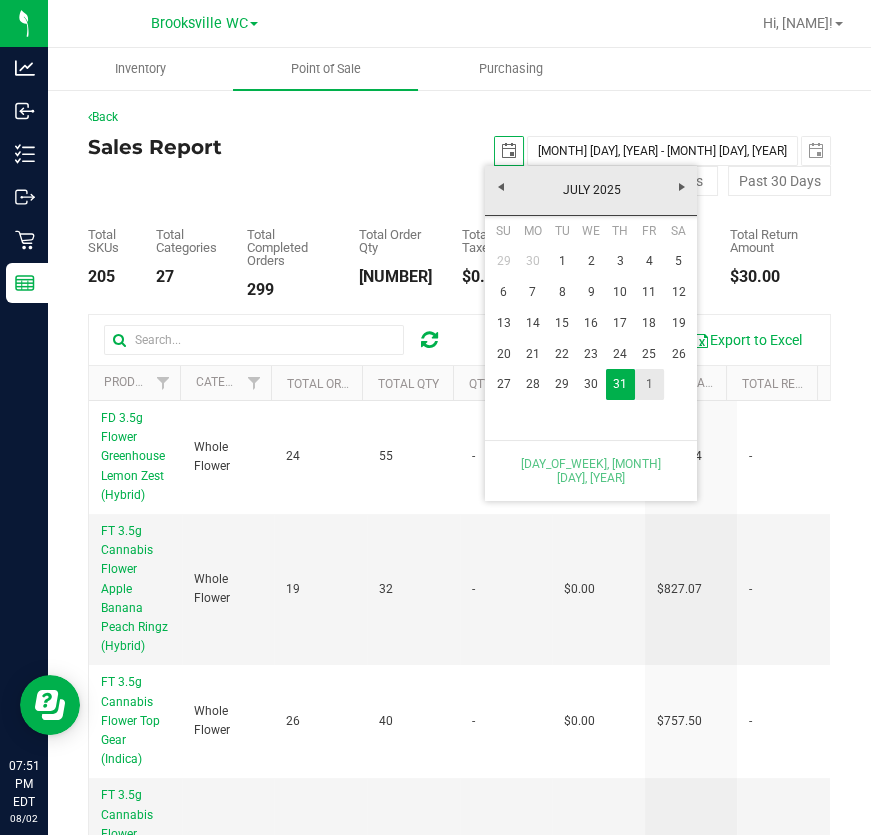 click on "1" at bounding box center [649, 384] 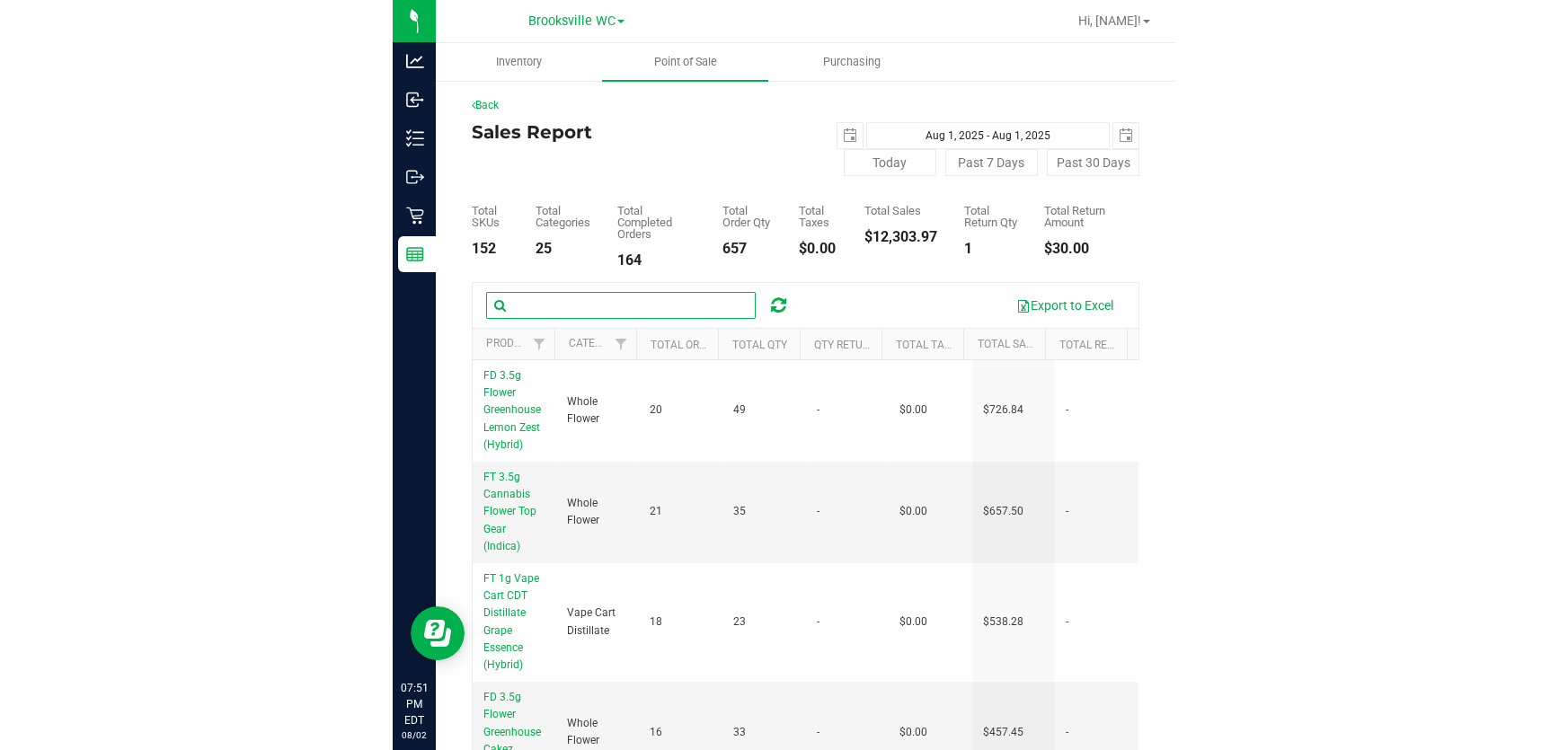 scroll, scrollTop: 0, scrollLeft: 0, axis: both 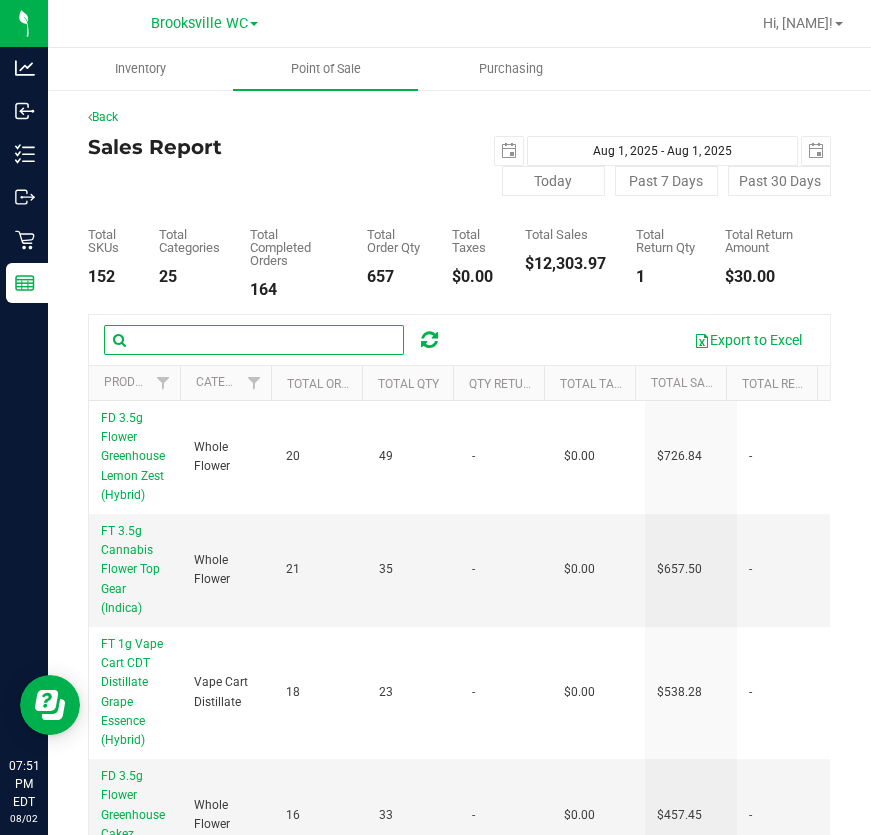 click at bounding box center (254, 340) 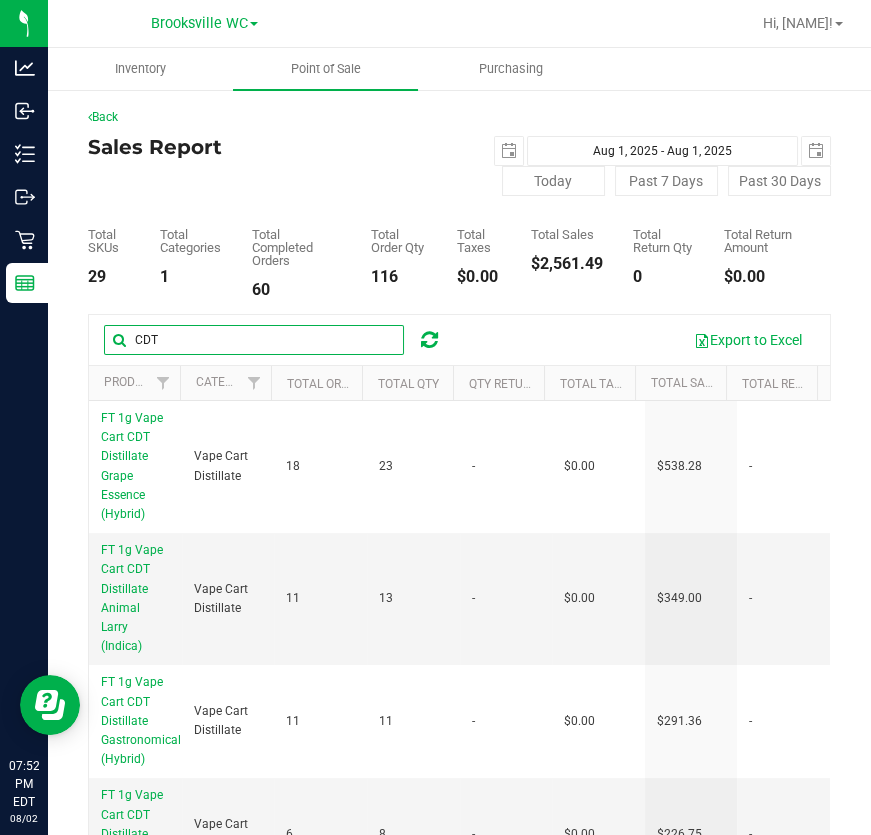 drag, startPoint x: 32, startPoint y: 335, endPoint x: -1, endPoint y: 335, distance: 33 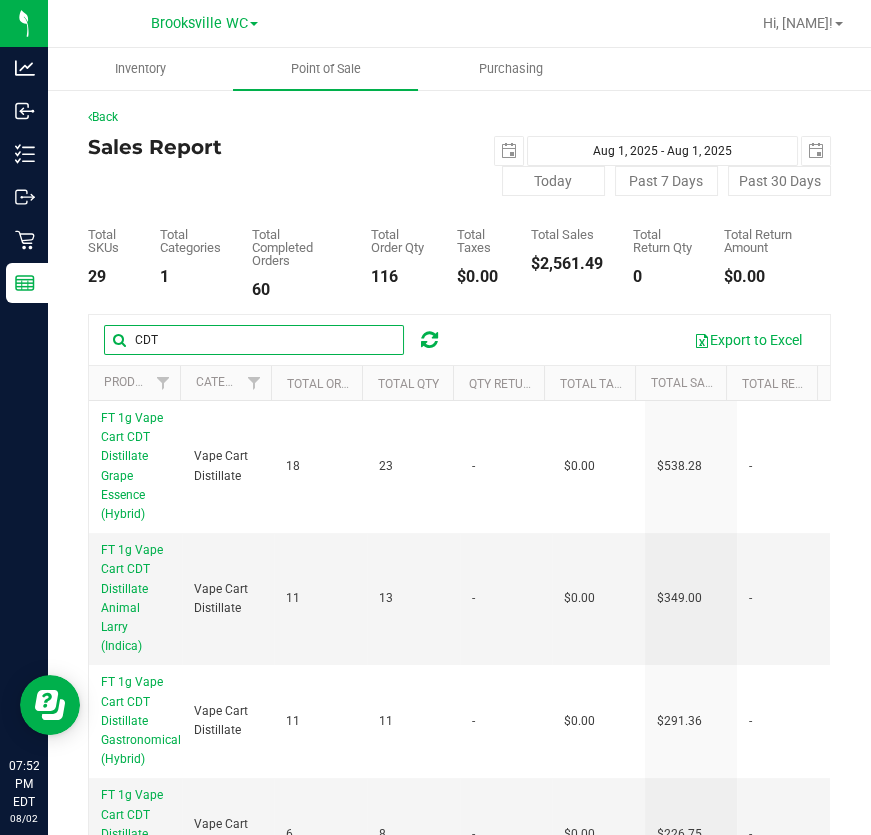 click on "Analytics Inbound Inventory Outbound Retail Reports [TIME] [DATE]  [DATE]   Brooksville WC   Hi, [NAME]!
Inventory
Point of Sale
Purchasing
Back
Sales Report
[DATE]
[DATE] - [DATE]
[DATE]
Today
Past 7 Days" at bounding box center (435, 417) 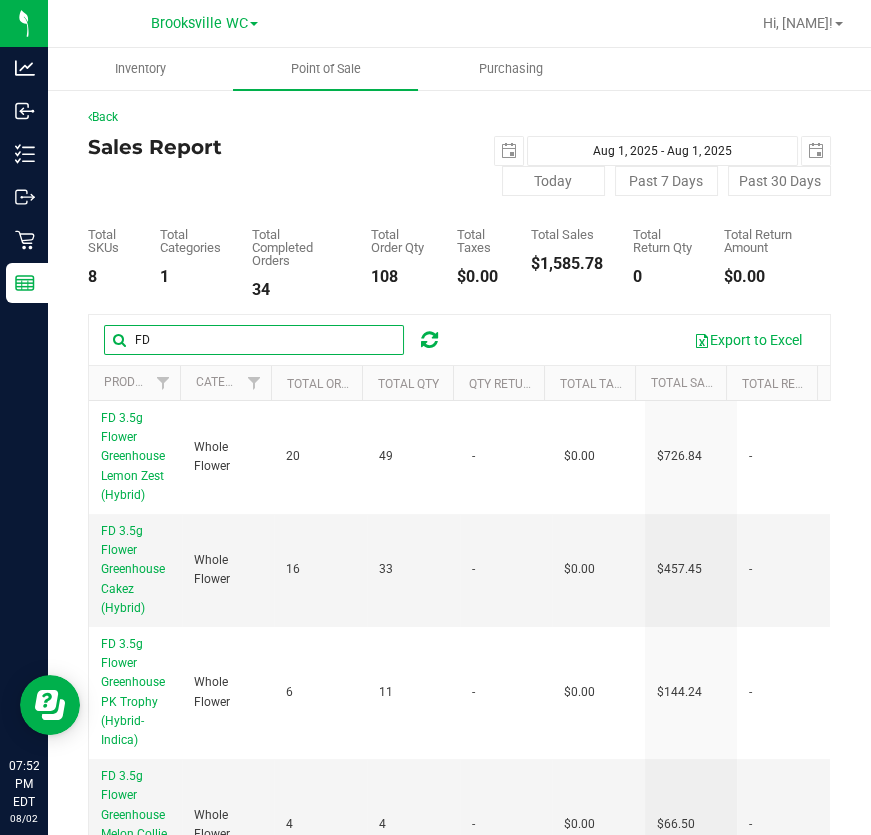 drag, startPoint x: 294, startPoint y: 343, endPoint x: -1, endPoint y: 322, distance: 295.74652 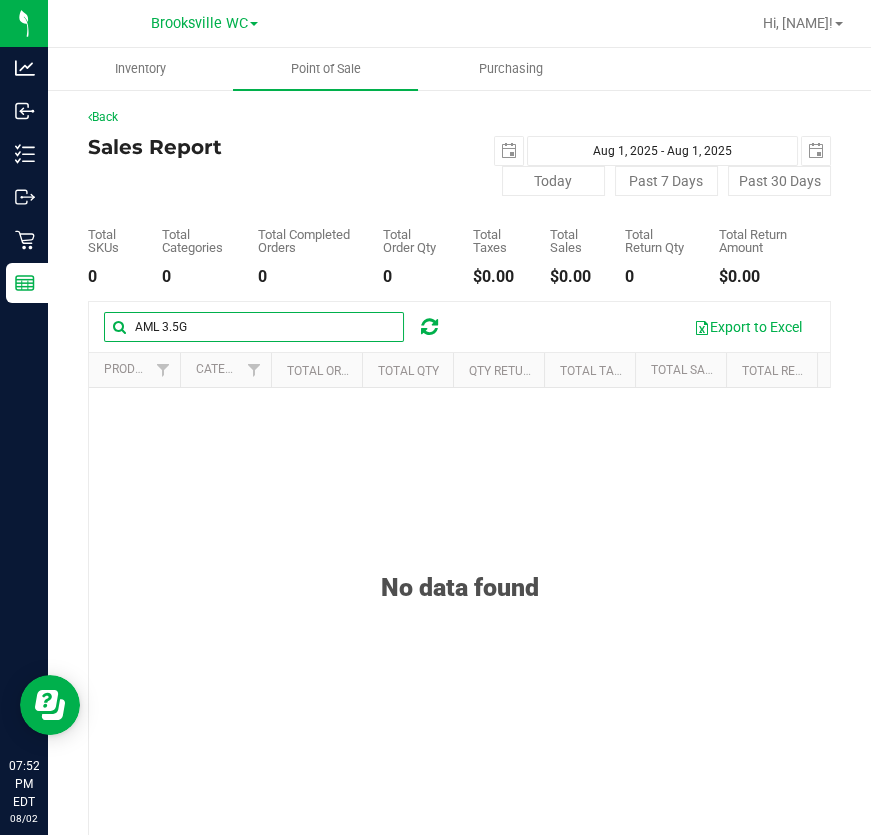 drag, startPoint x: 164, startPoint y: 337, endPoint x: 117, endPoint y: 341, distance: 47.169907 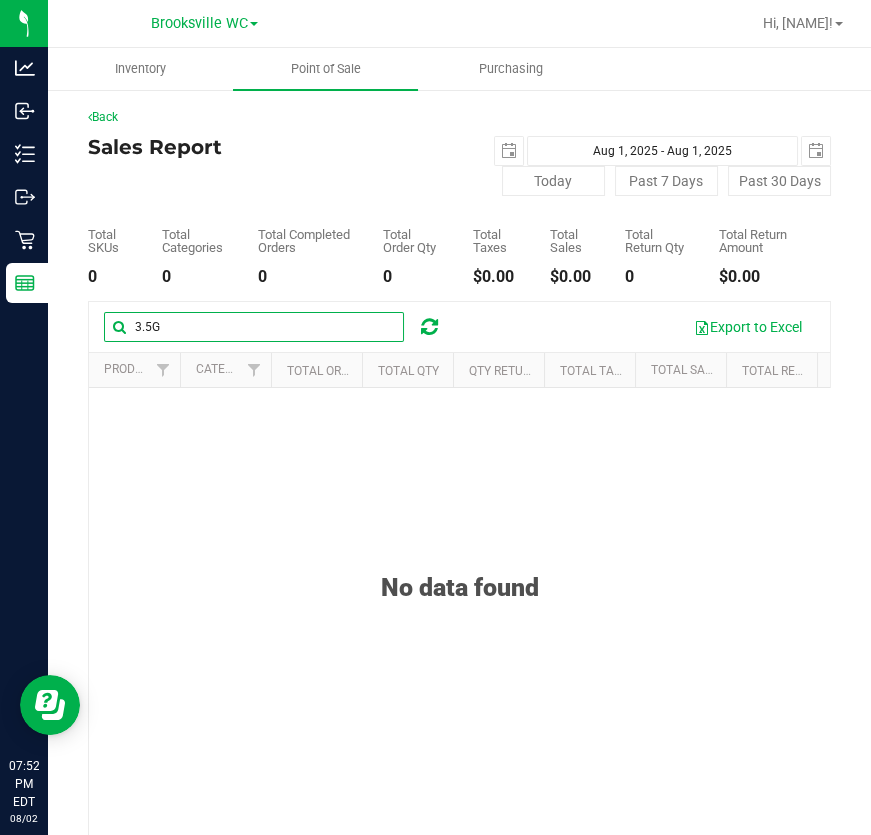 click on "3.5G" at bounding box center (254, 327) 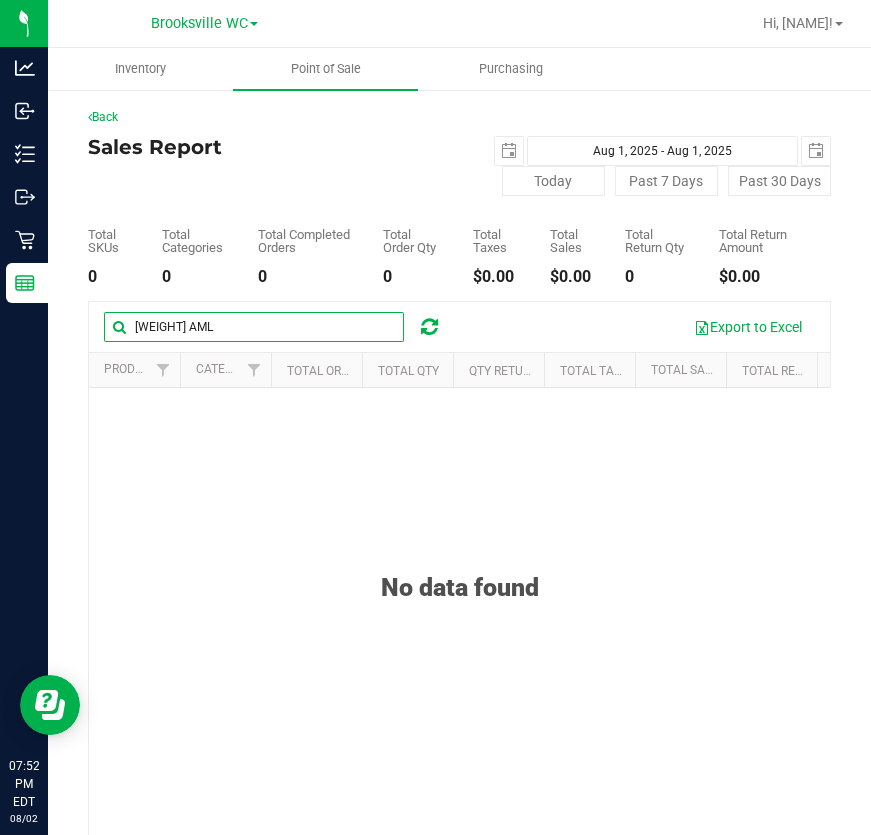 drag, startPoint x: 163, startPoint y: 336, endPoint x: 104, endPoint y: 338, distance: 59.03389 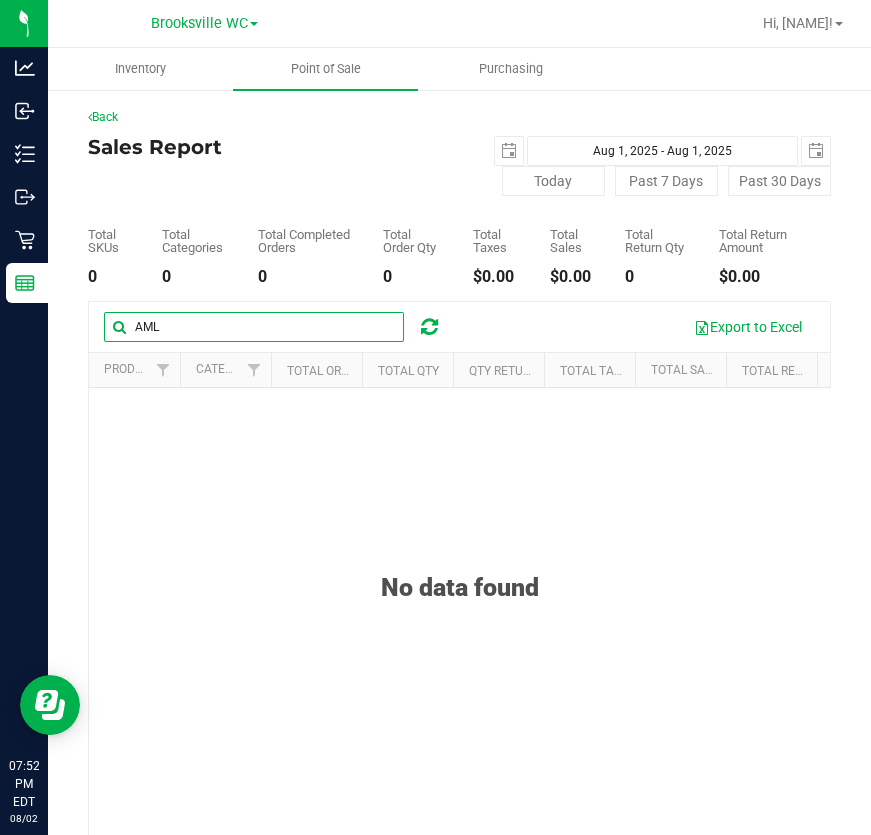 drag, startPoint x: 314, startPoint y: 346, endPoint x: -1, endPoint y: 303, distance: 317.9214 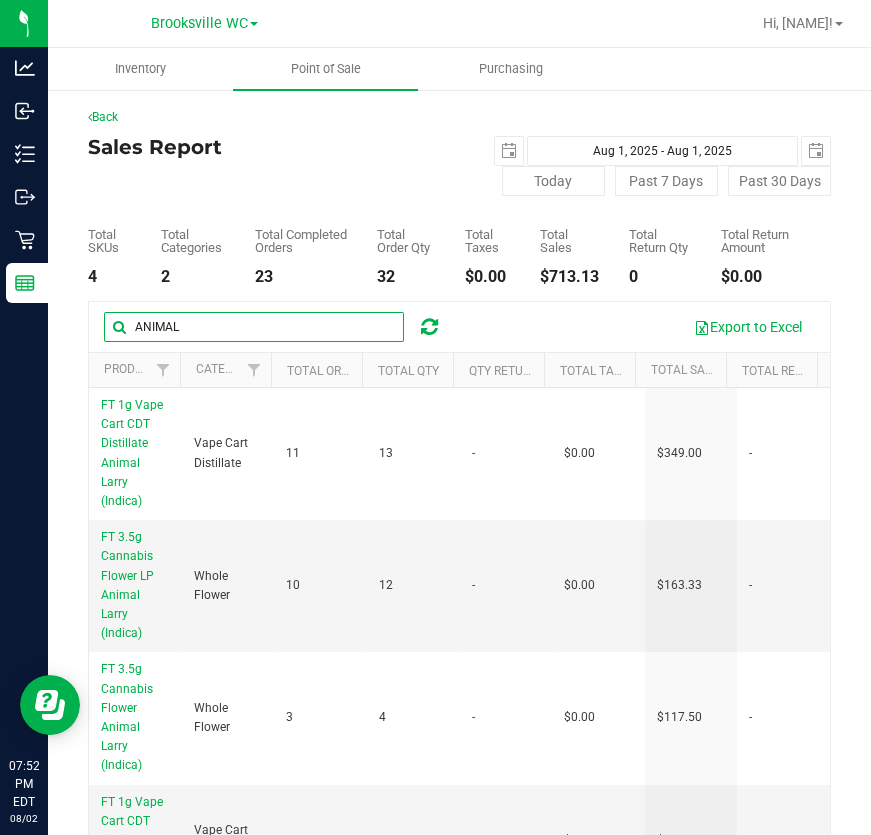 type on "ANIMAL" 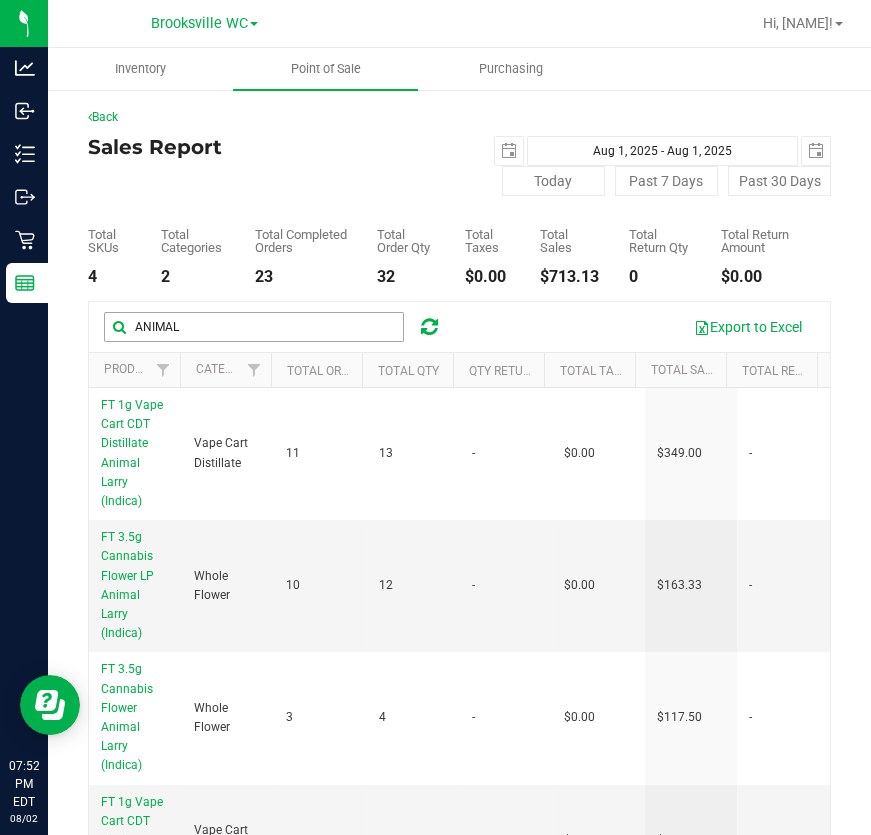 drag, startPoint x: 370, startPoint y: 323, endPoint x: 276, endPoint y: 349, distance: 97.52948 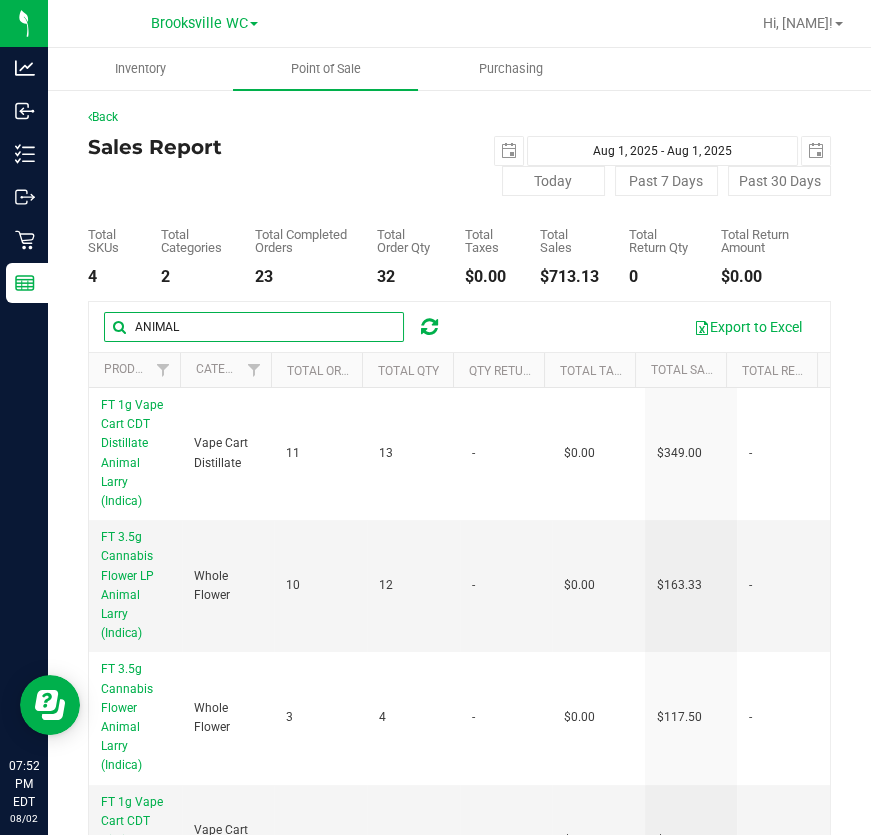 drag, startPoint x: 276, startPoint y: 349, endPoint x: 69, endPoint y: 346, distance: 207.02174 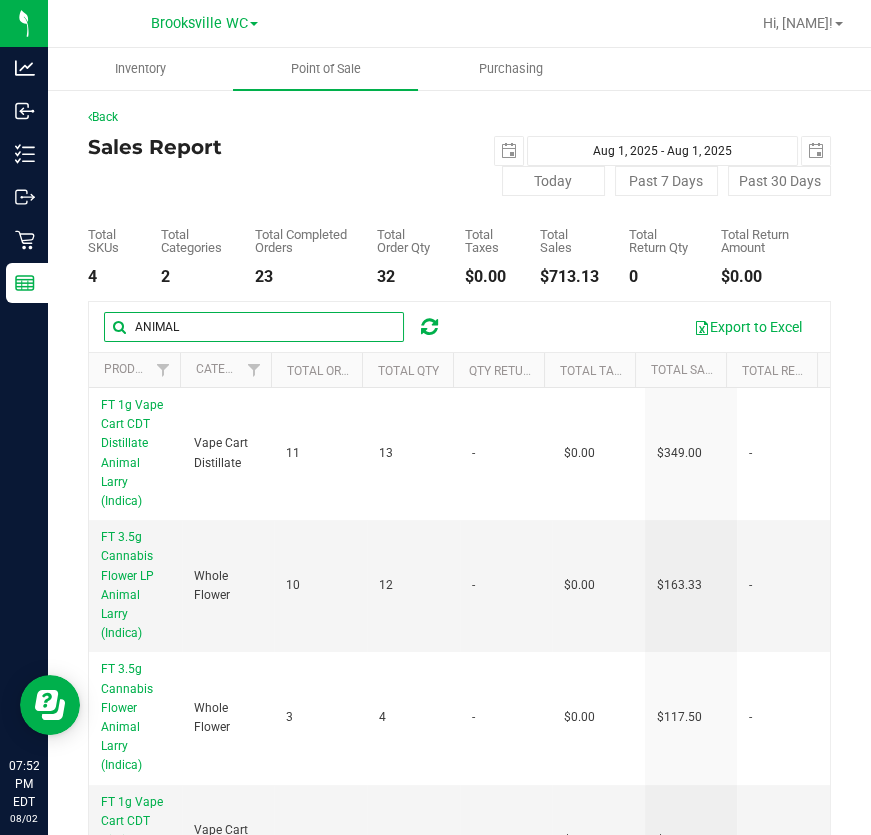 click on "Back
Sales Report
[DATE]
[DATE] - [DATE]
[DATE]
Today
Past 7 Days
Past 30 Days
Total SKUs
4
Total Categories
2
Total Completed Orders
23
Total Order Qty
32
Total Taxes" at bounding box center (459, 537) 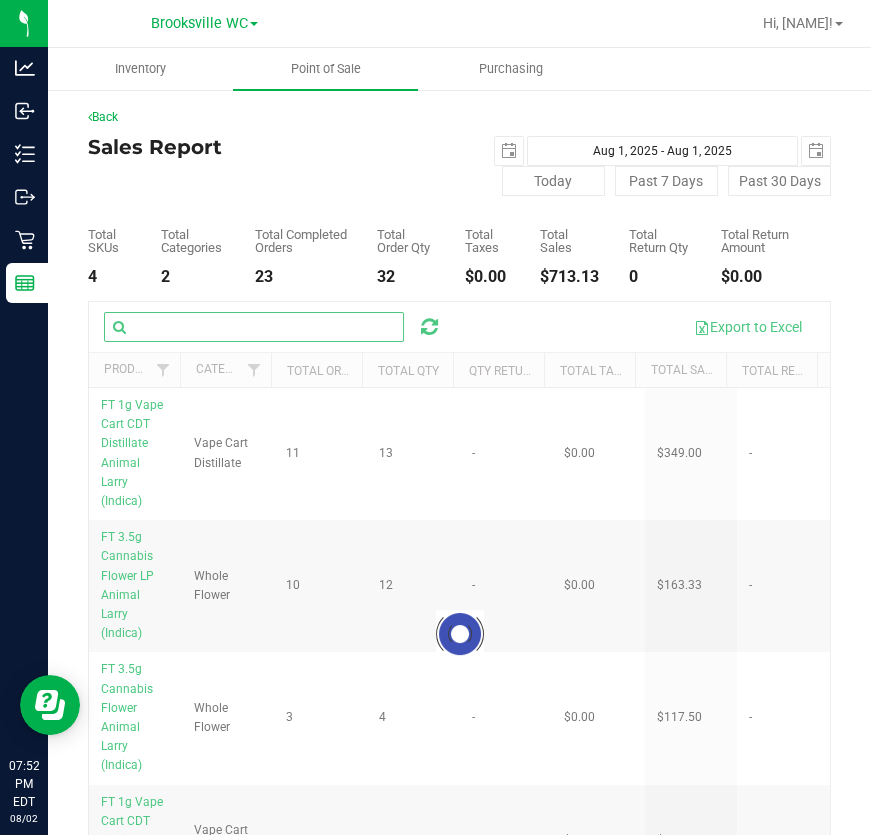 type 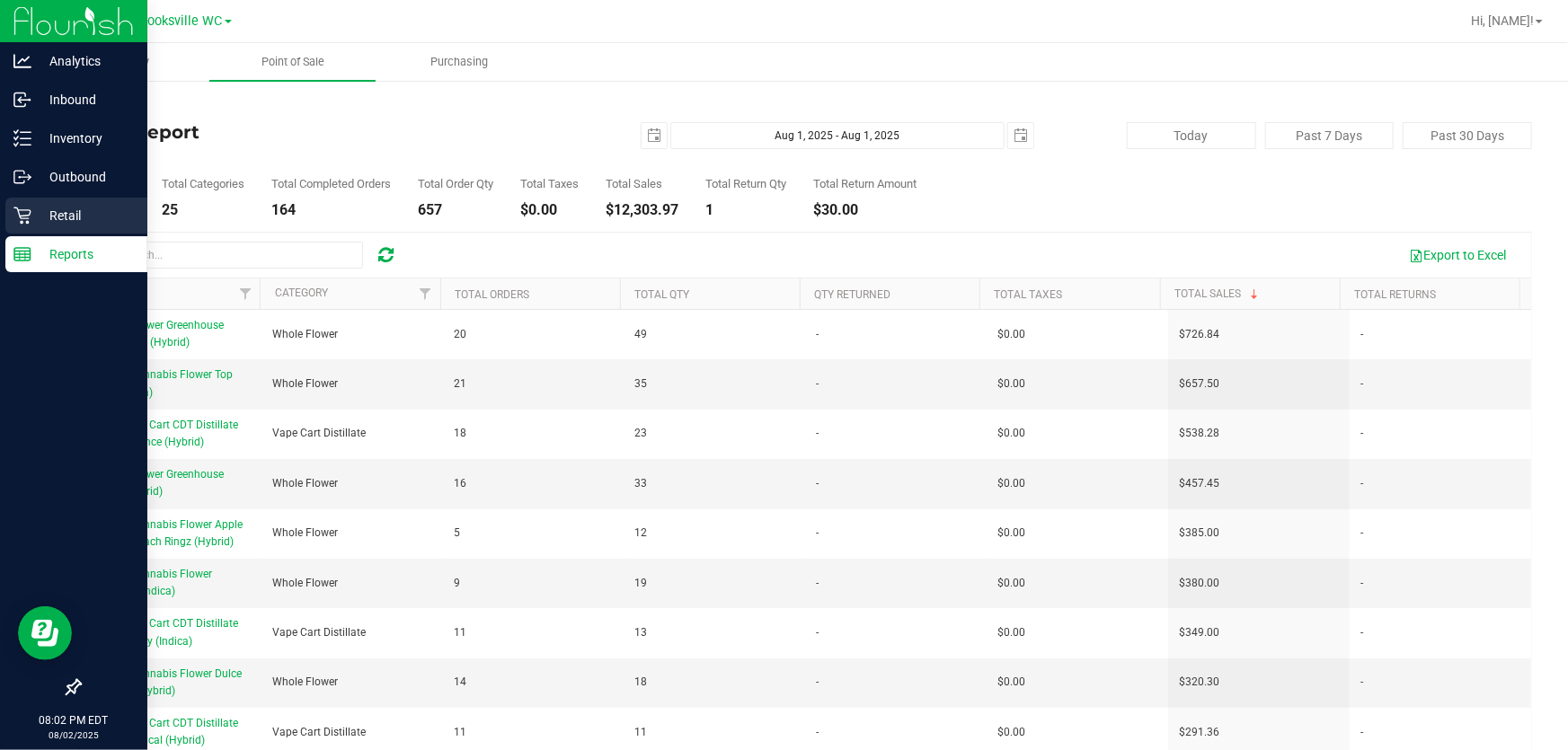click on "Retail" at bounding box center [85, 216] 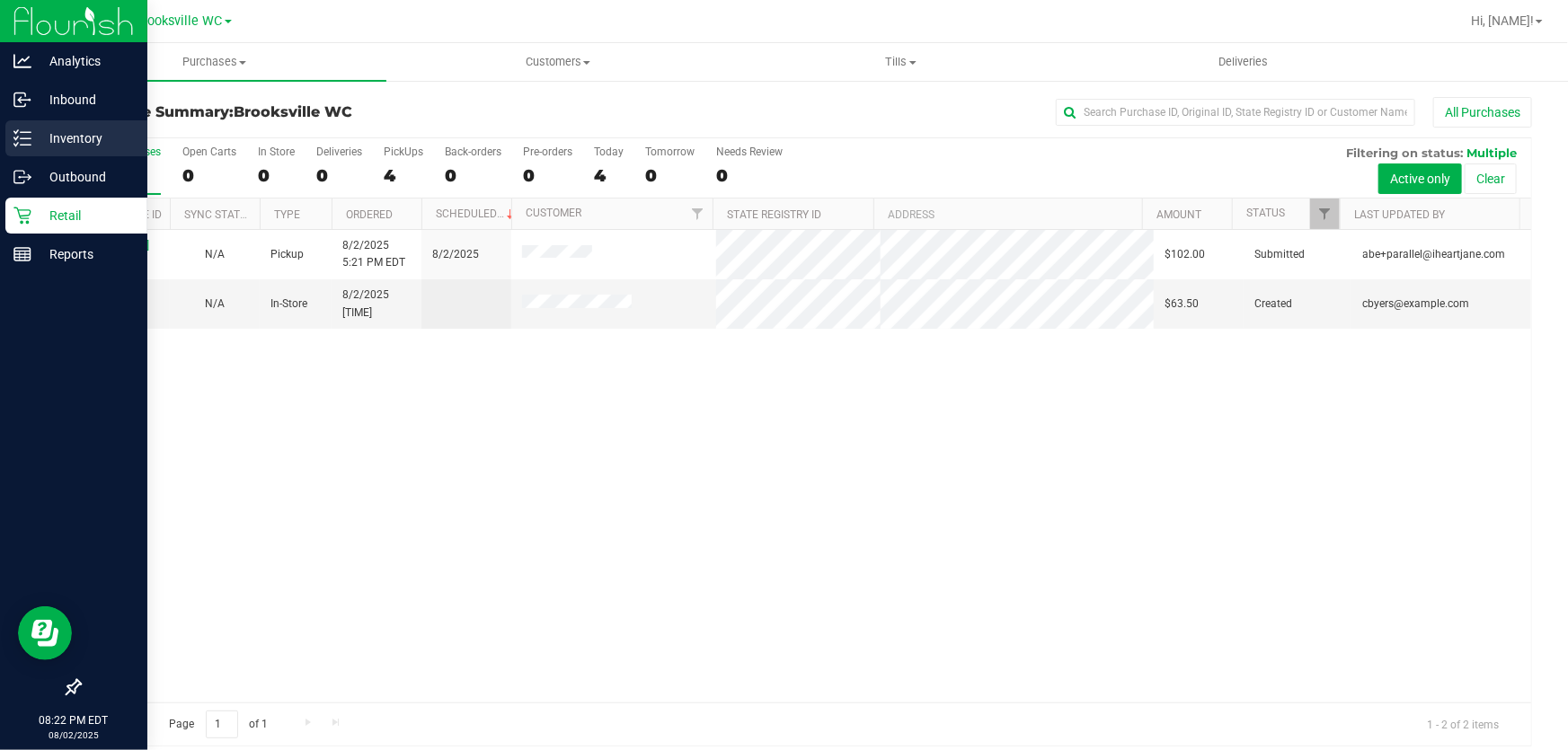 click on "Inventory" at bounding box center [85, 138] 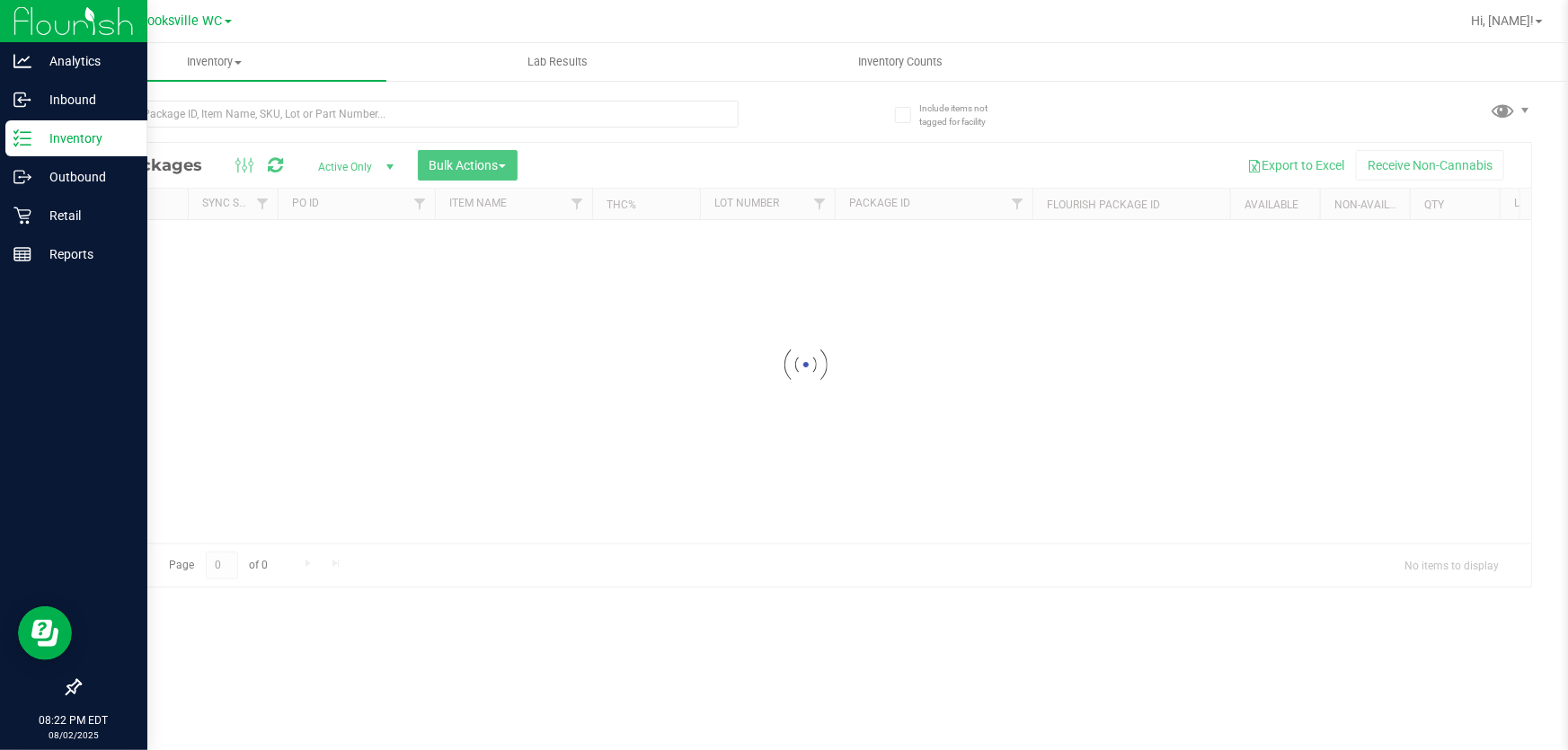 click at bounding box center (409, 121) 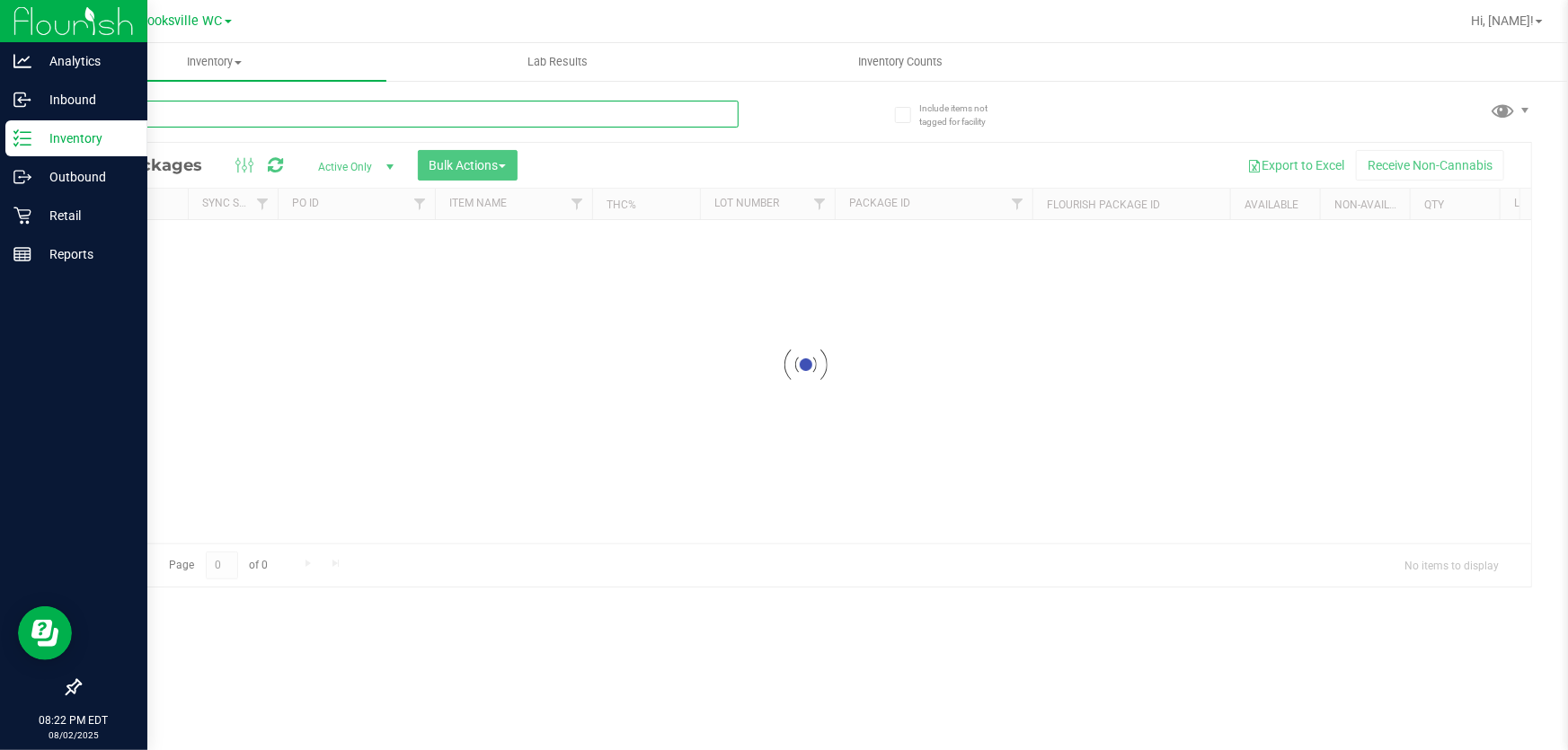 click at bounding box center [409, 114] 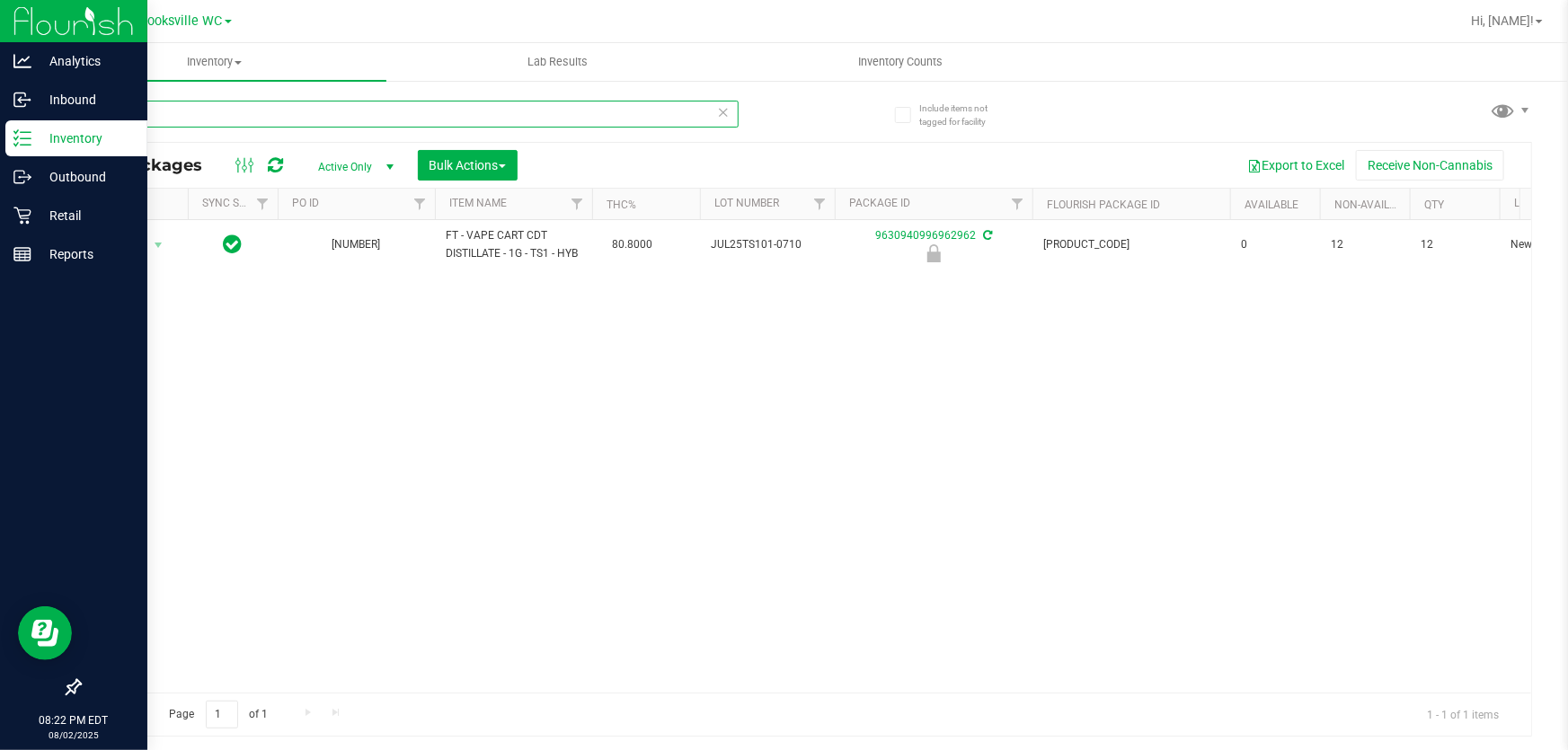 drag, startPoint x: 81, startPoint y: 107, endPoint x: 0, endPoint y: -7, distance: 139.84634 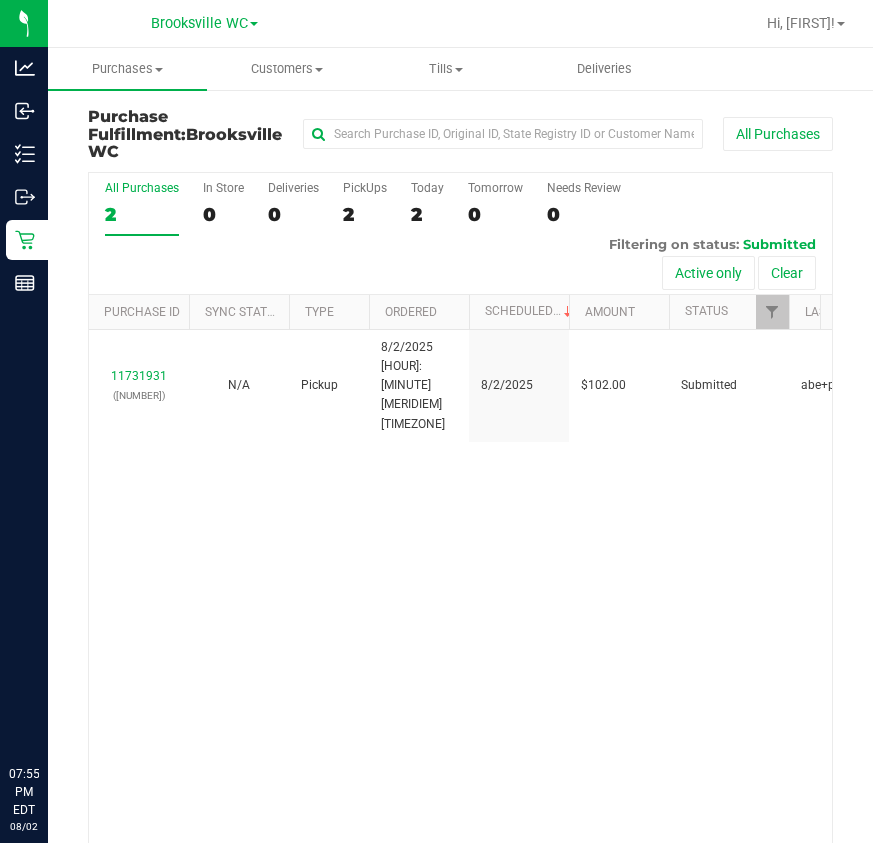 scroll, scrollTop: 0, scrollLeft: 0, axis: both 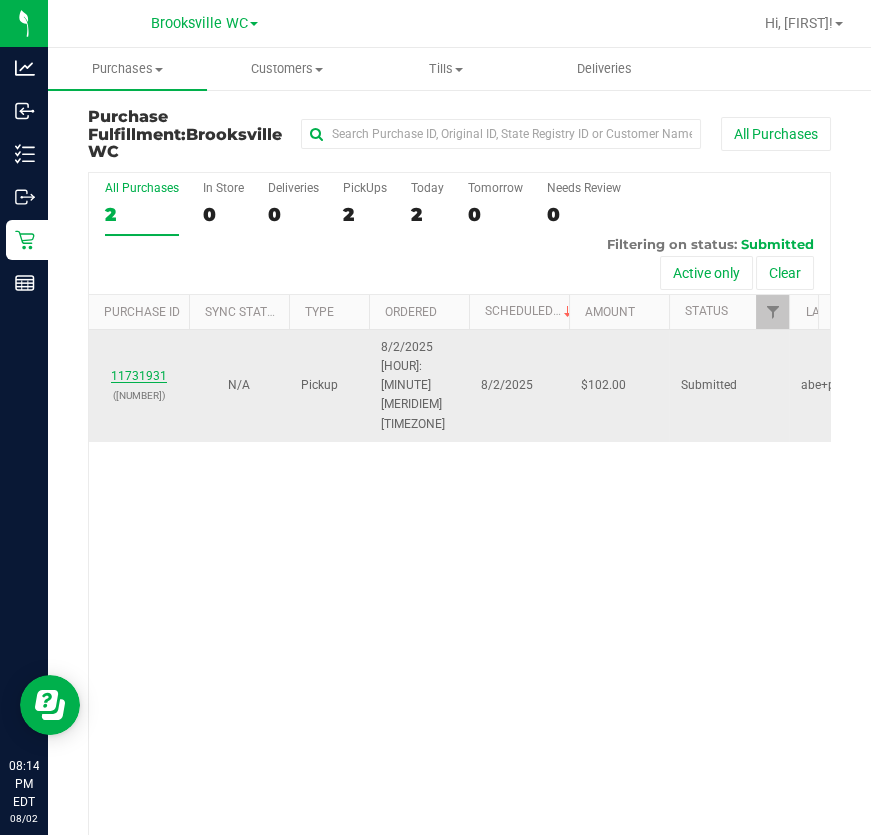 click on "[NUMBER]" at bounding box center [139, 376] 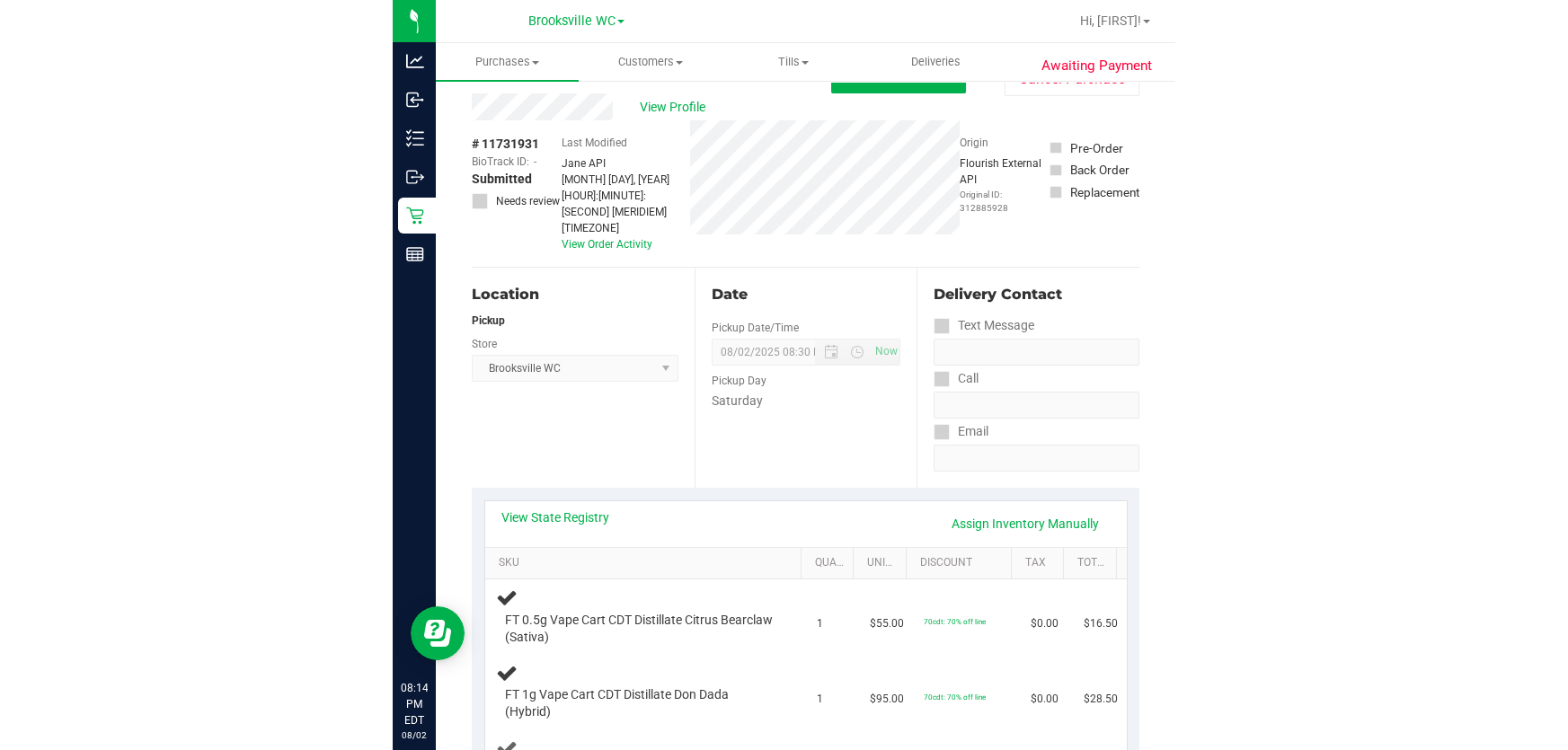 scroll, scrollTop: 0, scrollLeft: 0, axis: both 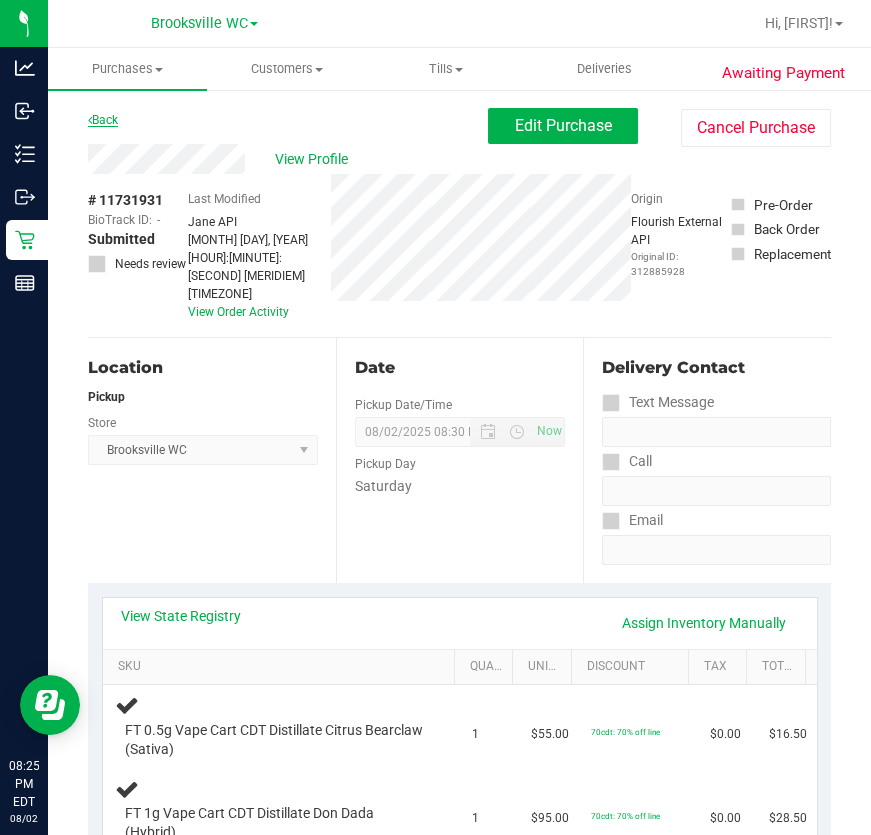 click on "Back" at bounding box center (103, 120) 